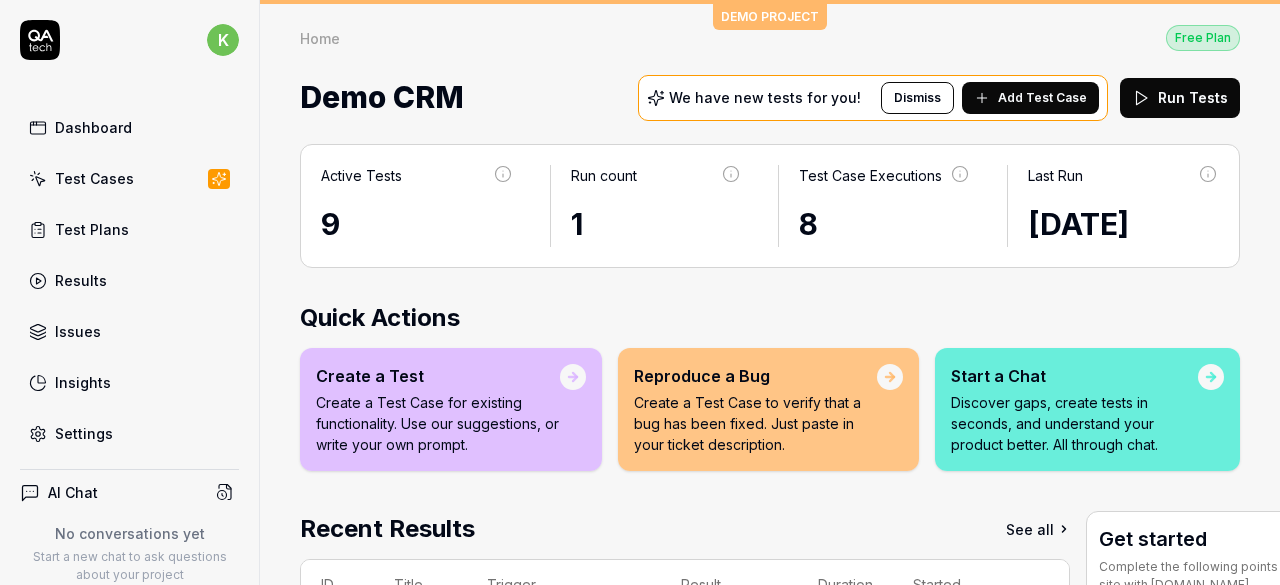 scroll, scrollTop: 0, scrollLeft: 0, axis: both 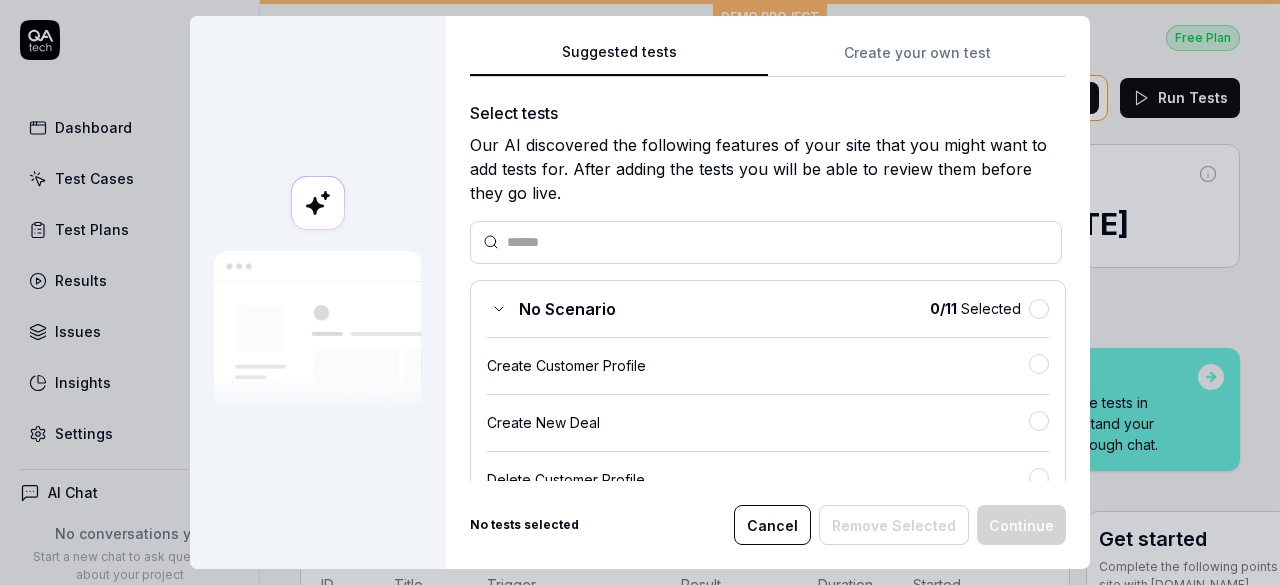 click at bounding box center [778, 242] 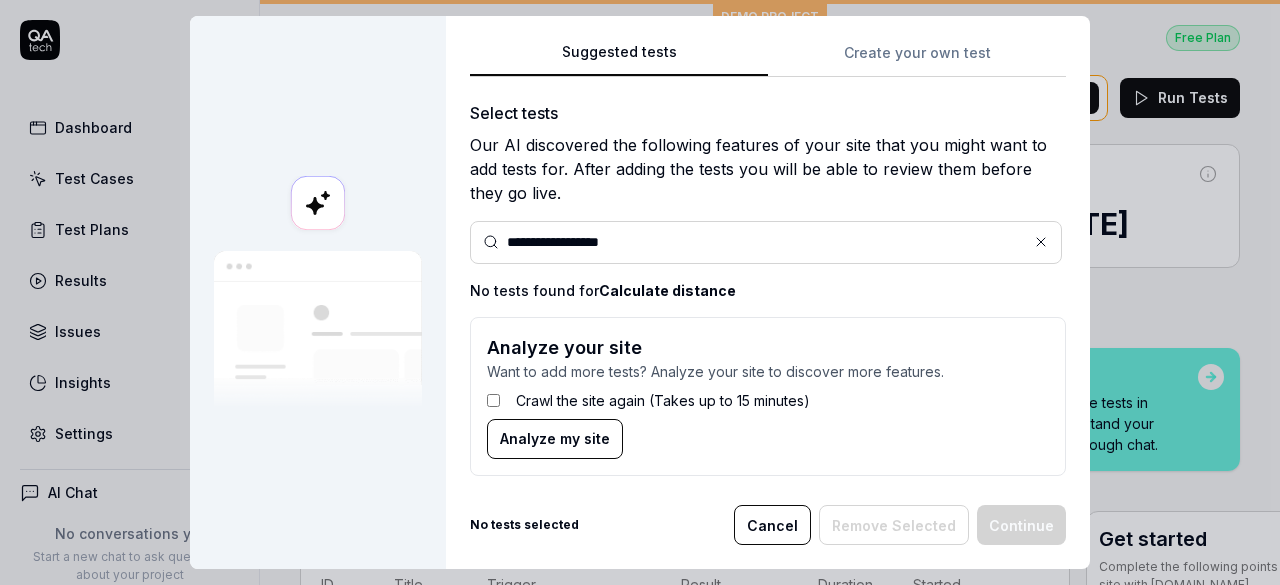 type on "**********" 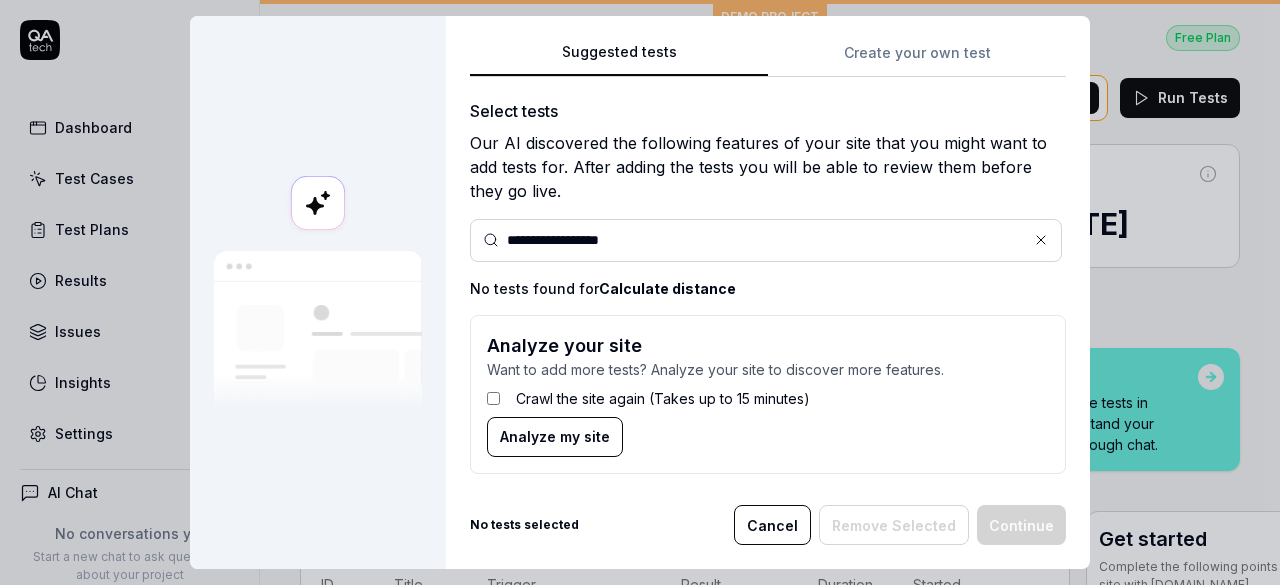 scroll, scrollTop: 8, scrollLeft: 0, axis: vertical 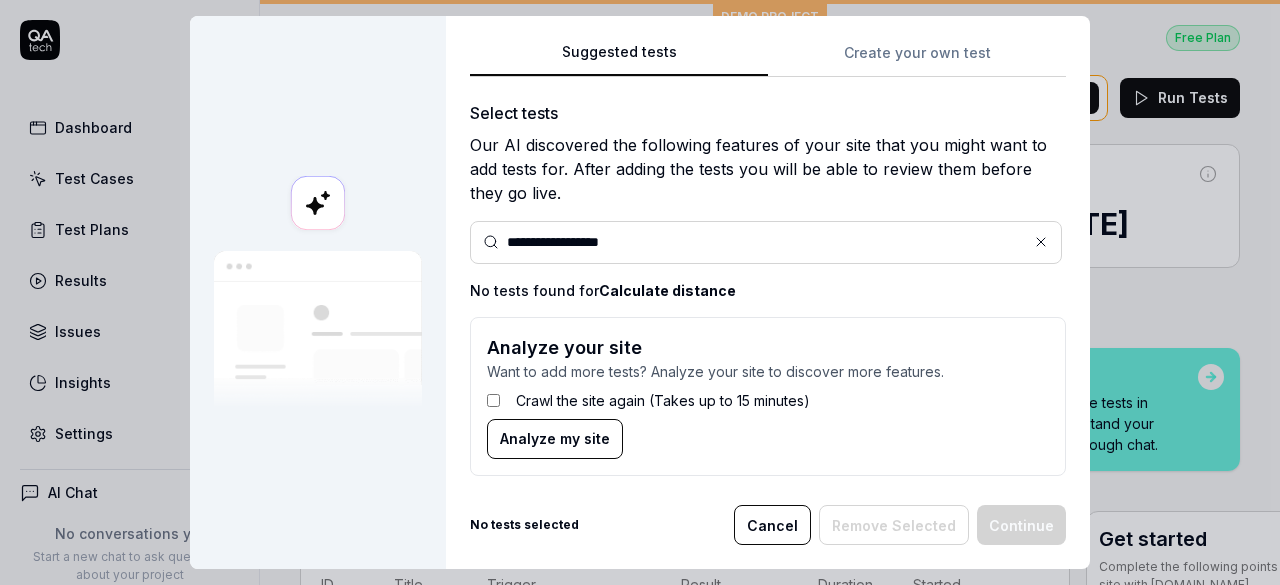 click on "**********" at bounding box center [766, 242] 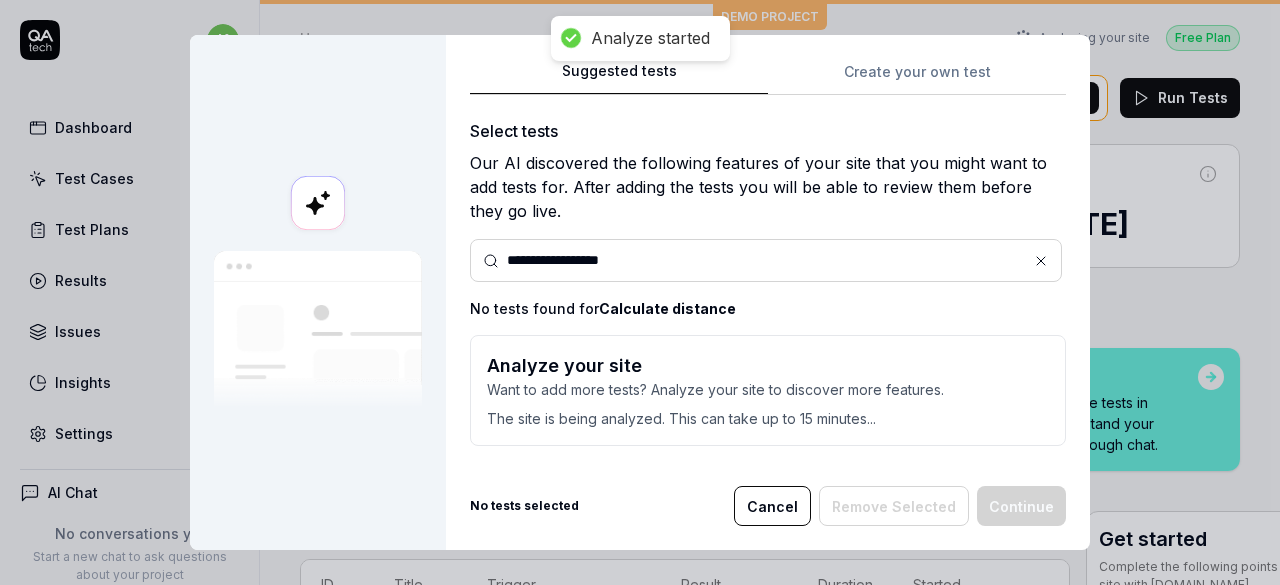 scroll, scrollTop: 0, scrollLeft: 0, axis: both 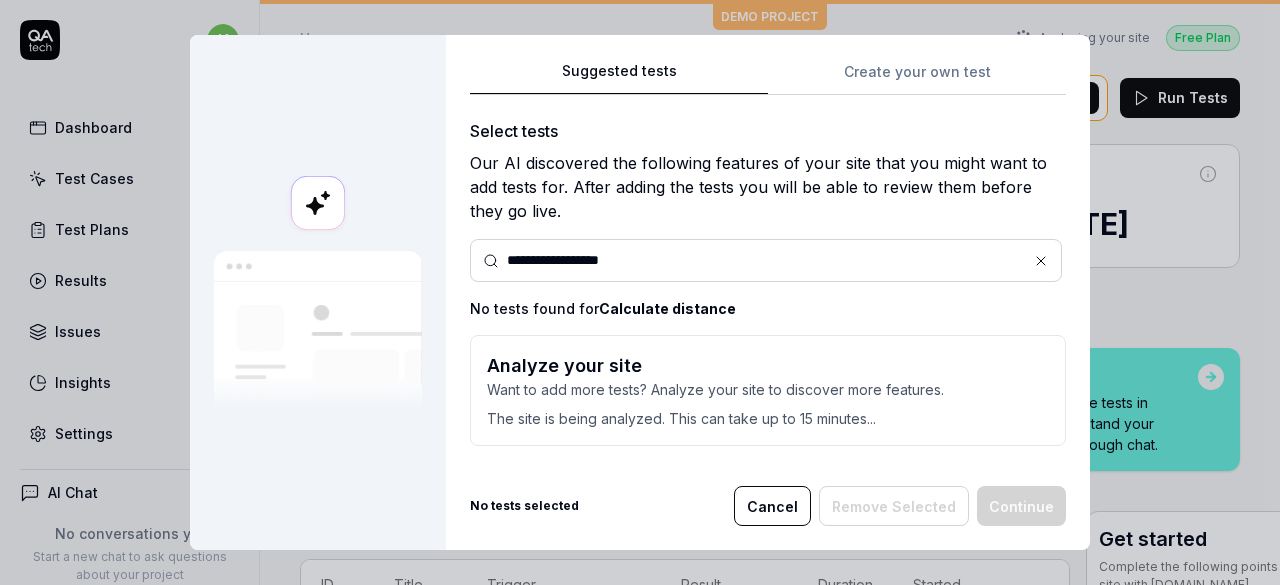 drag, startPoint x: 1052, startPoint y: 283, endPoint x: 1042, endPoint y: 430, distance: 147.33974 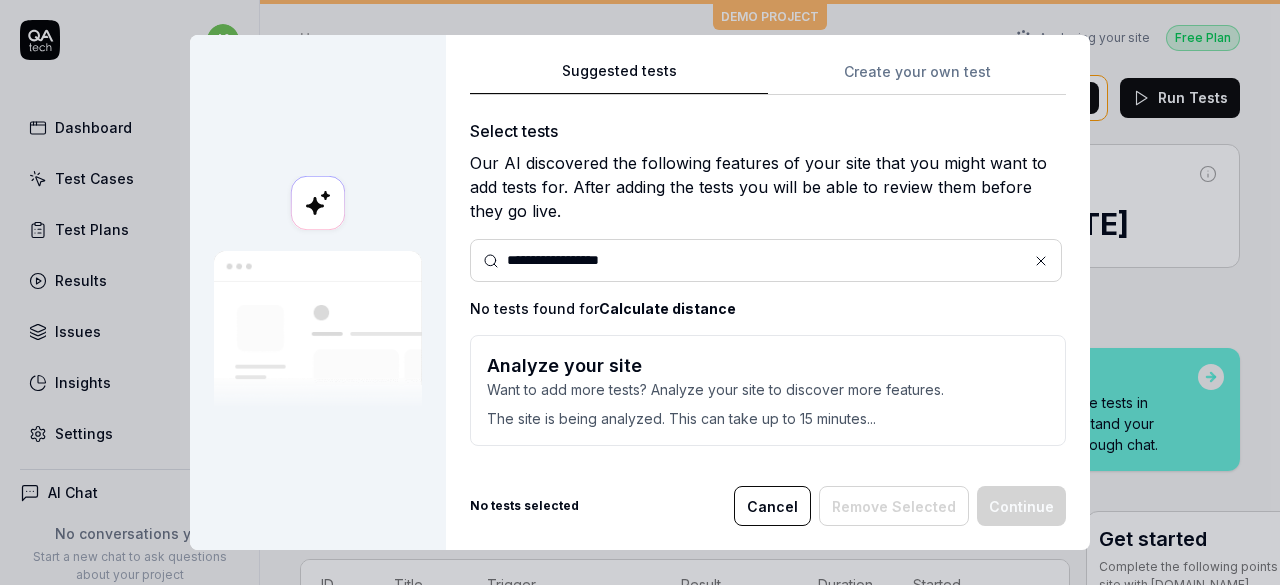 click on "**********" at bounding box center (768, 261) 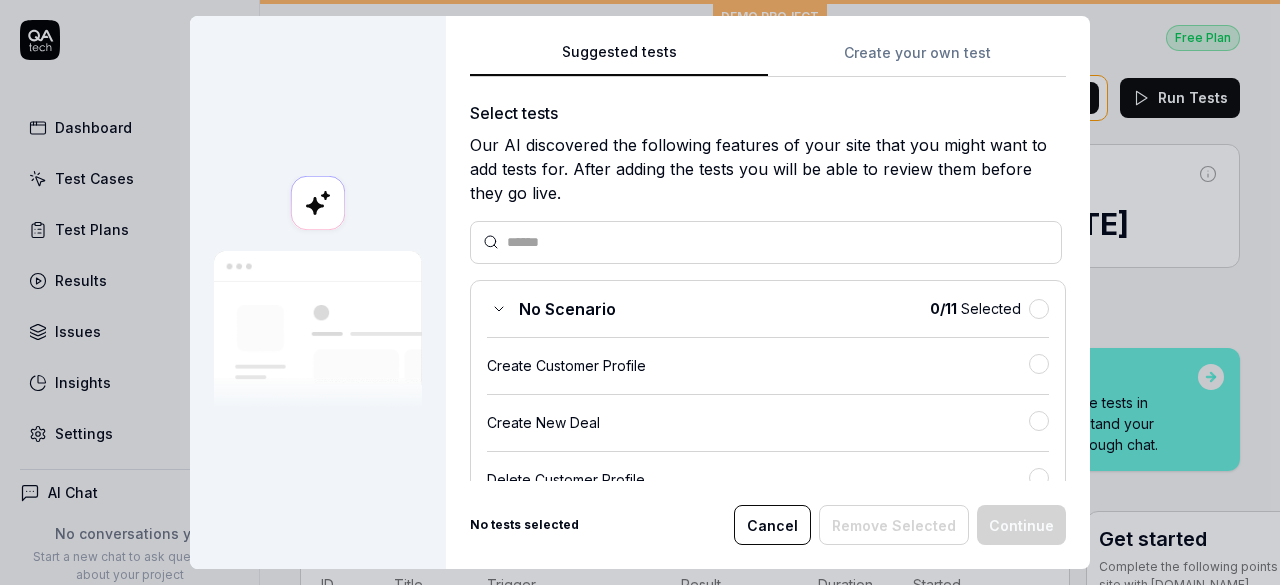 type 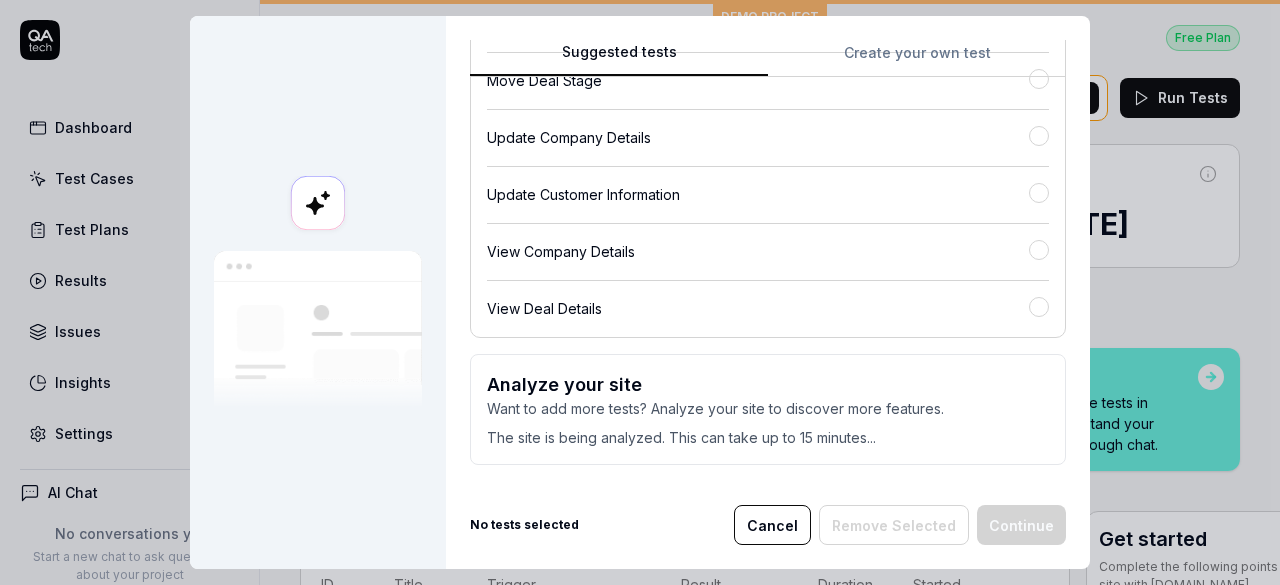 scroll, scrollTop: 631, scrollLeft: 0, axis: vertical 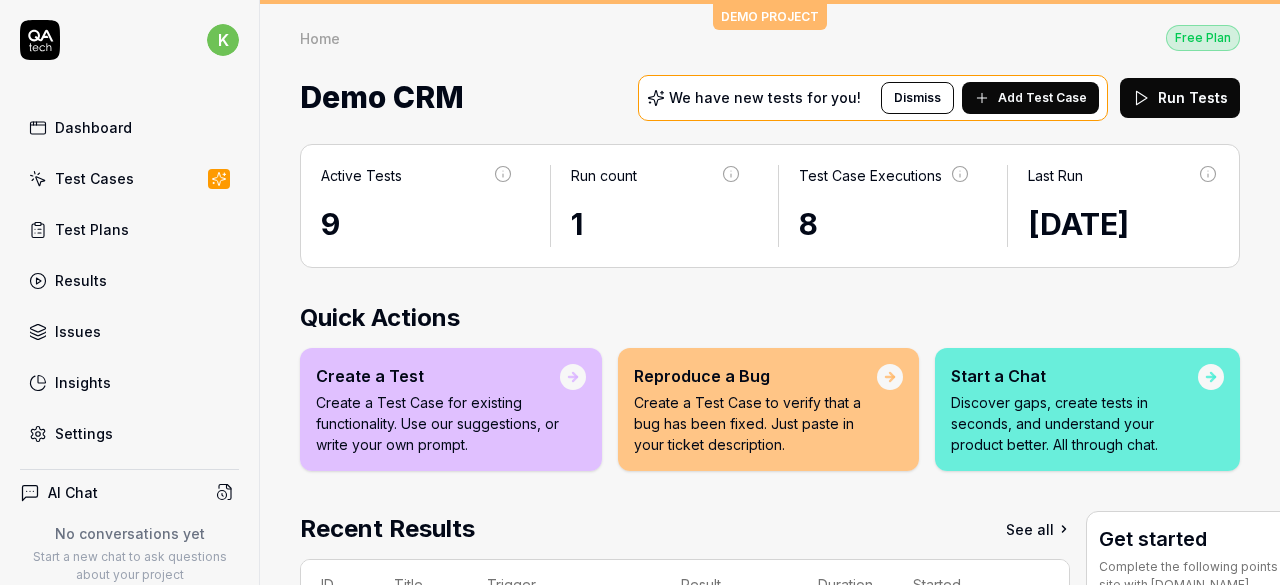 click on "Dashboard" at bounding box center (129, 127) 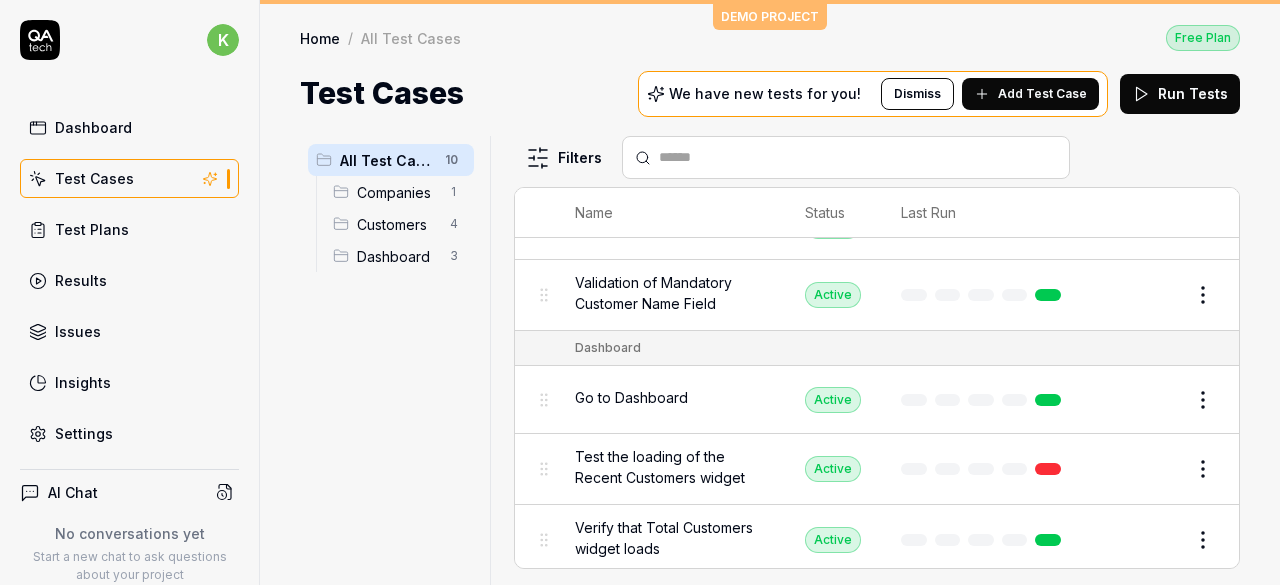 scroll, scrollTop: 506, scrollLeft: 0, axis: vertical 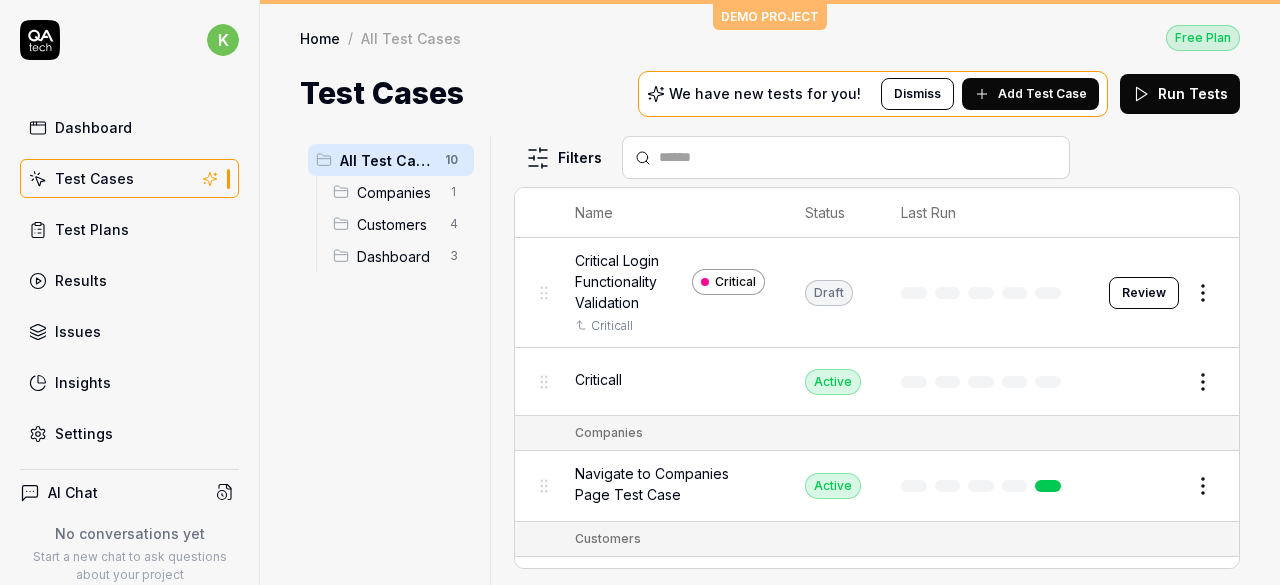 click on "Last Run" at bounding box center (985, 213) 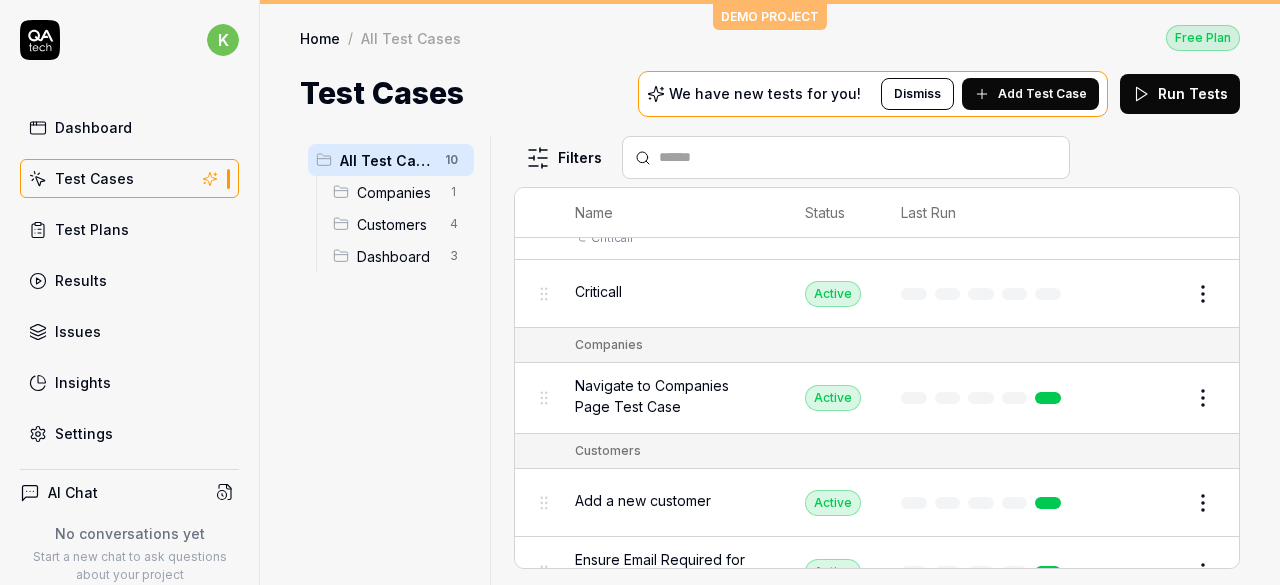 scroll, scrollTop: 0, scrollLeft: 0, axis: both 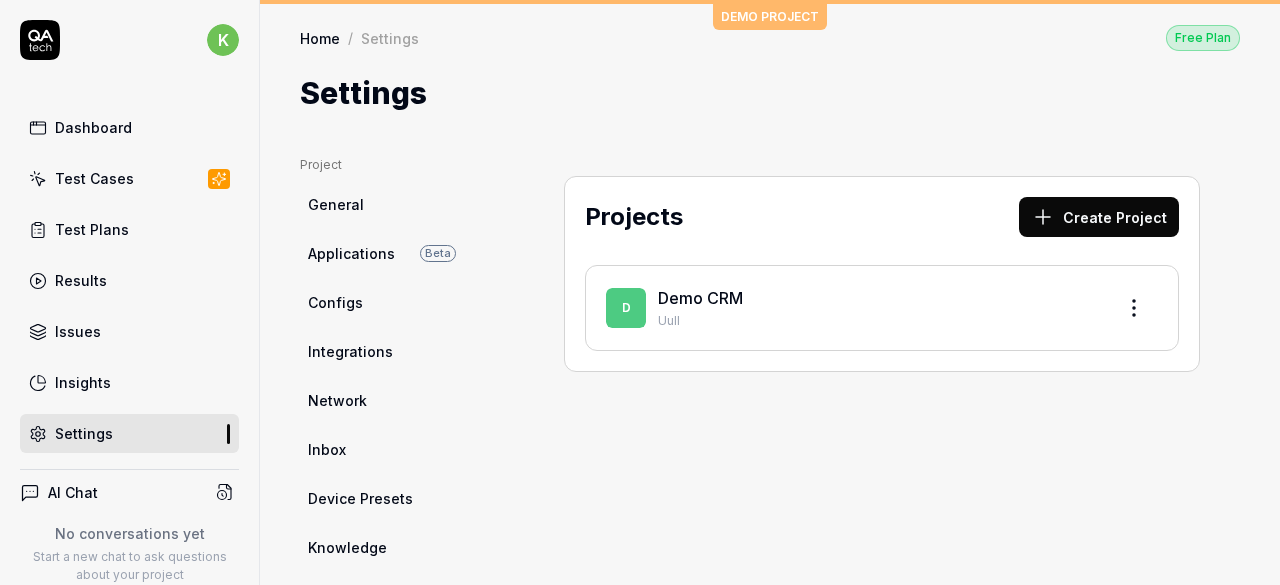 click on "Create Project" at bounding box center (1099, 217) 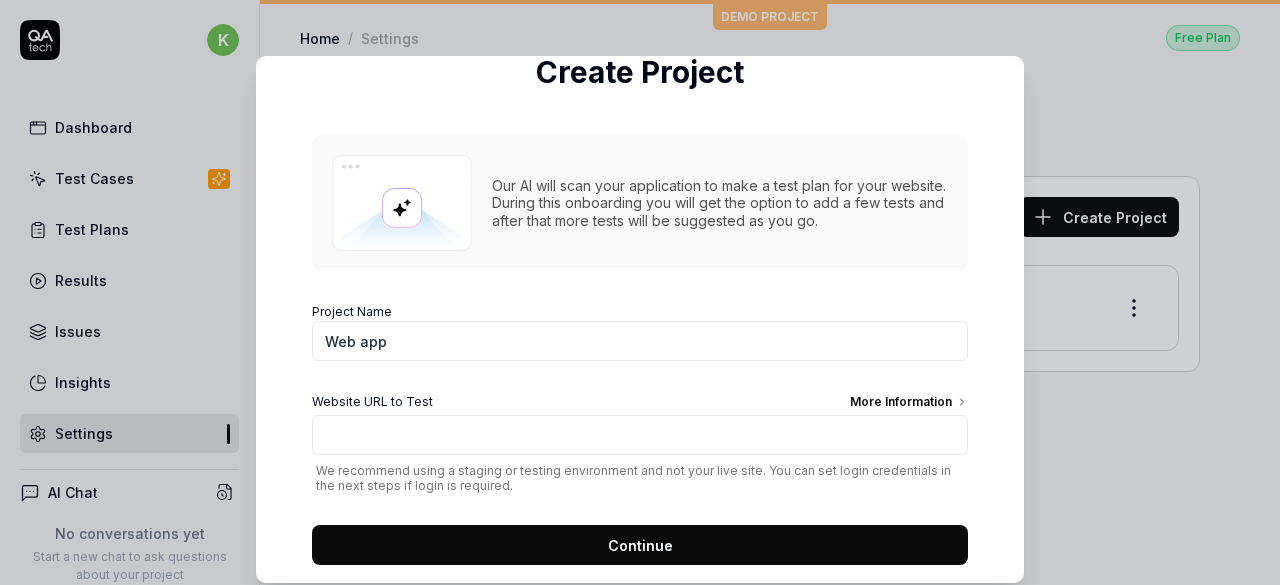 scroll, scrollTop: 180, scrollLeft: 0, axis: vertical 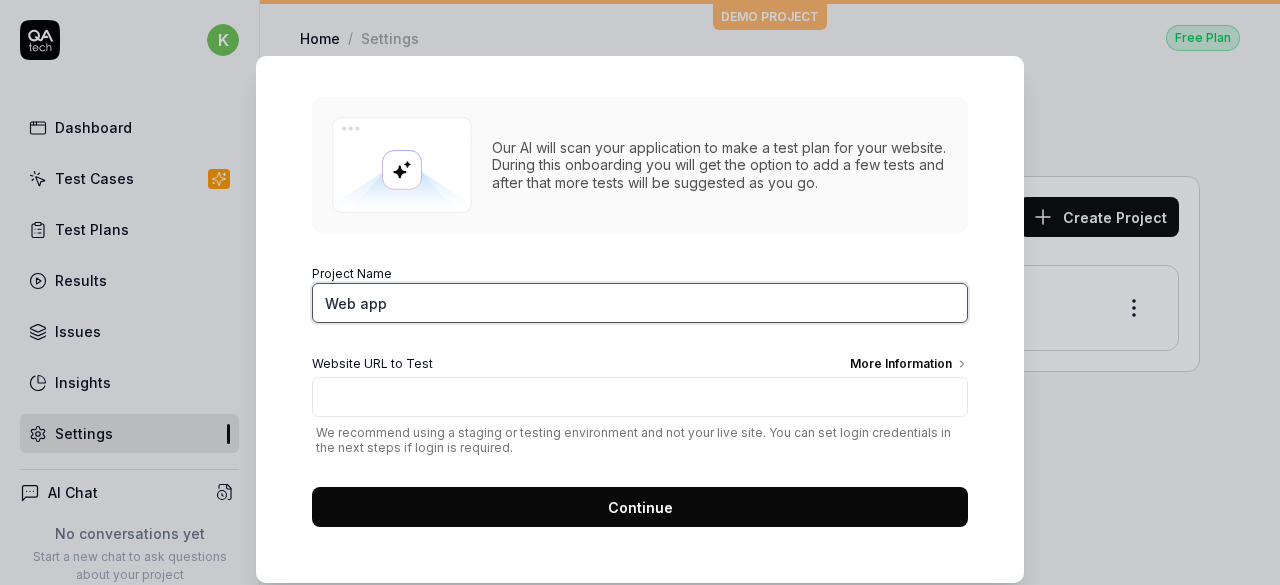 click on "Web app" at bounding box center (640, 303) 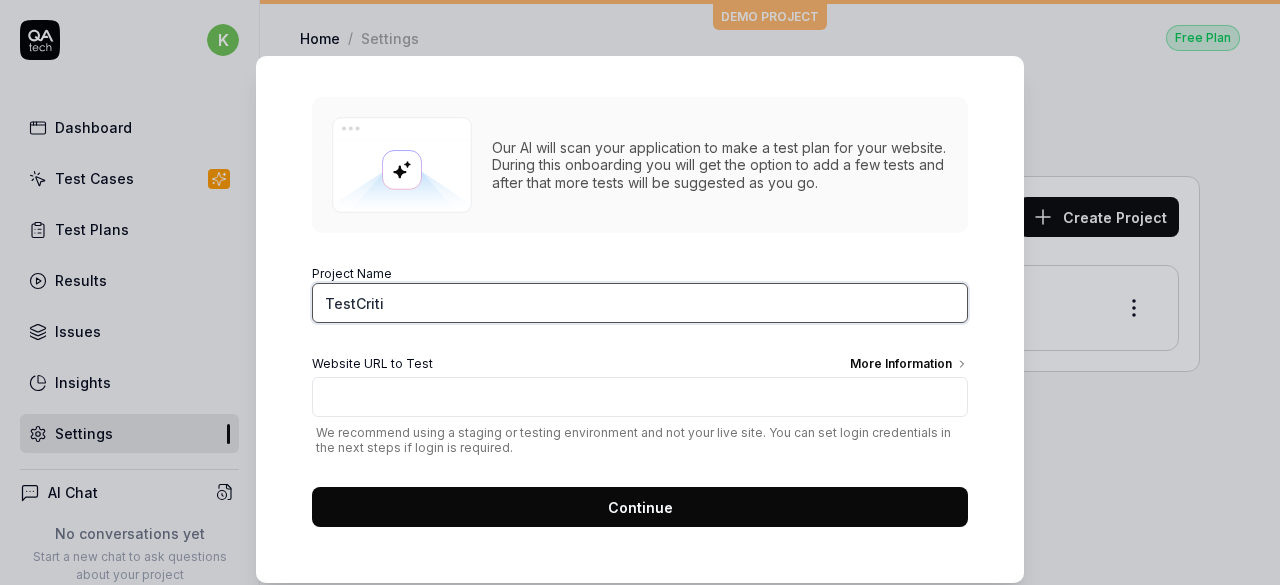type on "TestCriti" 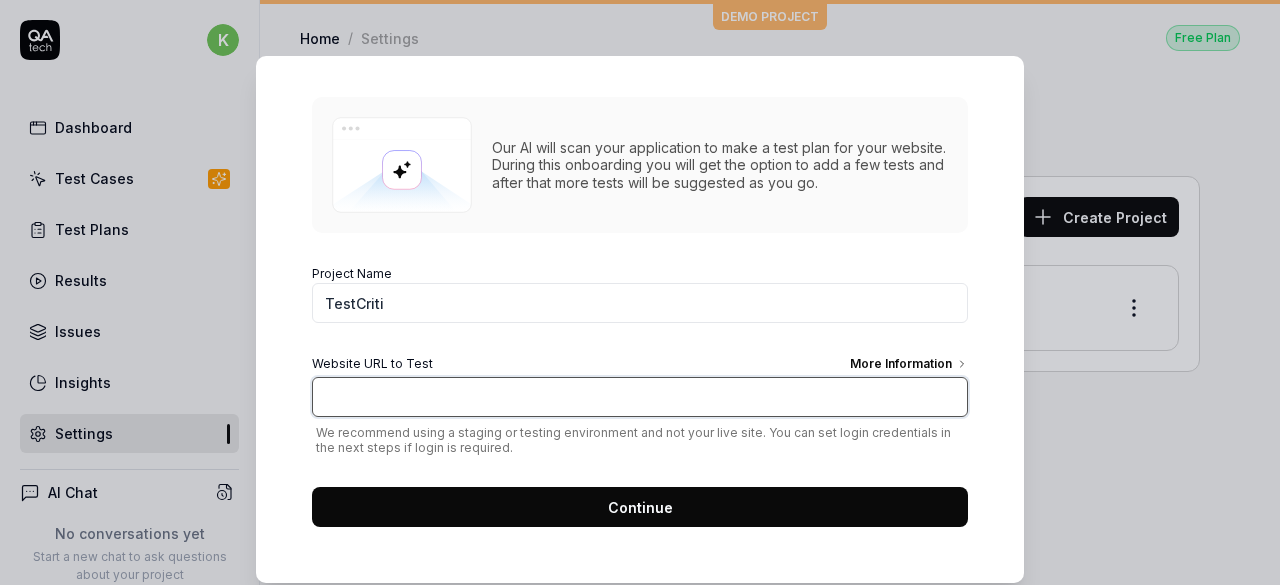 click on "Website URL to Test More Information" at bounding box center [640, 397] 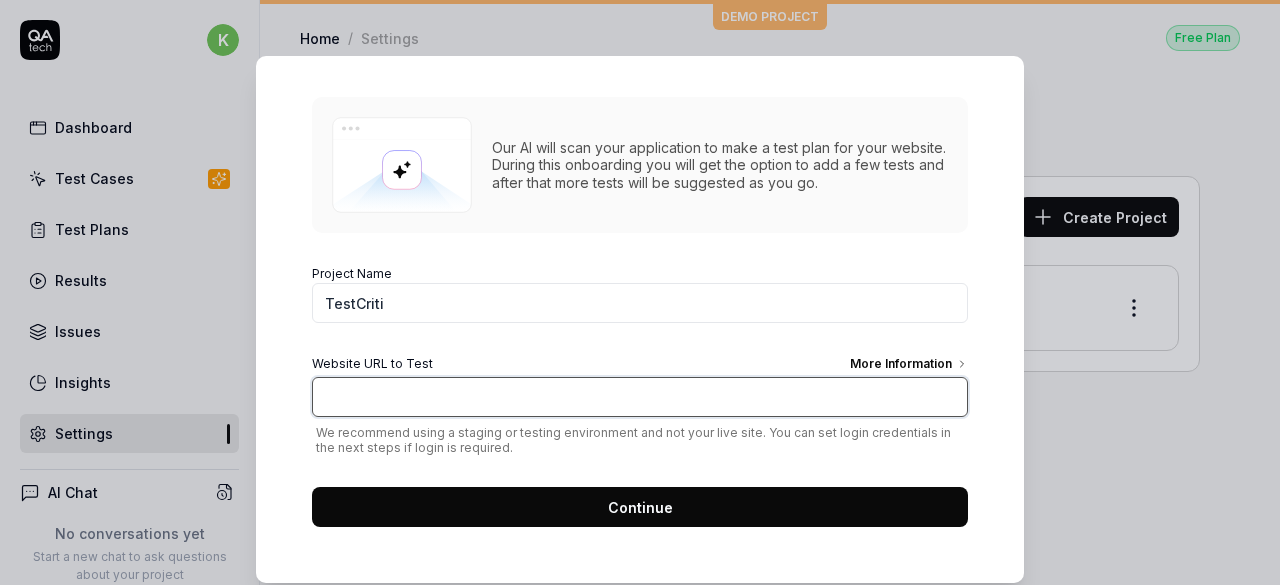 paste on "[URL][DOMAIN_NAME]" 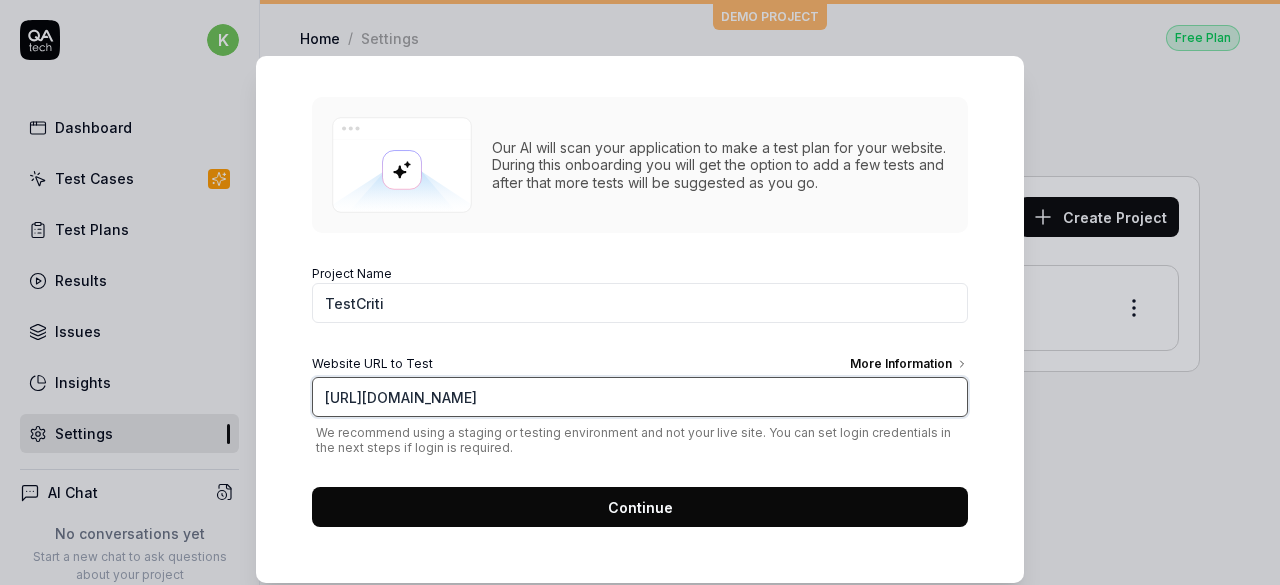 type on "[URL][DOMAIN_NAME]" 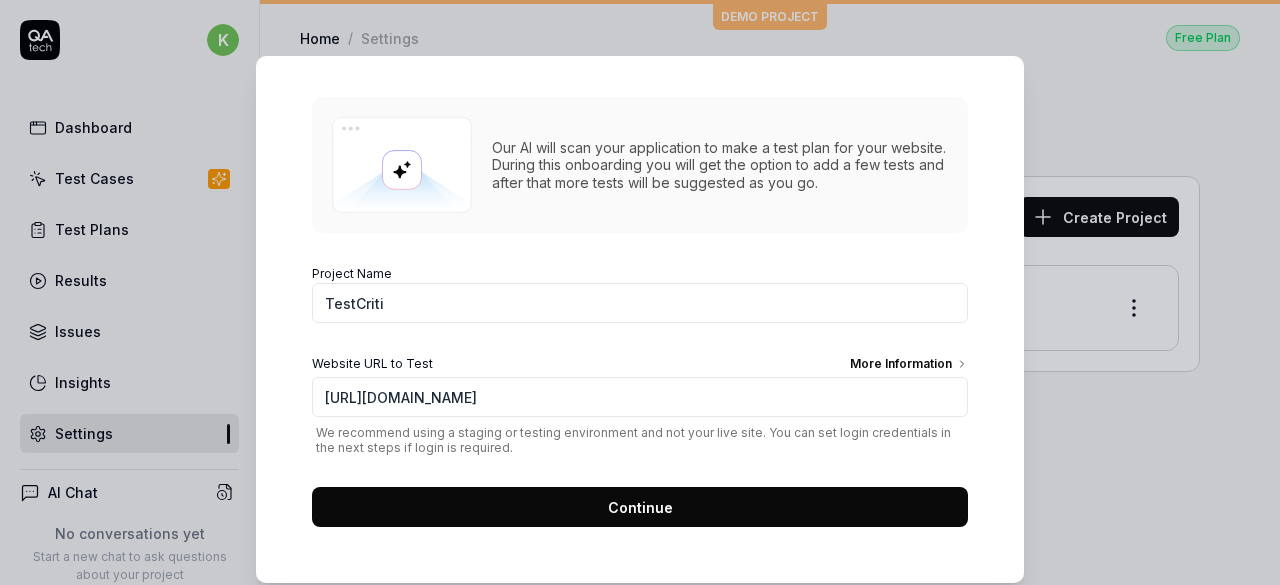 click on "Continue" at bounding box center [640, 507] 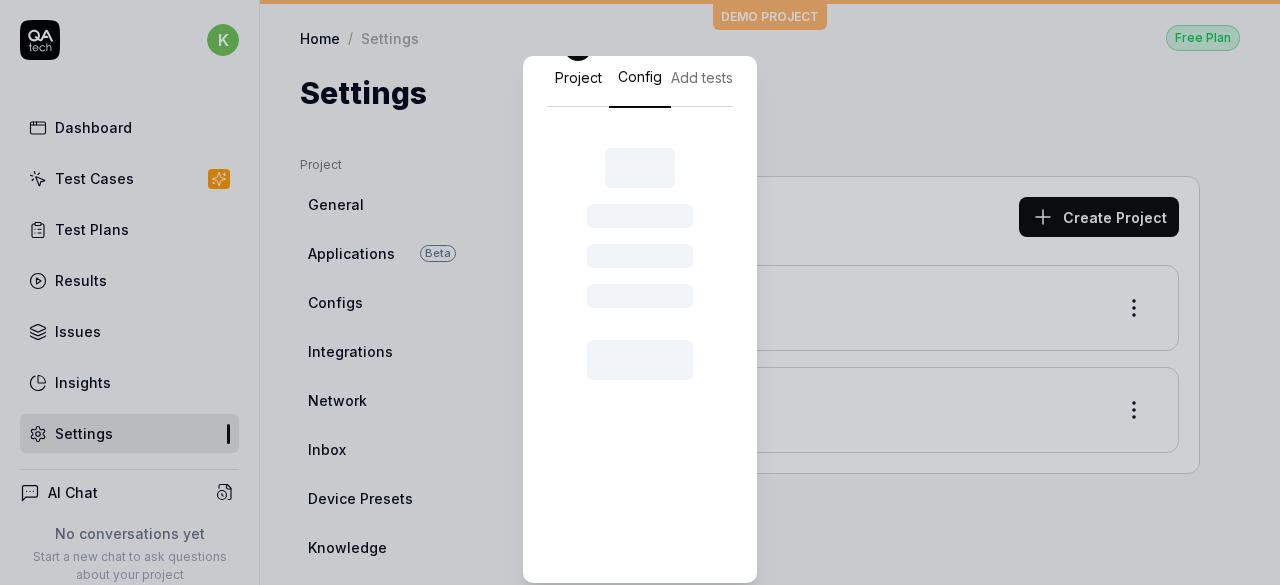 scroll, scrollTop: 84, scrollLeft: 0, axis: vertical 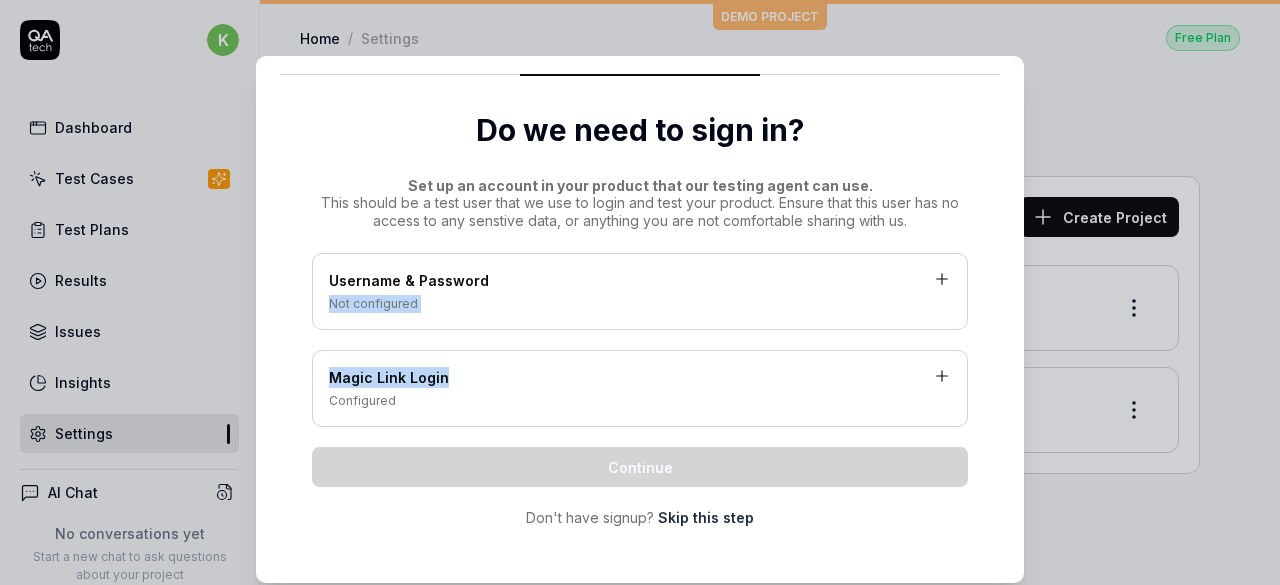 drag, startPoint x: 751, startPoint y: 339, endPoint x: 734, endPoint y: 280, distance: 61.400326 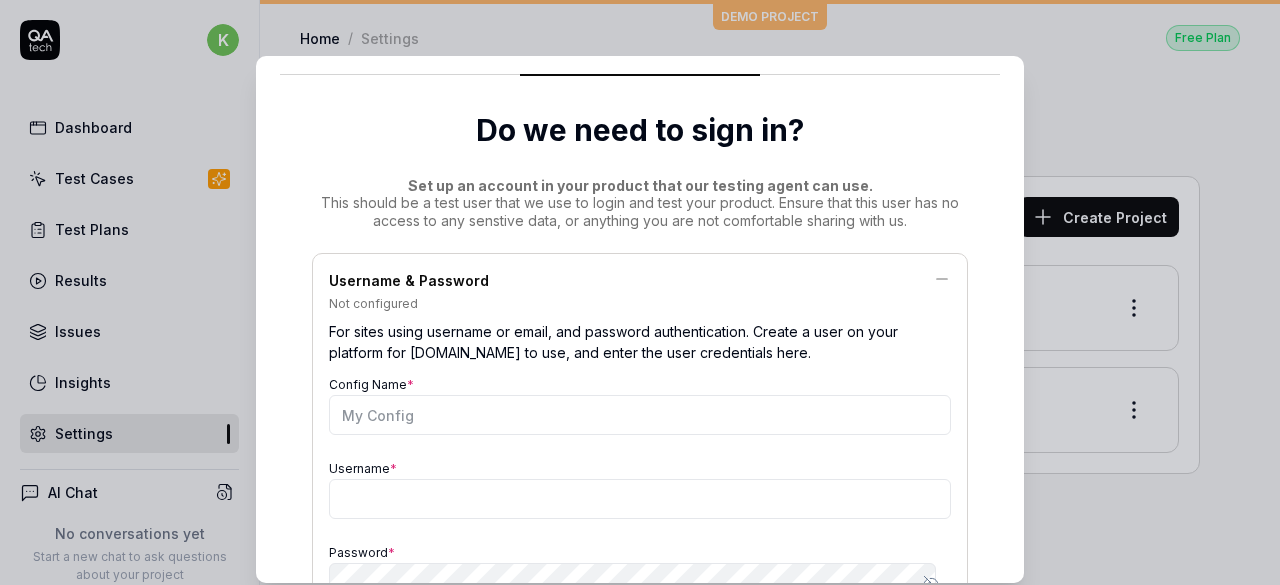 scroll, scrollTop: 180, scrollLeft: 0, axis: vertical 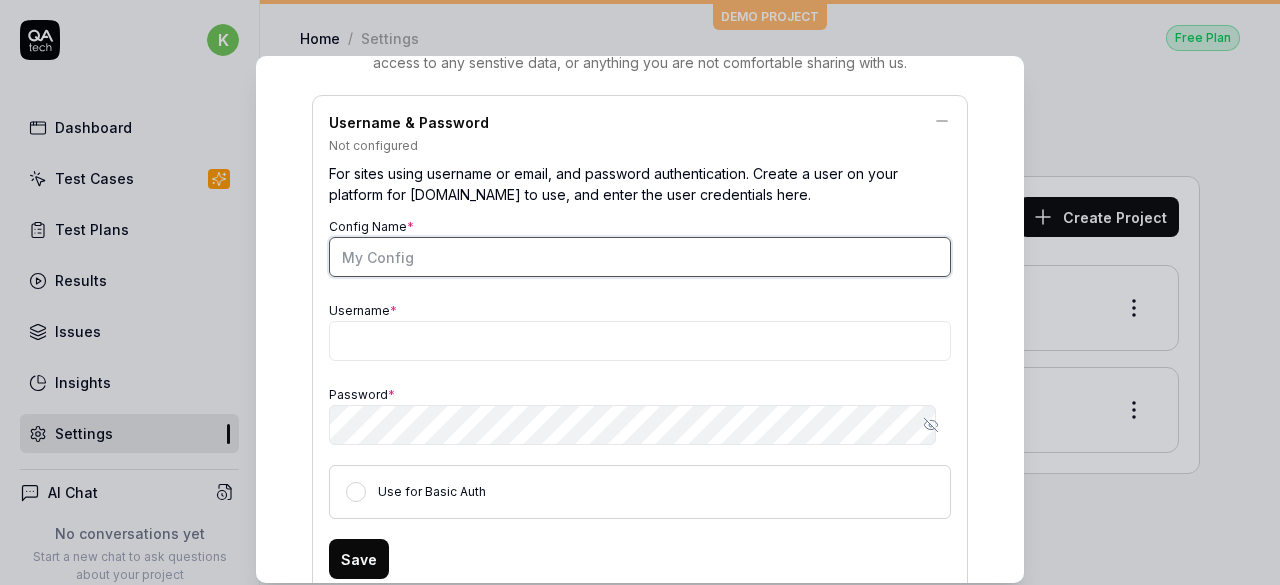 click on "Config Name  *" at bounding box center (640, 257) 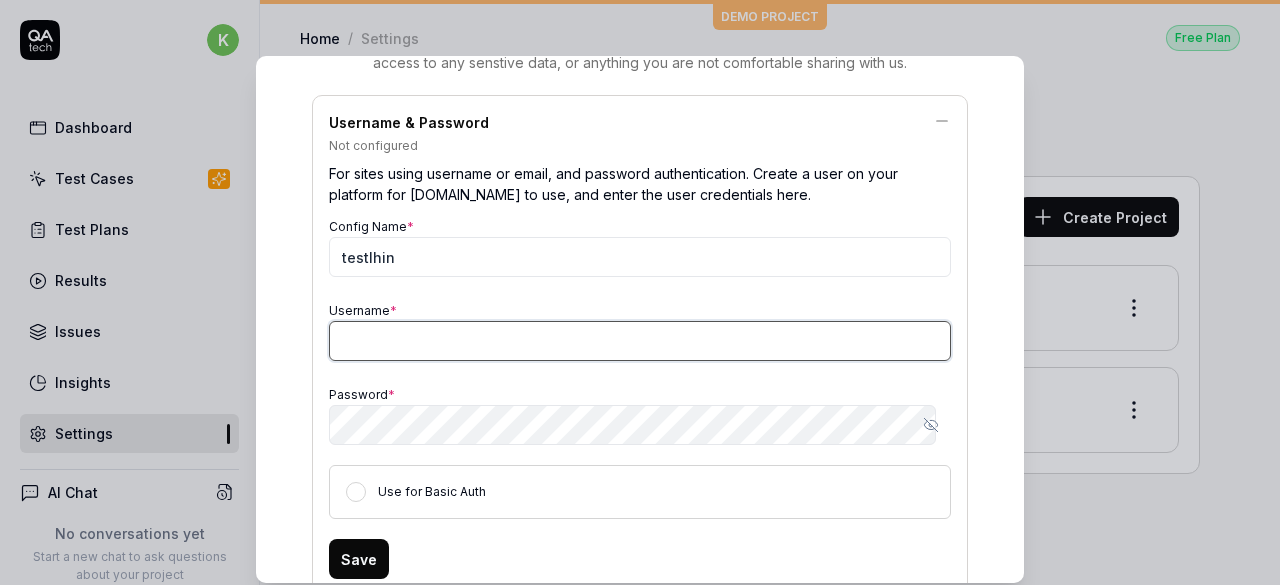 click on "Username  *" at bounding box center (640, 341) 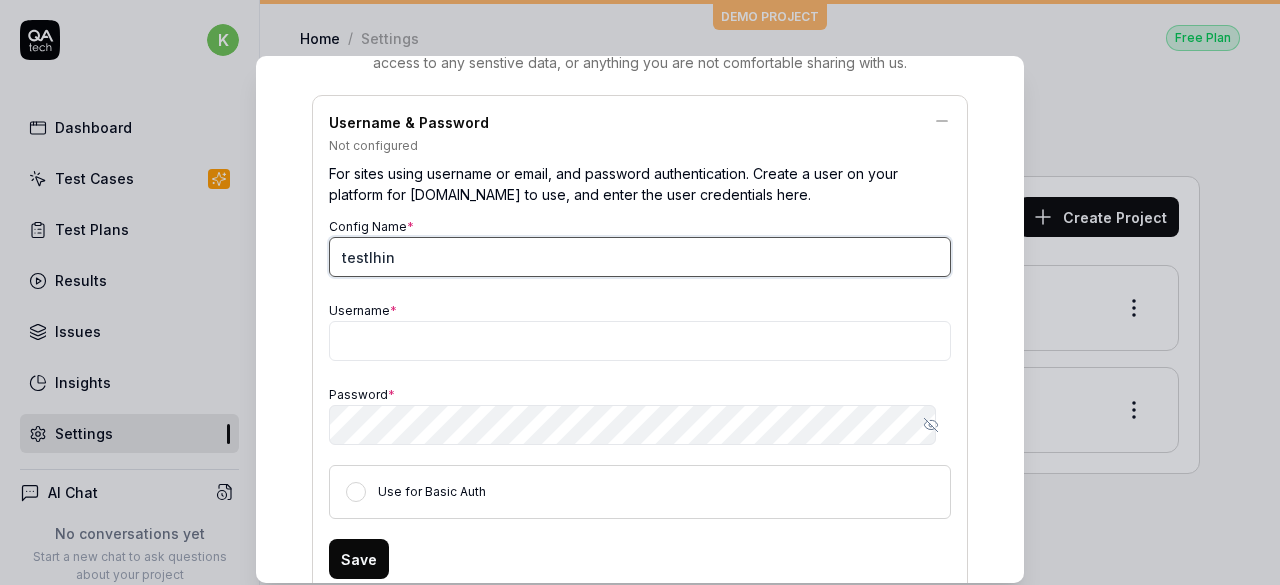 click on "testlhin" at bounding box center (640, 257) 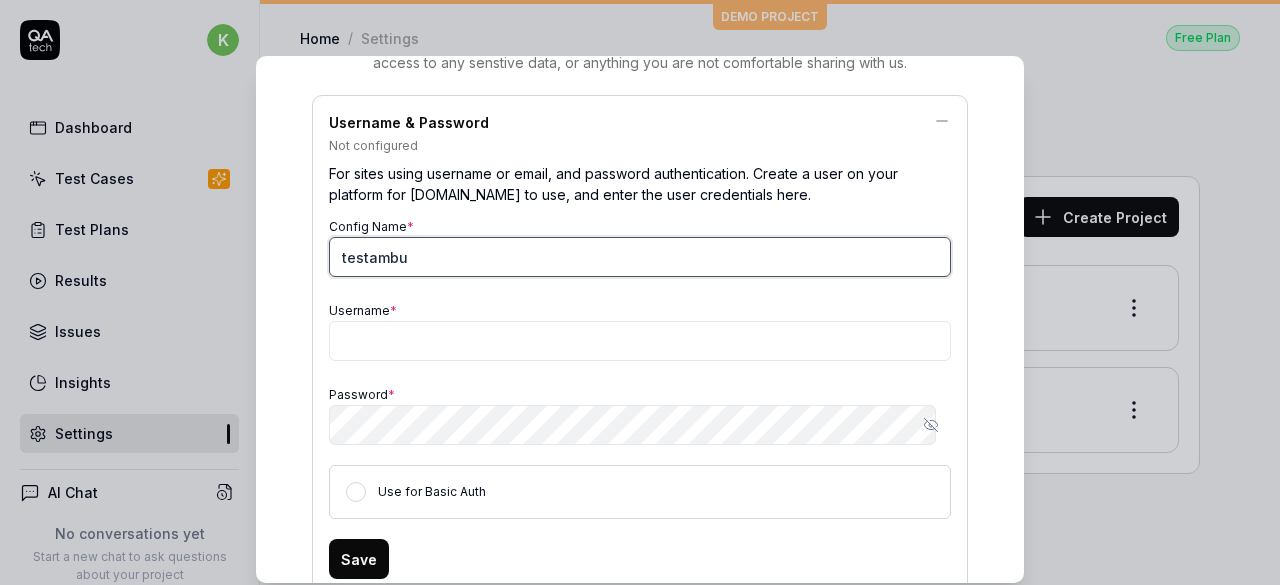 type on "testambu" 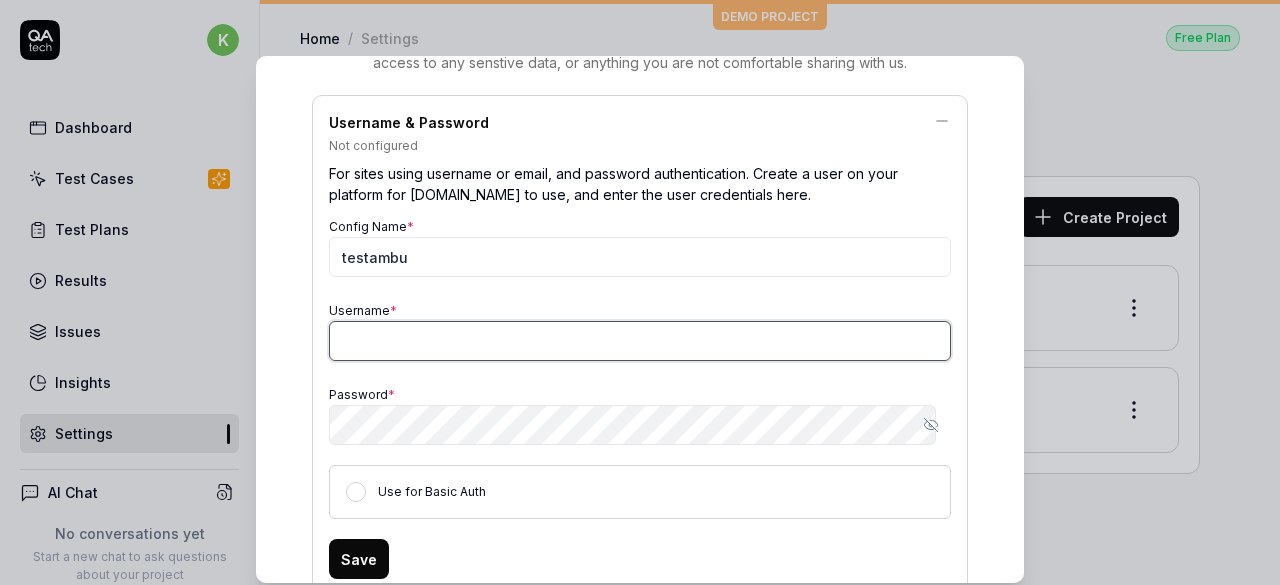 click on "Username  *" at bounding box center (640, 341) 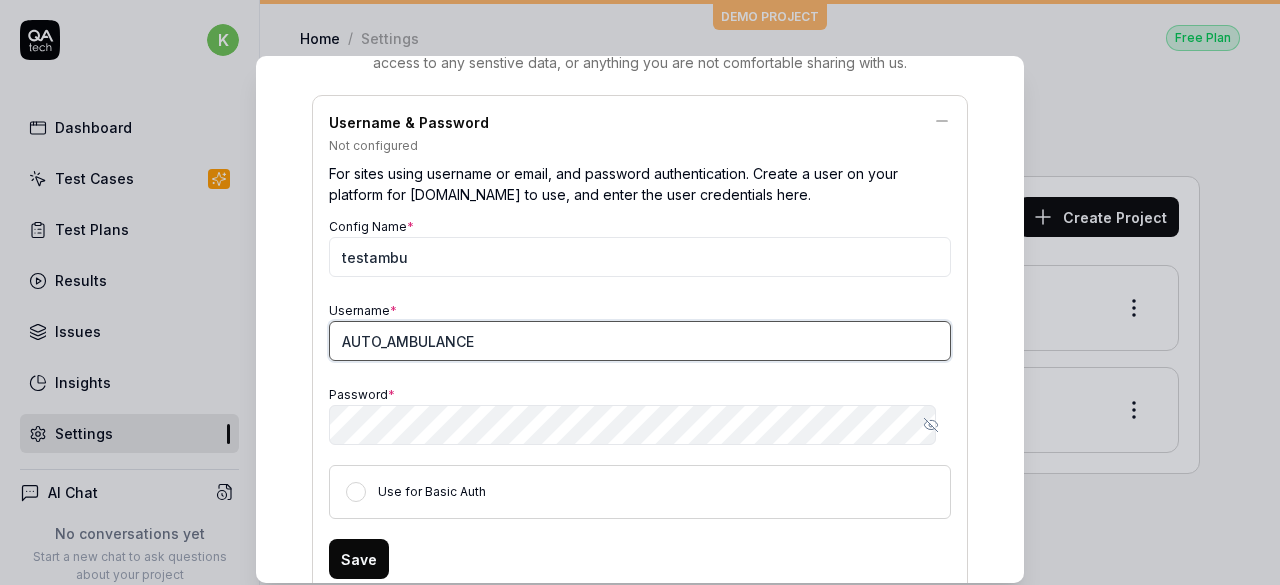 type on "AUTO_AMBULANCE" 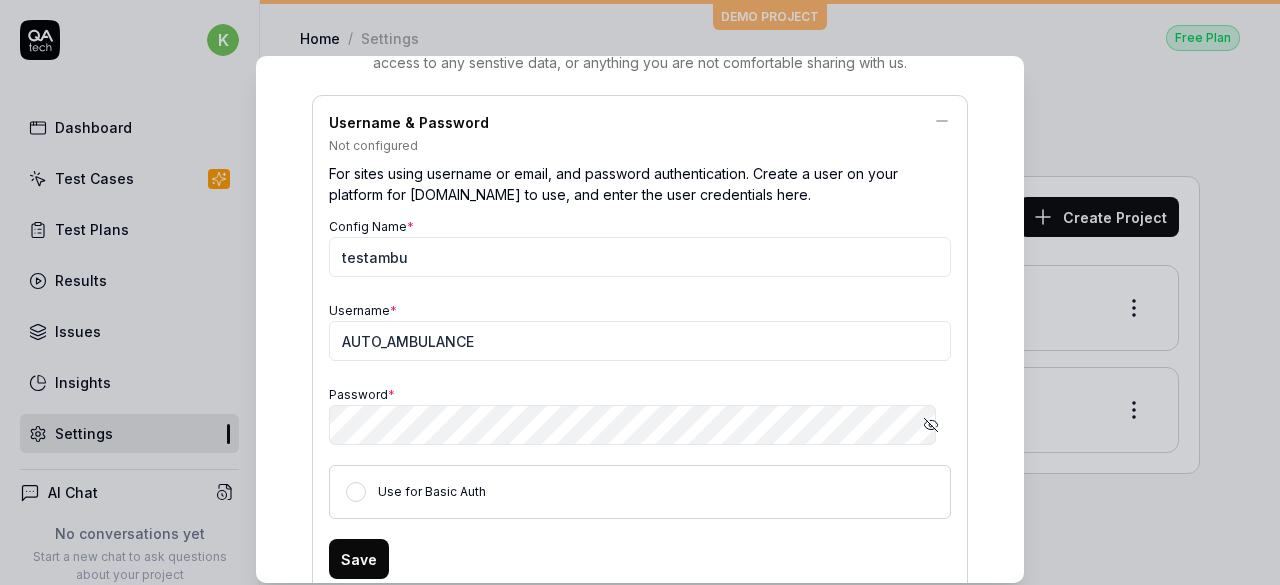 click on "Save" at bounding box center (359, 559) 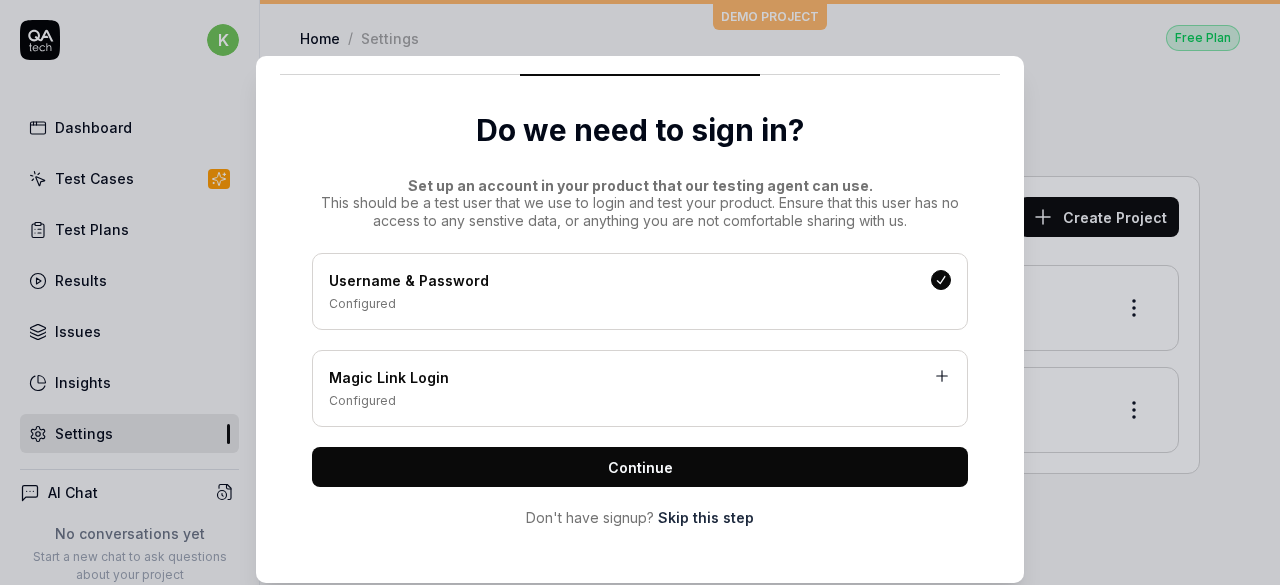 click on "Continue" at bounding box center (640, 467) 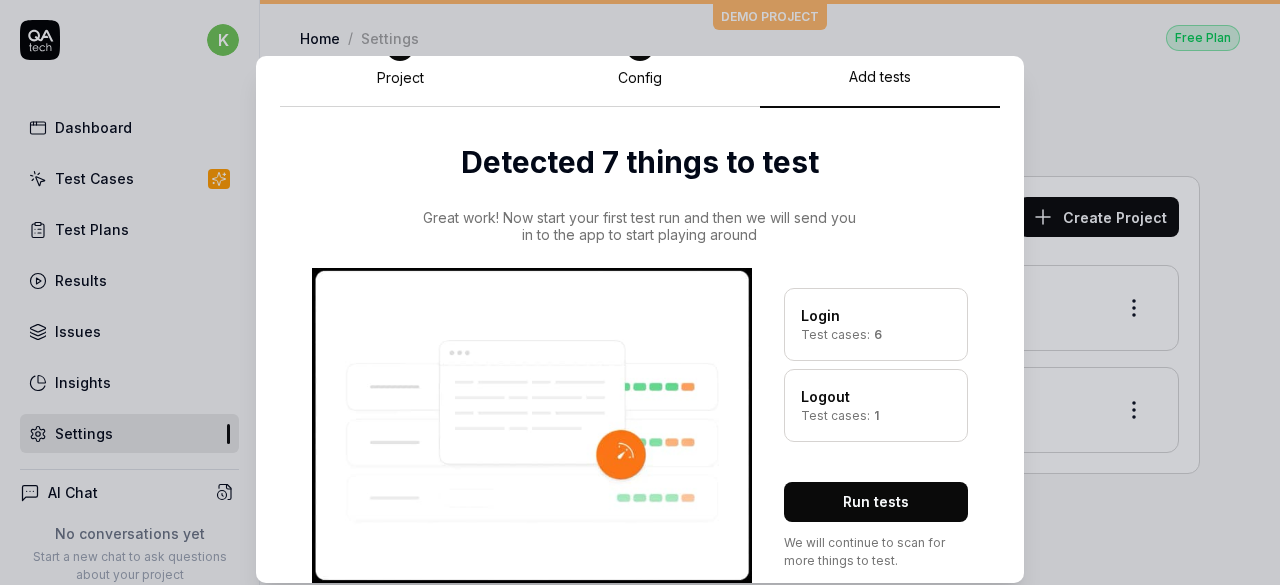 scroll, scrollTop: 84, scrollLeft: 0, axis: vertical 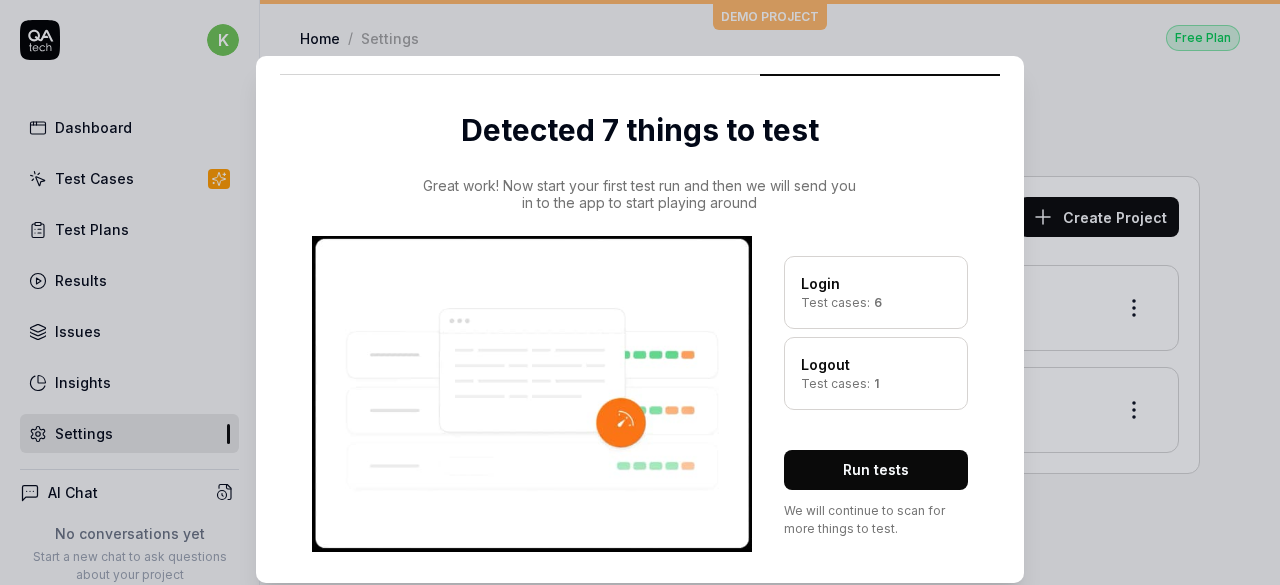 click on "Run tests" at bounding box center [876, 470] 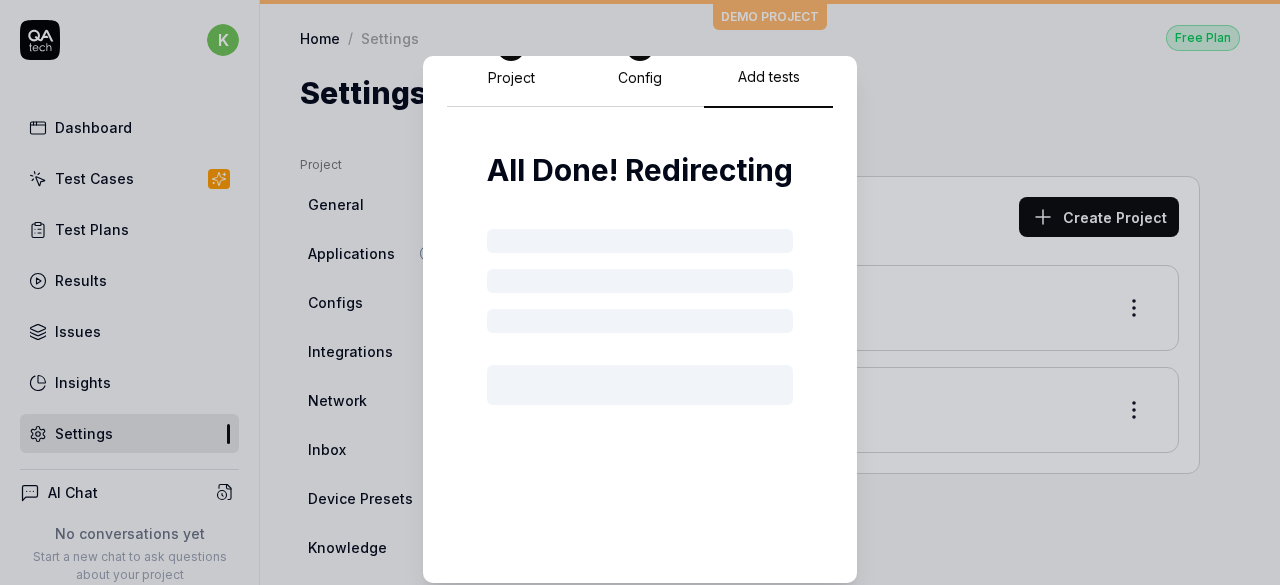 scroll, scrollTop: 0, scrollLeft: 0, axis: both 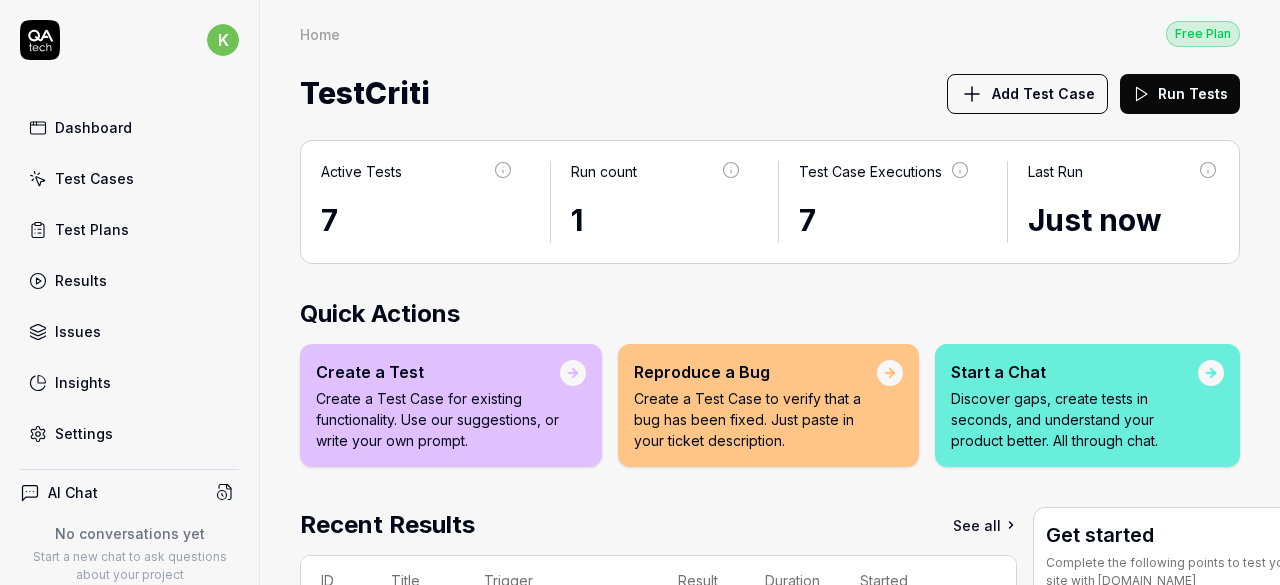 drag, startPoint x: 849, startPoint y: 288, endPoint x: 844, endPoint y: 211, distance: 77.16217 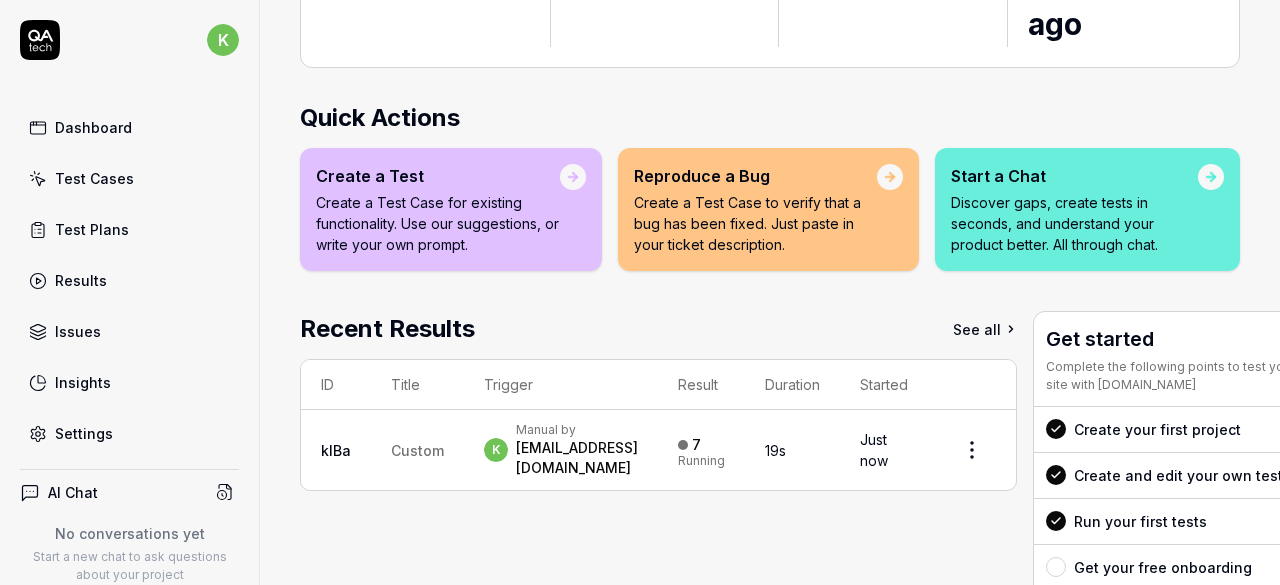 scroll, scrollTop: 242, scrollLeft: 0, axis: vertical 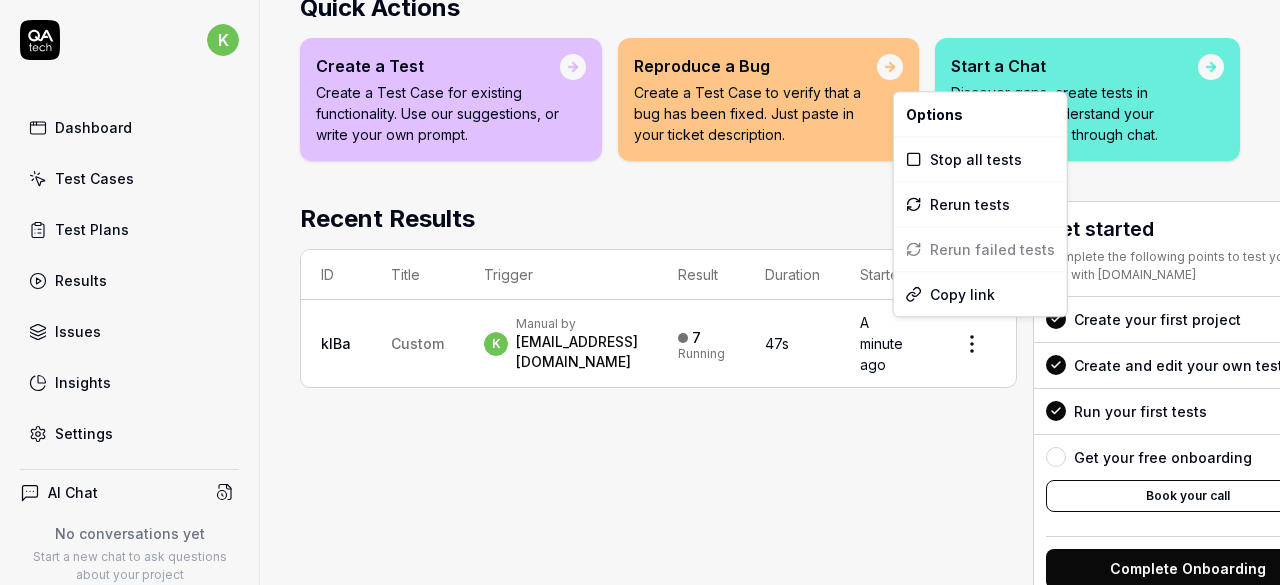 click on "k Dashboard Test Cases Test Plans Results Issues Insights Settings AI Chat No conversations yet Start a new chat to ask questions about your project New Test Runs 2  of  10 This is just a trial, upgrade for more tests! You have almost reached the limit for the trial. Upgrade Now Book a call with us Documentation s student TestCriti Collapse Sidebar Home Free Plan Home Free Plan TestCriti Add Test Case Run Tests Active Tests 7 Run count 1 Test Case Executions 7 Last Run A minute ago Quick Actions Create a Test Create a Test Case for existing functionality. Use our suggestions, or write your own prompt. Reproduce a Bug Create a Test Case to verify that a bug has been fixed. Just paste in your ticket description. Start a Chat Discover gaps, create tests in seconds, and understand your product better. All through chat. Recent Results See all ID Title Trigger Result Duration Started kIBa Custom k Manual by [EMAIL_ADDRESS][DOMAIN_NAME] 7 Running 47s A minute ago Get started Create your first project Book your call" at bounding box center [640, 292] 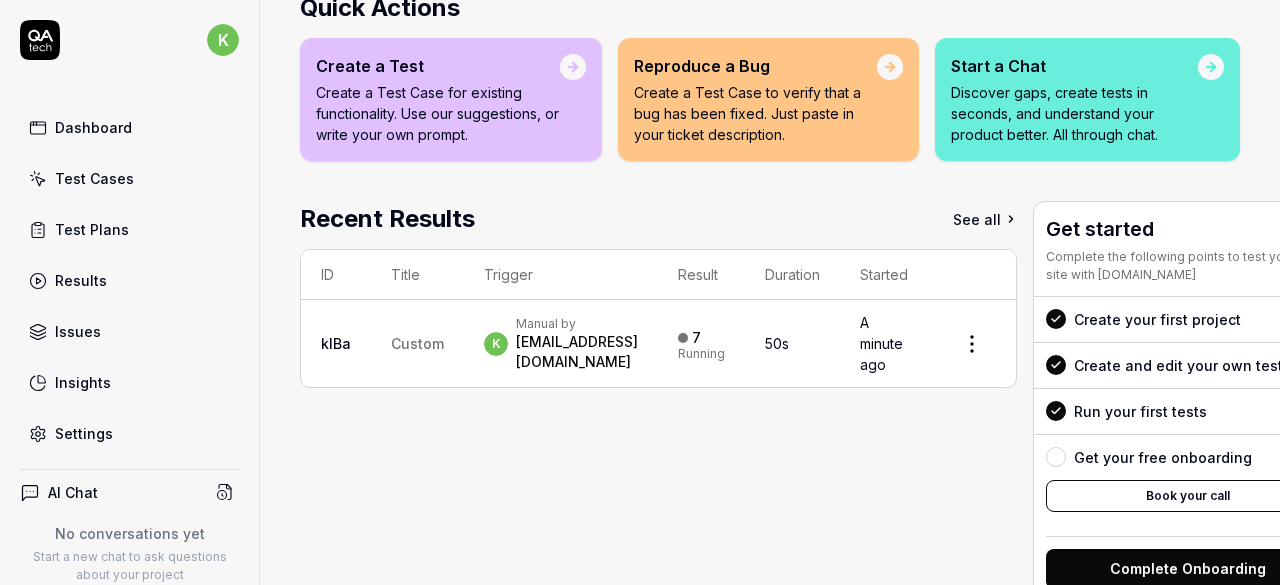 click on "k Dashboard Test Cases Test Plans Results Issues Insights Settings AI Chat No conversations yet Start a new chat to ask questions about your project New Test Runs 2  of  10 This is just a trial, upgrade for more tests! You have almost reached the limit for the trial. Upgrade Now Book a call with us Documentation s student TestCriti Collapse Sidebar Home Free Plan Home Free Plan TestCriti Add Test Case Run Tests Active Tests 7 Run count 1 Test Case Executions 7 Last Run A minute ago Quick Actions Create a Test Create a Test Case for existing functionality. Use our suggestions, or write your own prompt. Reproduce a Bug Create a Test Case to verify that a bug has been fixed. Just paste in your ticket description. Start a Chat Discover gaps, create tests in seconds, and understand your product better. All through chat. Recent Results See all ID Title Trigger Result Duration Started kIBa Custom k Manual by [EMAIL_ADDRESS][DOMAIN_NAME] 7 Running 50s A minute ago Get started Create your first project Book your call" at bounding box center (640, 292) 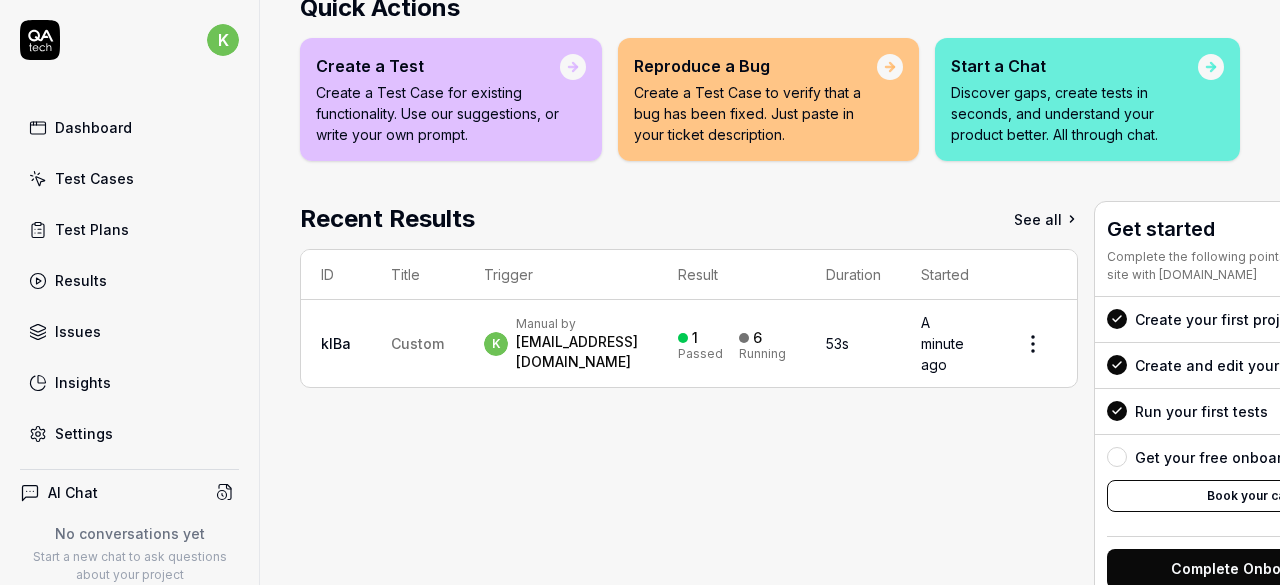click on "Custom" at bounding box center (417, 343) 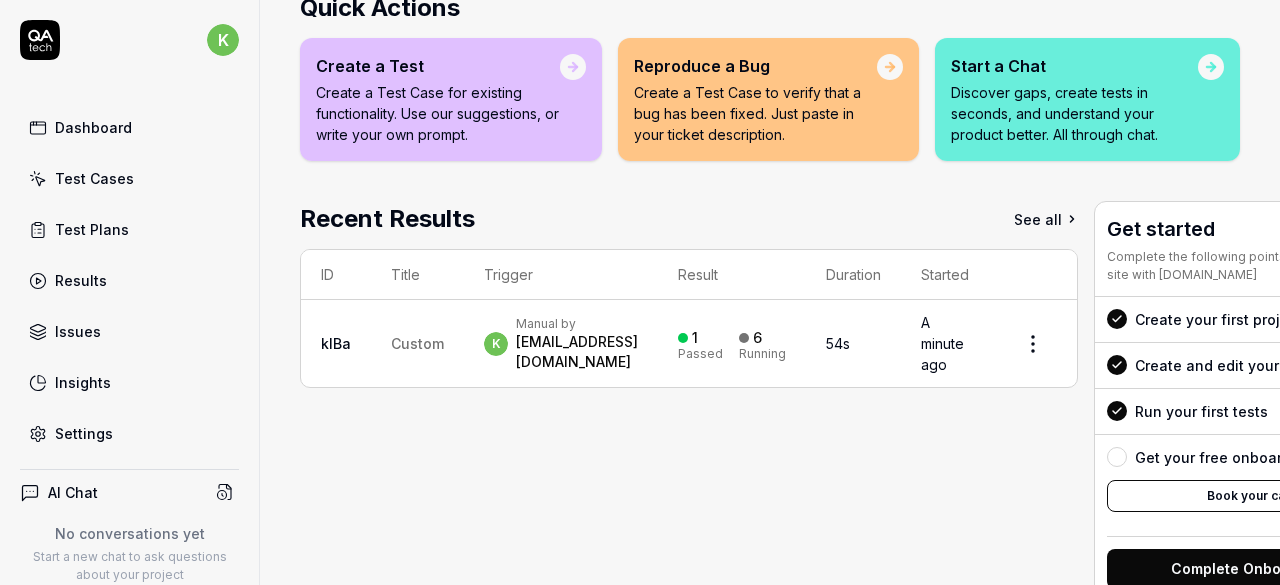 click on "Custom" at bounding box center [417, 343] 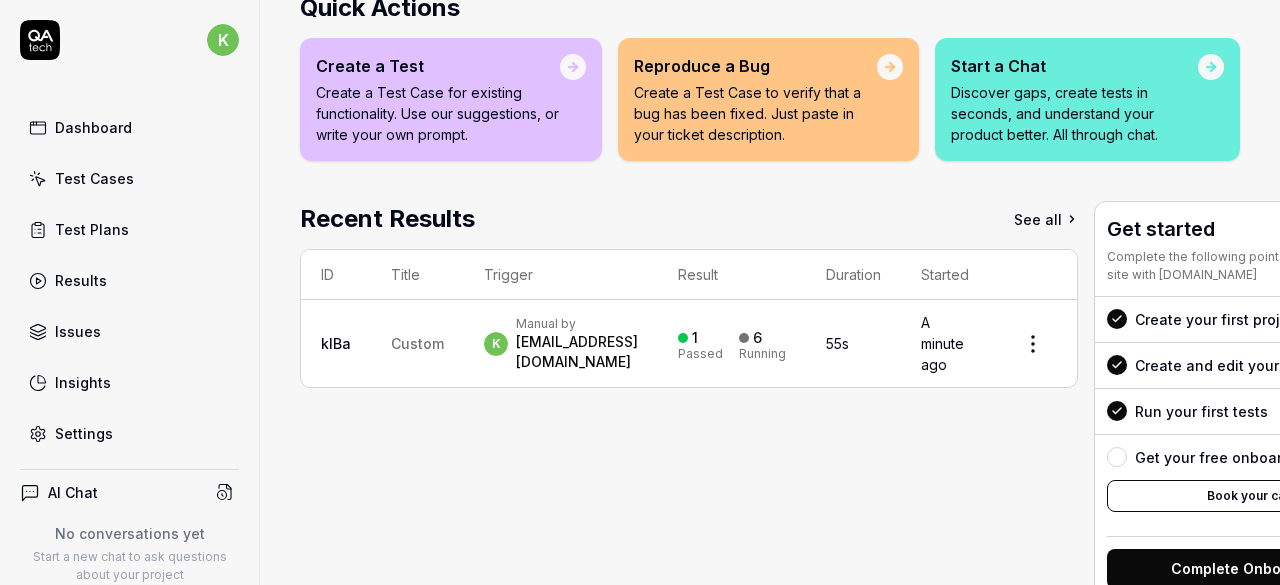 click on "[EMAIL_ADDRESS][DOMAIN_NAME]" at bounding box center [577, 352] 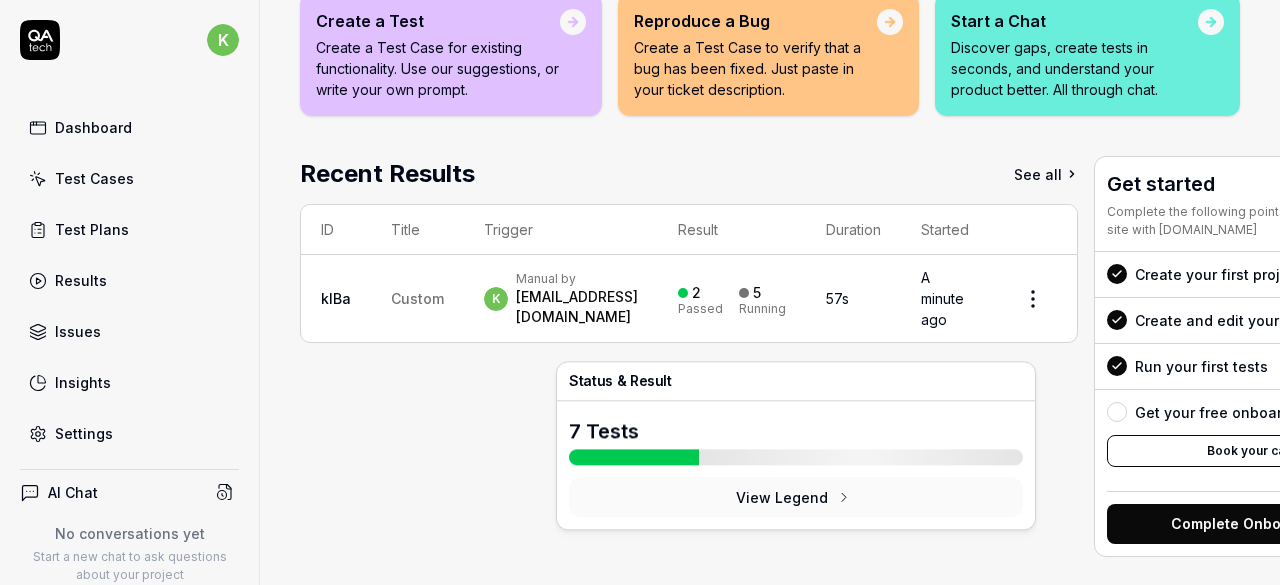scroll, scrollTop: 306, scrollLeft: 0, axis: vertical 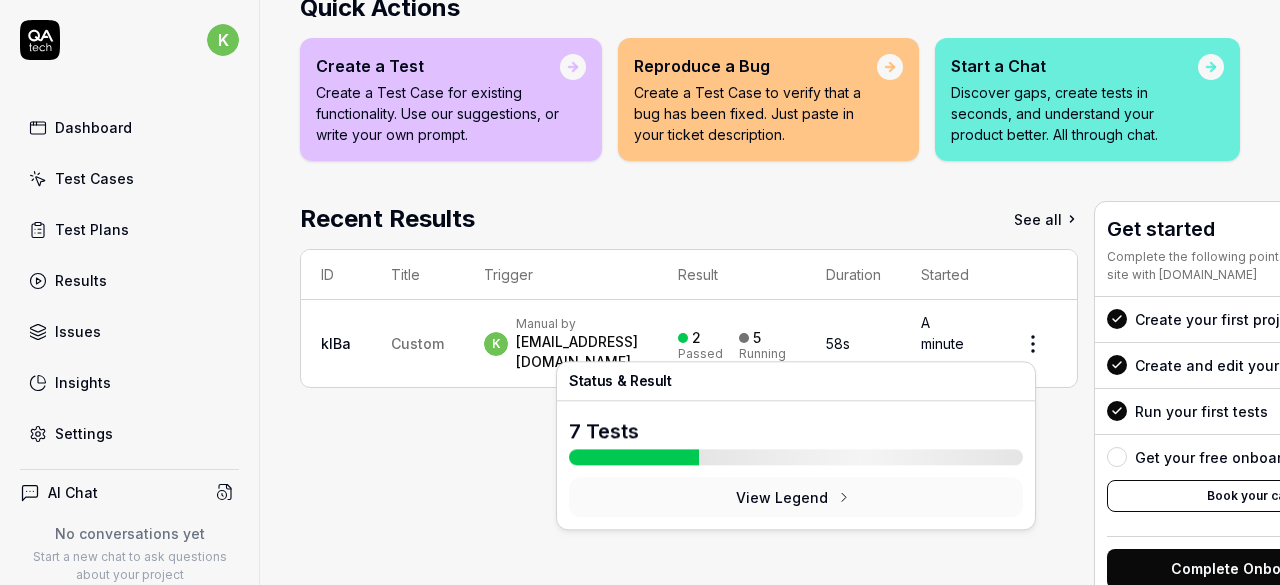 click on "View Legend" at bounding box center [796, 497] 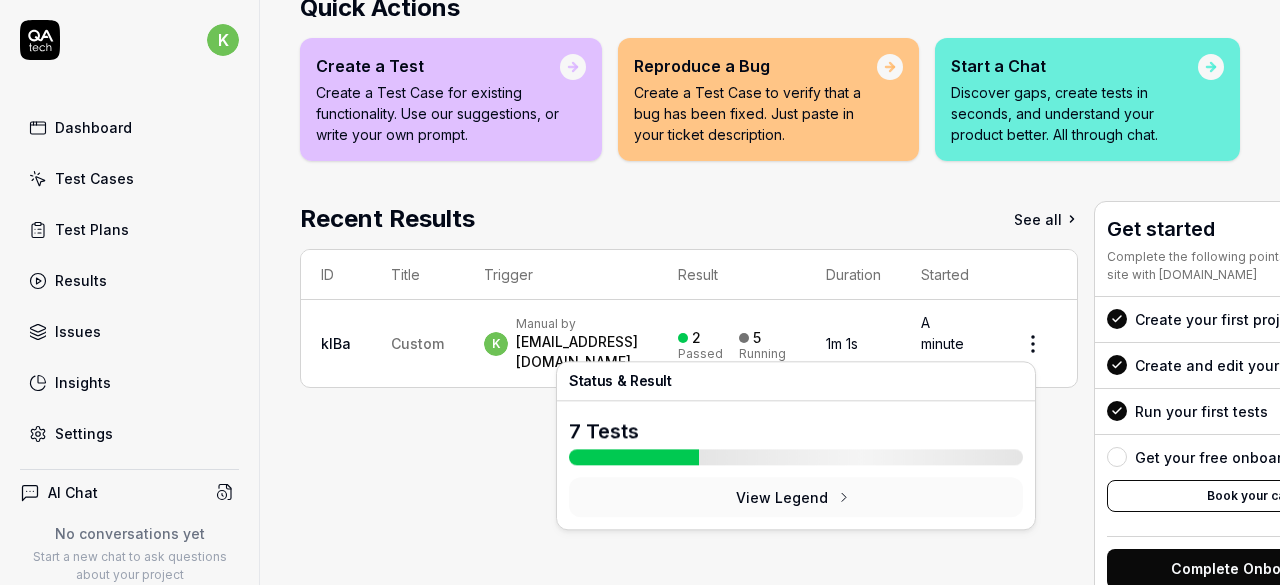 click on "View Legend" at bounding box center (796, 497) 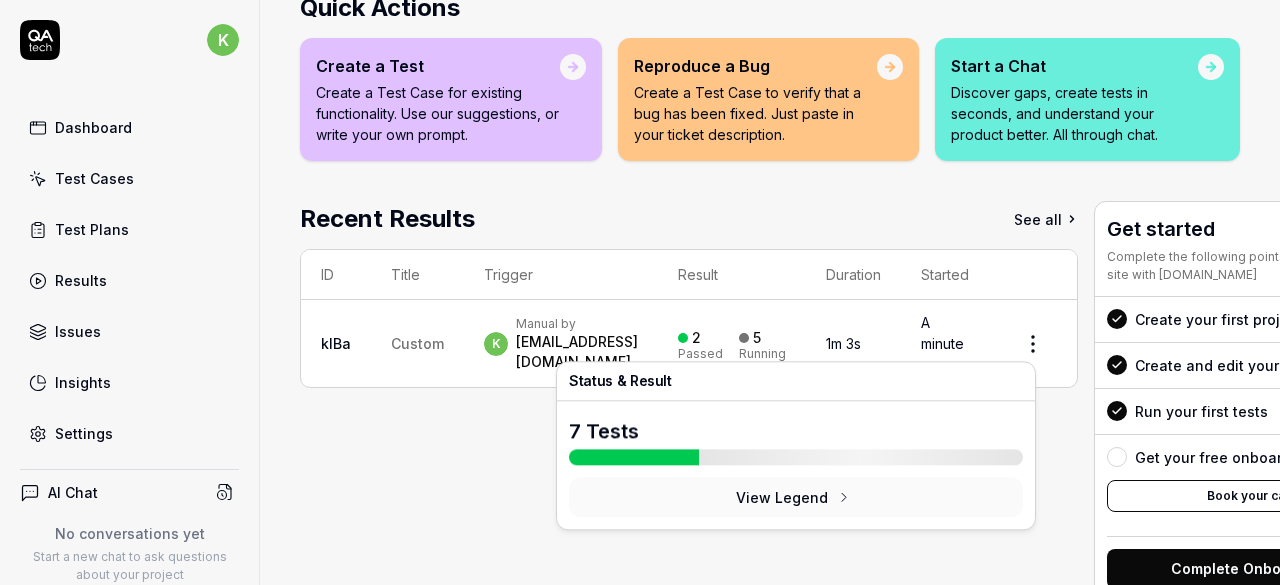 click on "View Legend" at bounding box center [796, 497] 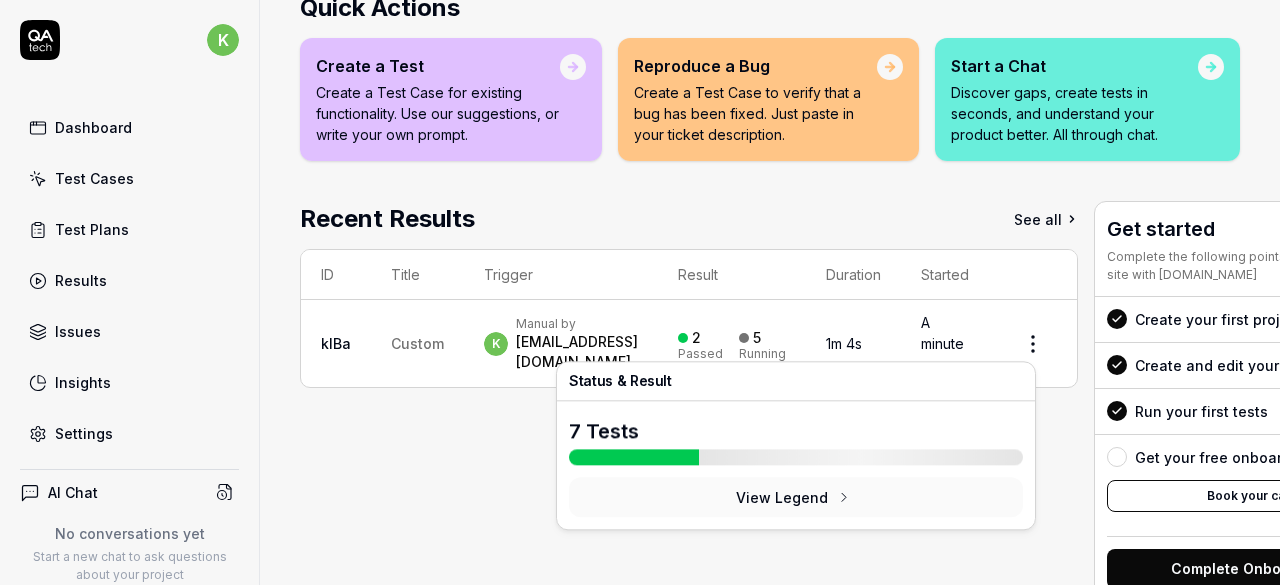 click on "View Legend" at bounding box center [796, 497] 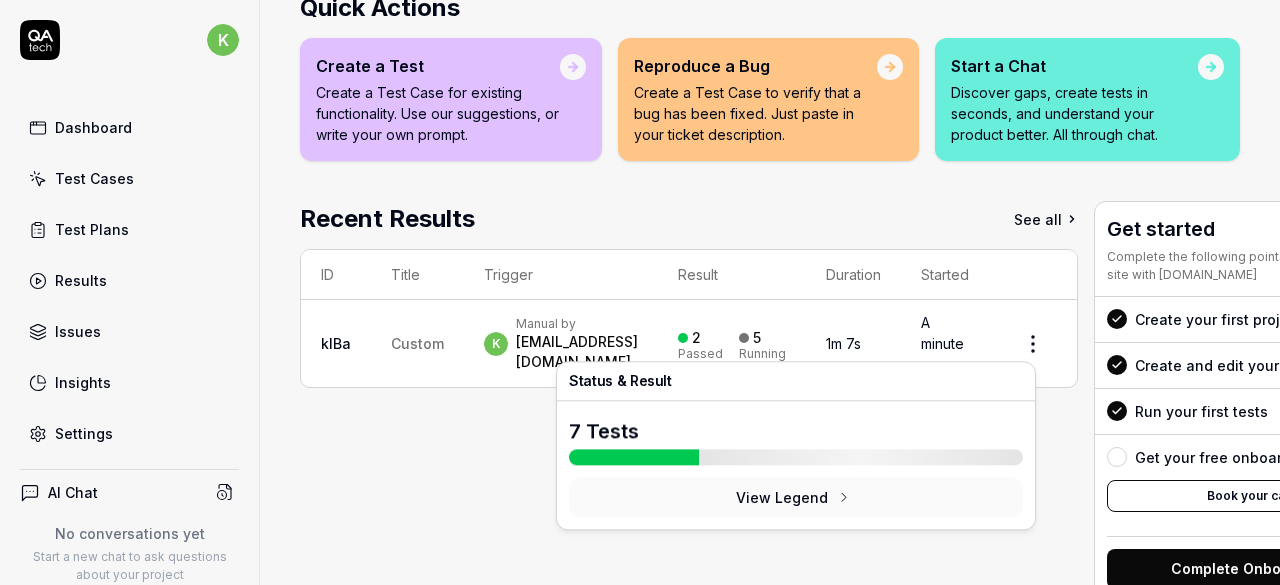 click on "View Legend" at bounding box center [796, 497] 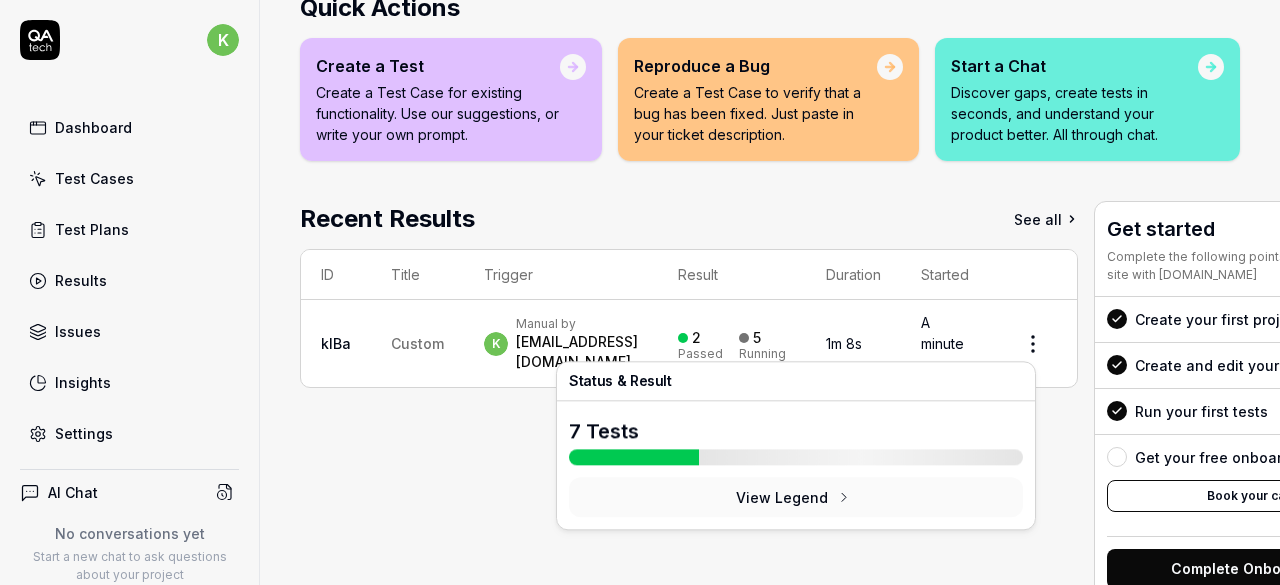 click on "View Legend" at bounding box center (796, 497) 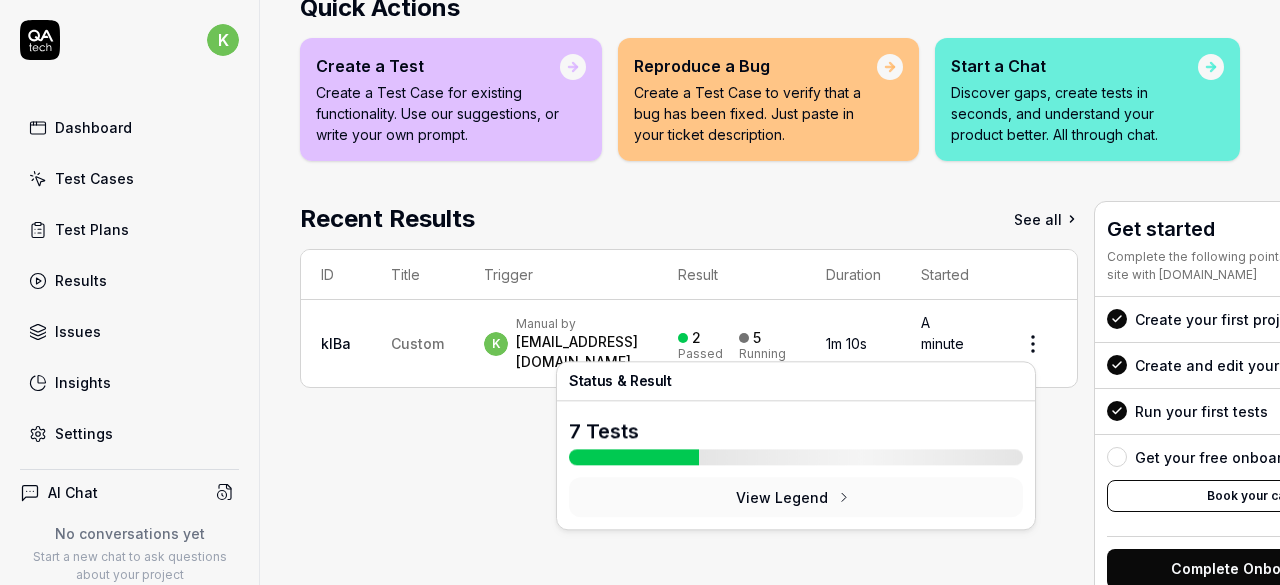 click on "View Legend" at bounding box center [796, 497] 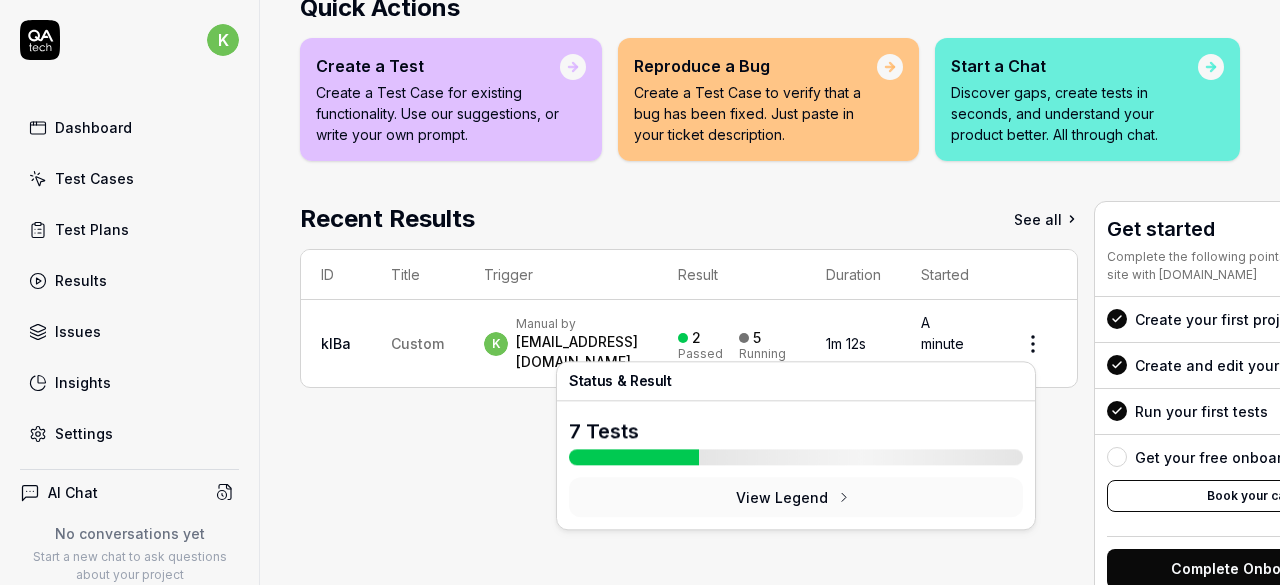 click on "View Legend" at bounding box center (796, 497) 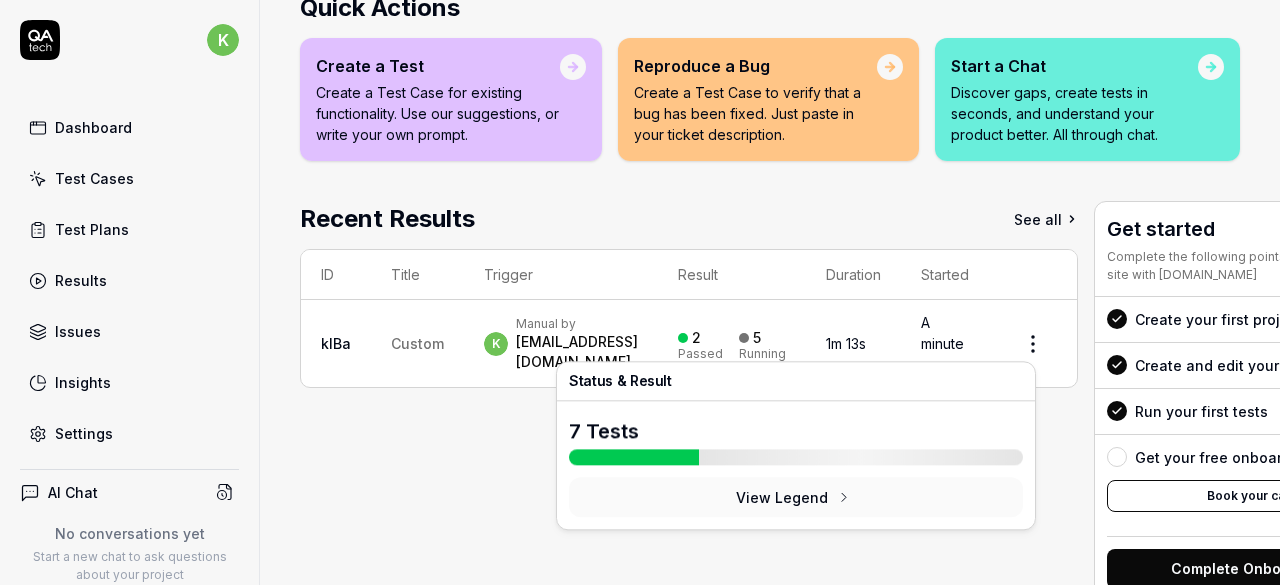 click on "View Legend" at bounding box center [796, 497] 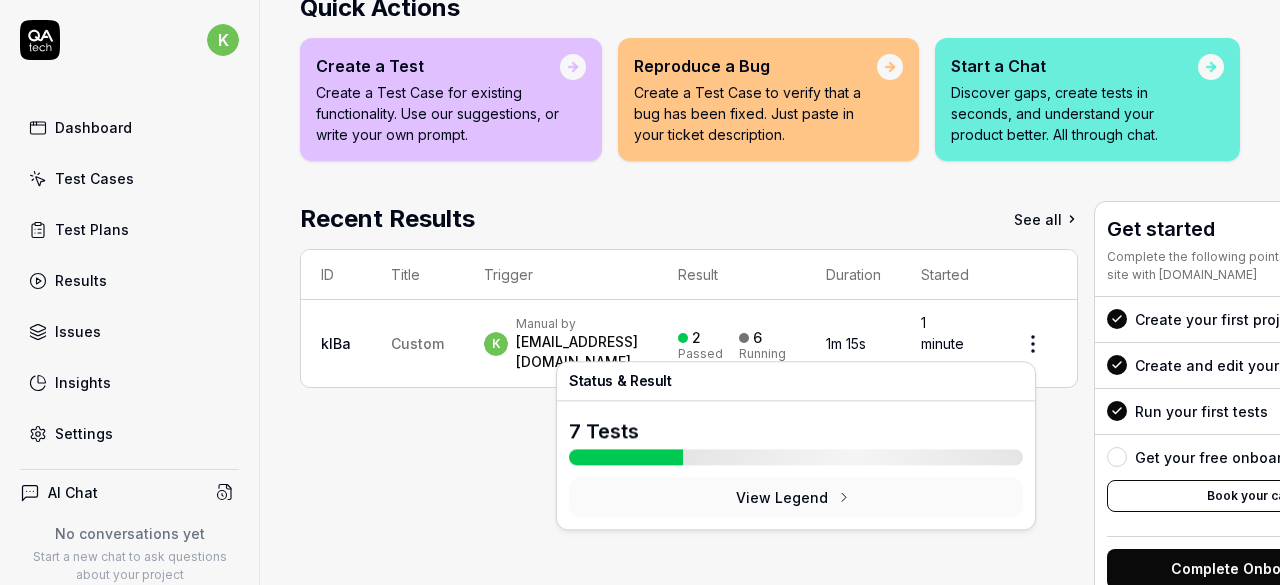 click on "View Legend" at bounding box center [796, 497] 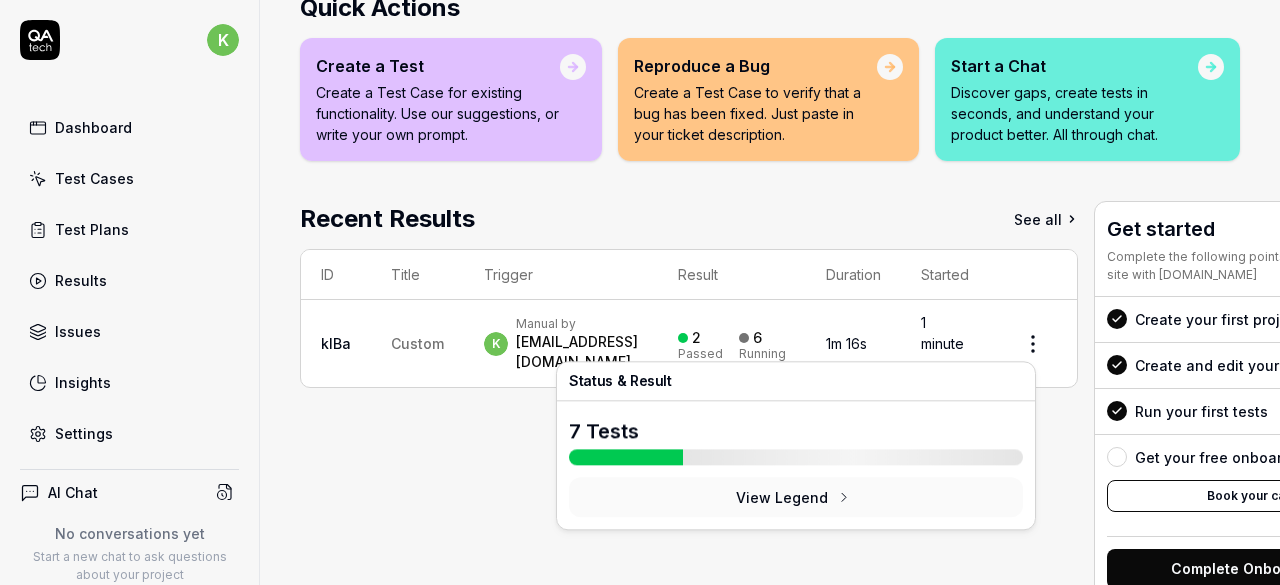click on "View Legend" at bounding box center [796, 497] 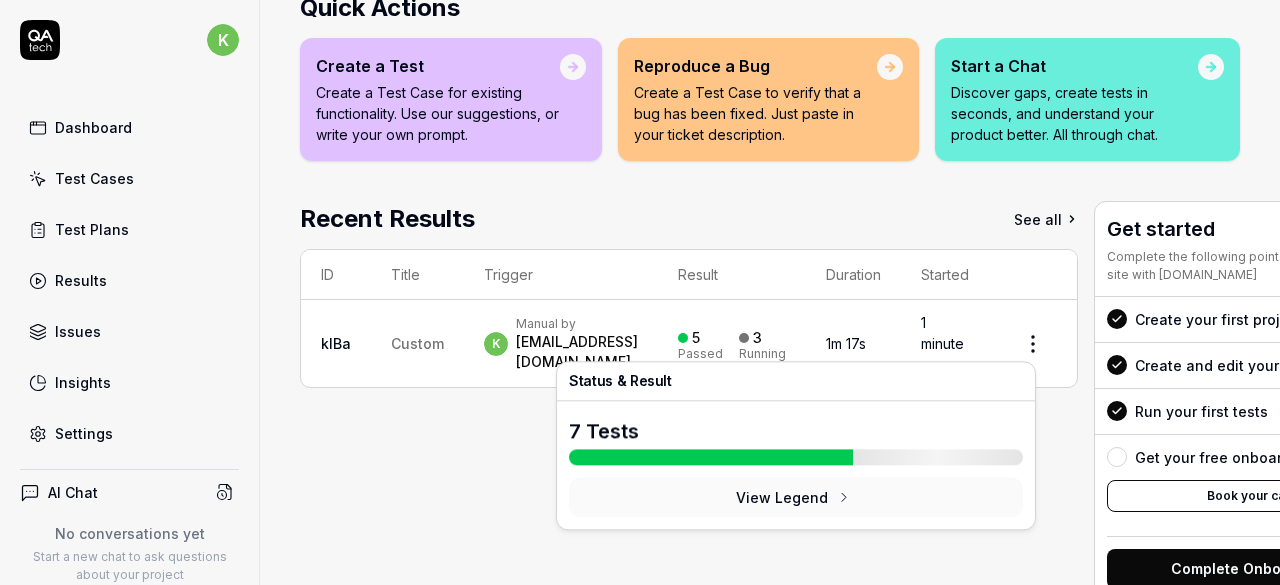click on "View Legend" at bounding box center (796, 497) 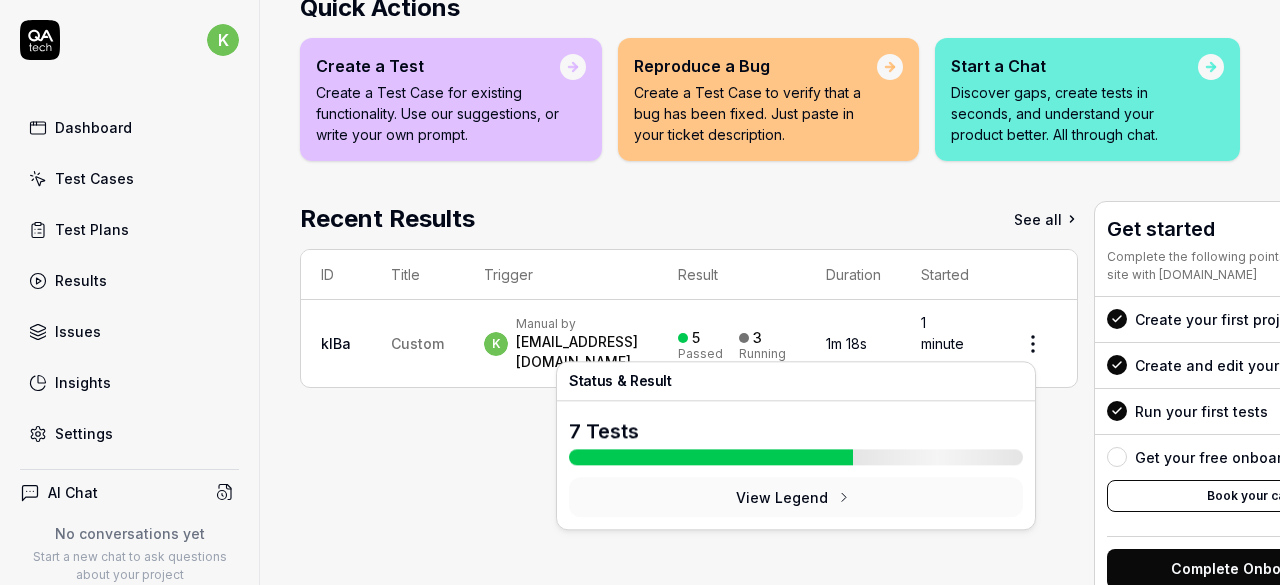 click on "View Legend" at bounding box center [796, 497] 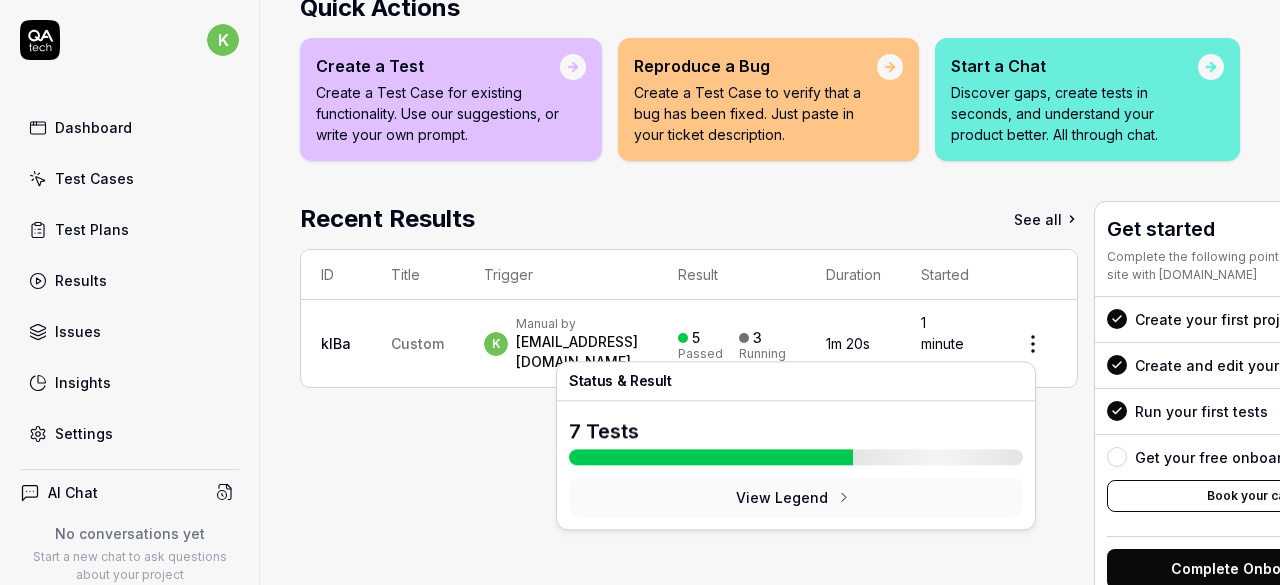 click on "View Legend" at bounding box center (796, 497) 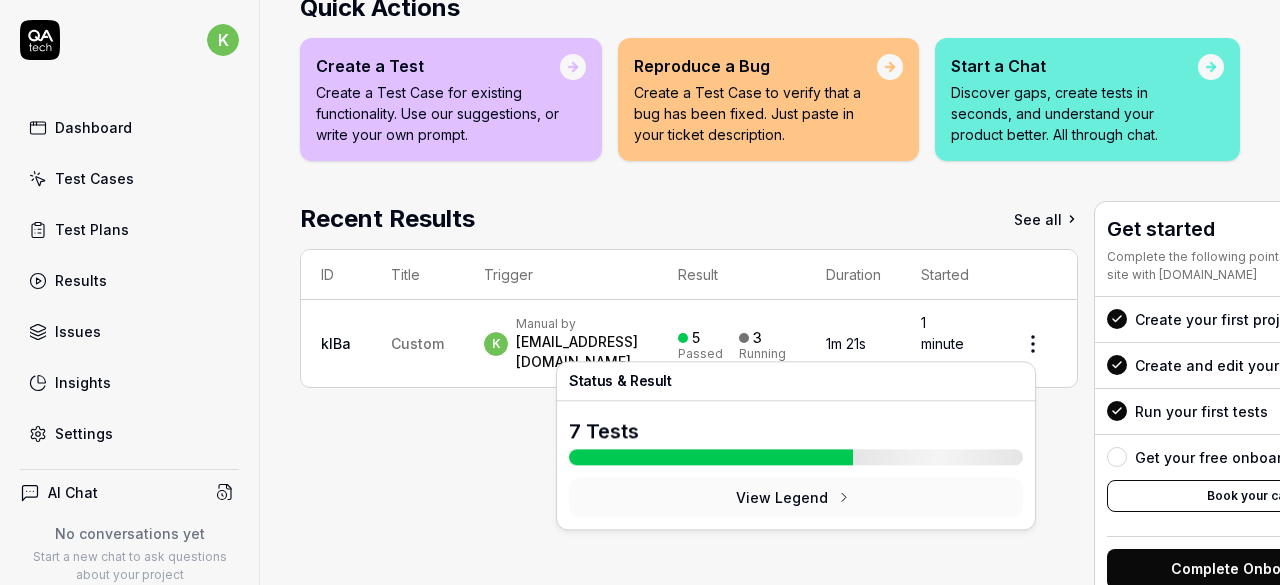 click on "View Legend" at bounding box center [796, 497] 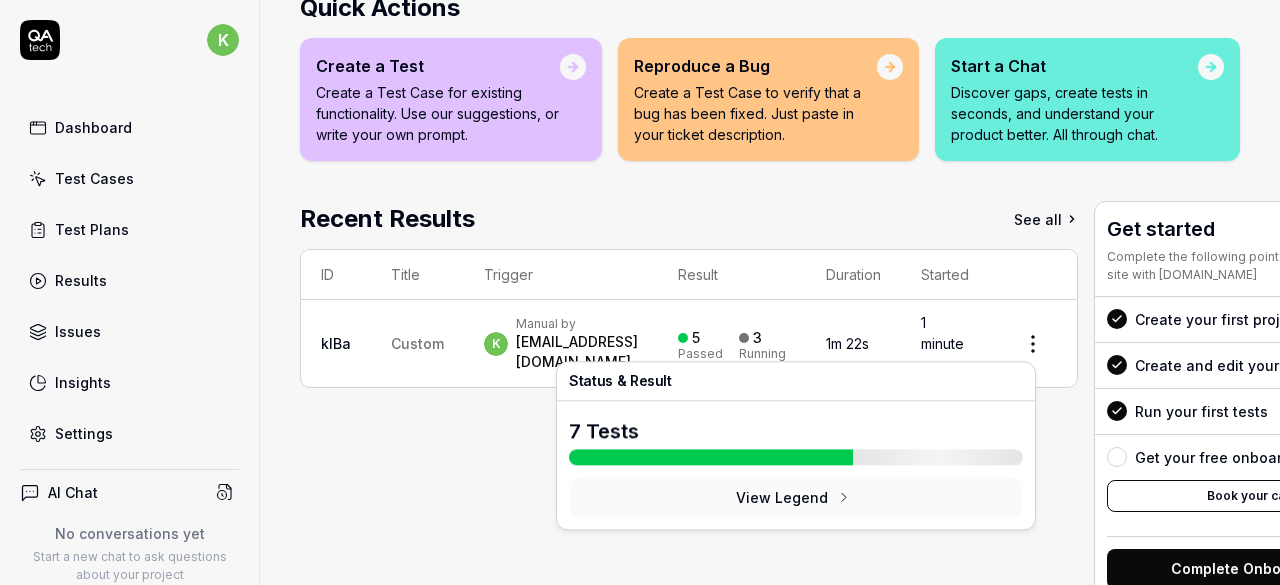 click on "View Legend" at bounding box center [796, 497] 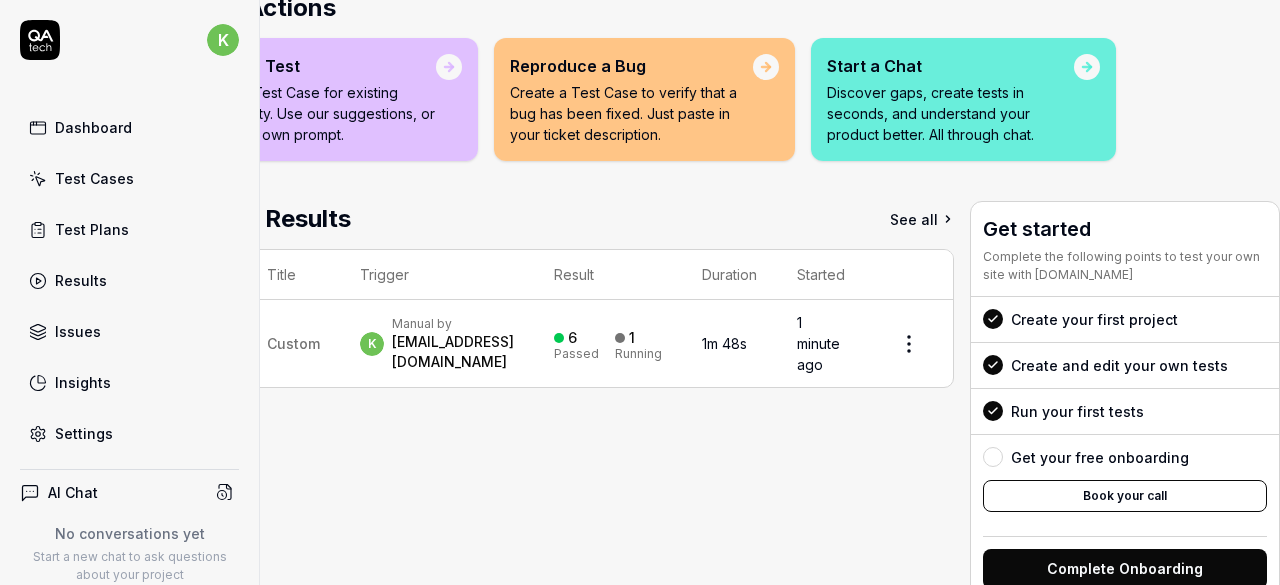 scroll, scrollTop: 306, scrollLeft: 139, axis: both 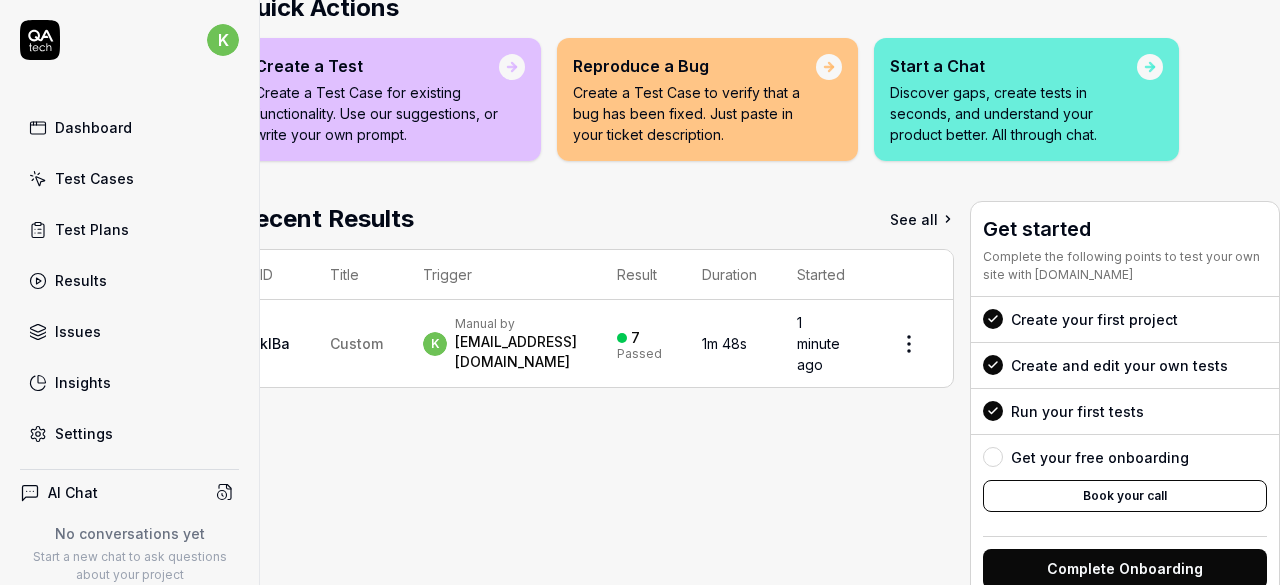 click on "7" at bounding box center [635, 338] 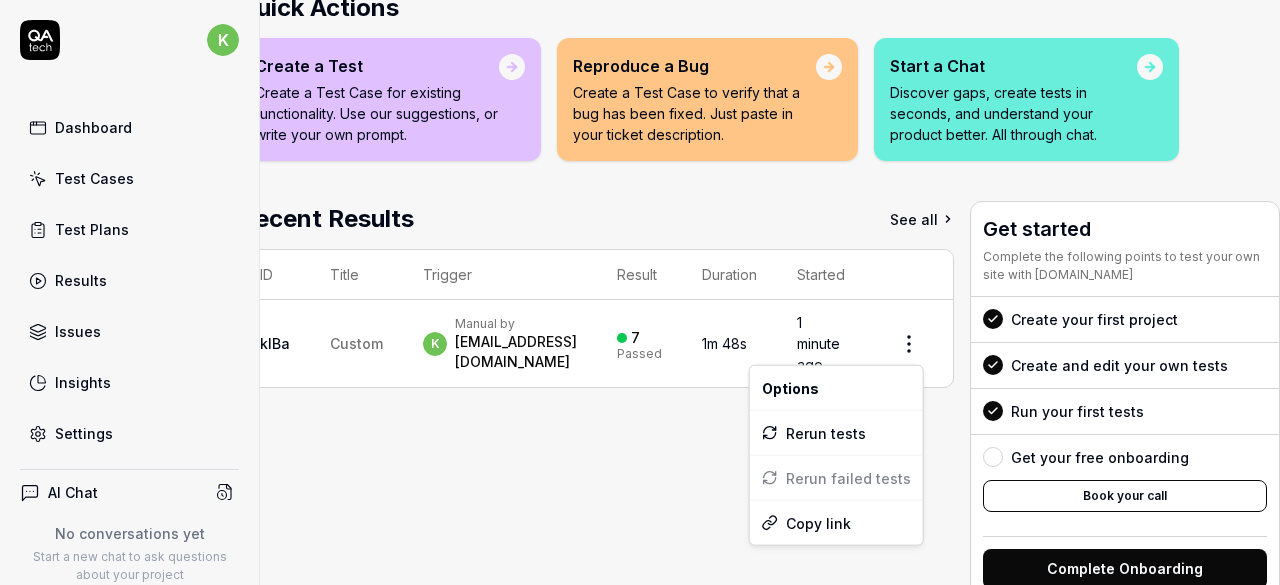 click on "k Dashboard Test Cases Test Plans Results Issues Insights Settings AI Chat No conversations yet Start a new chat to ask questions about your project New Test Runs 2  of  10 This is just a trial, upgrade for more tests! You have almost reached the limit for the trial. Upgrade Now Book a call with us Documentation s student TestCriti Collapse Sidebar Home Free Plan Home Free Plan TestCriti Add Test Case Run Tests Active Tests 7 Run count 1 Test Case Executions 7 Last Run 1 minute ago Quick Actions Create a Test Create a Test Case for existing functionality. Use our suggestions, or write your own prompt. Reproduce a Bug Create a Test Case to verify that a bug has been fixed. Just paste in your ticket description. Start a Chat Discover gaps, create tests in seconds, and understand your product better. All through chat. Recent Results See all ID Title Trigger Result Duration Started kIBa Custom k Manual by [EMAIL_ADDRESS][DOMAIN_NAME] 7 Passed 1m 48s 1 minute ago Get started Create your first project Book your call" at bounding box center (640, 292) 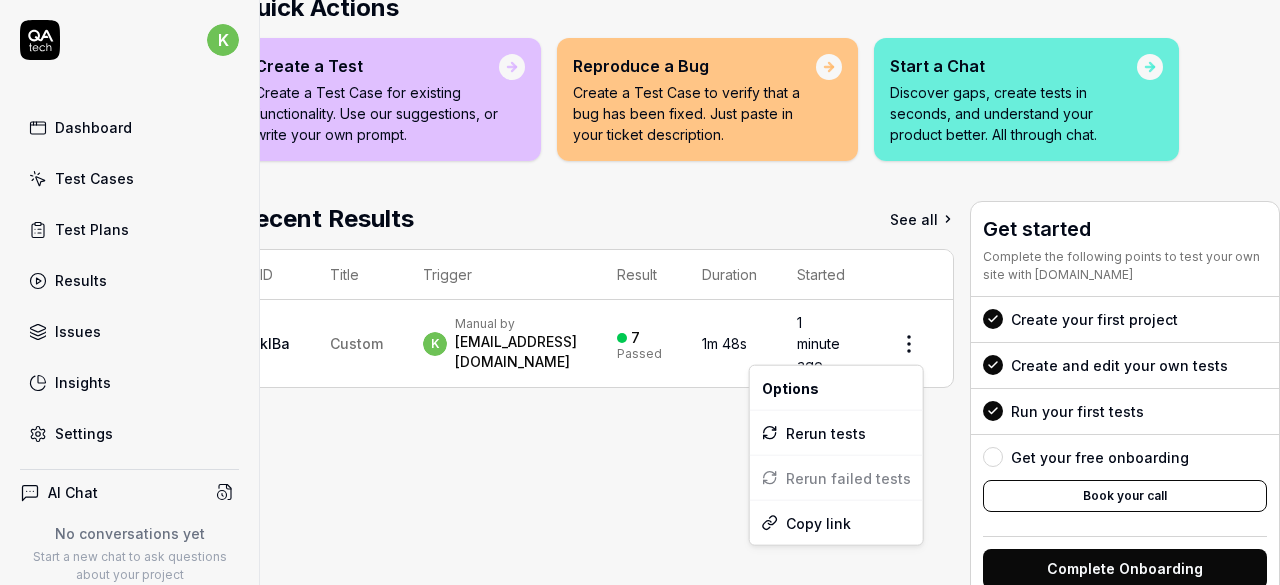 scroll, scrollTop: 0, scrollLeft: 0, axis: both 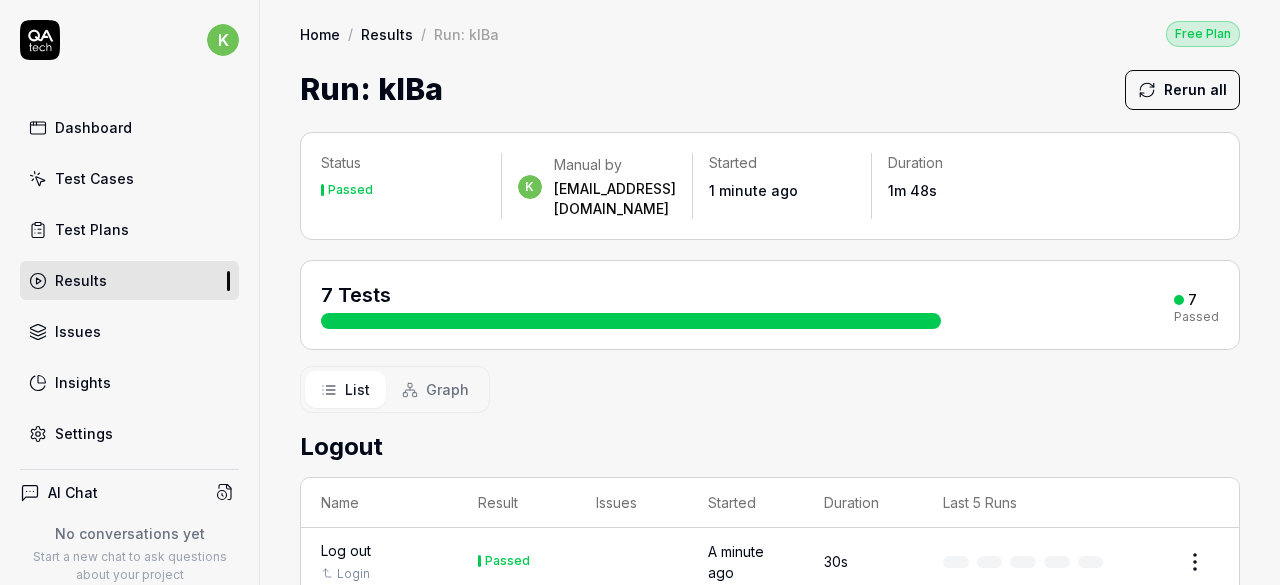 click on "List" at bounding box center [357, 389] 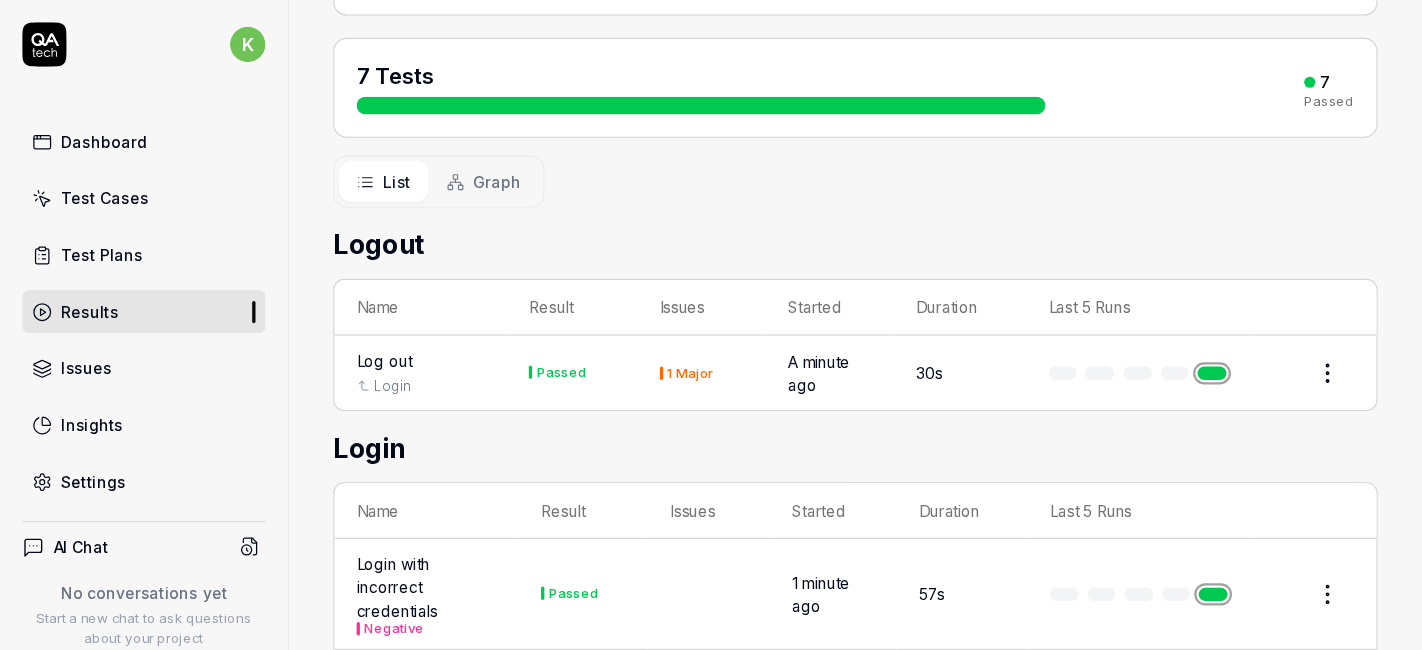 scroll, scrollTop: 227, scrollLeft: 0, axis: vertical 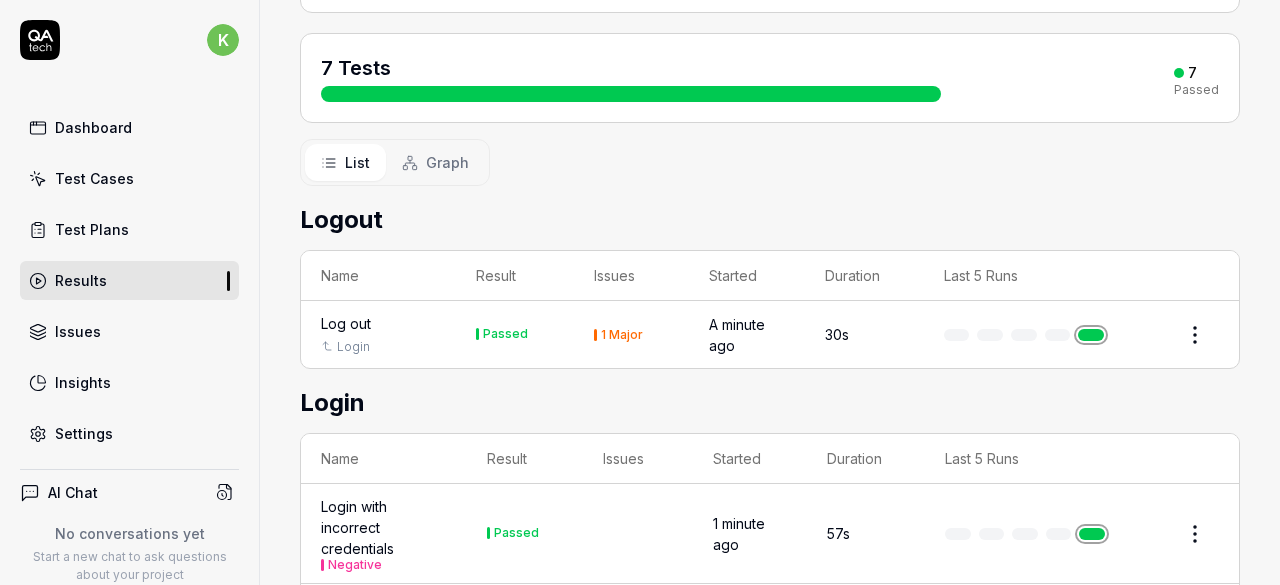 type 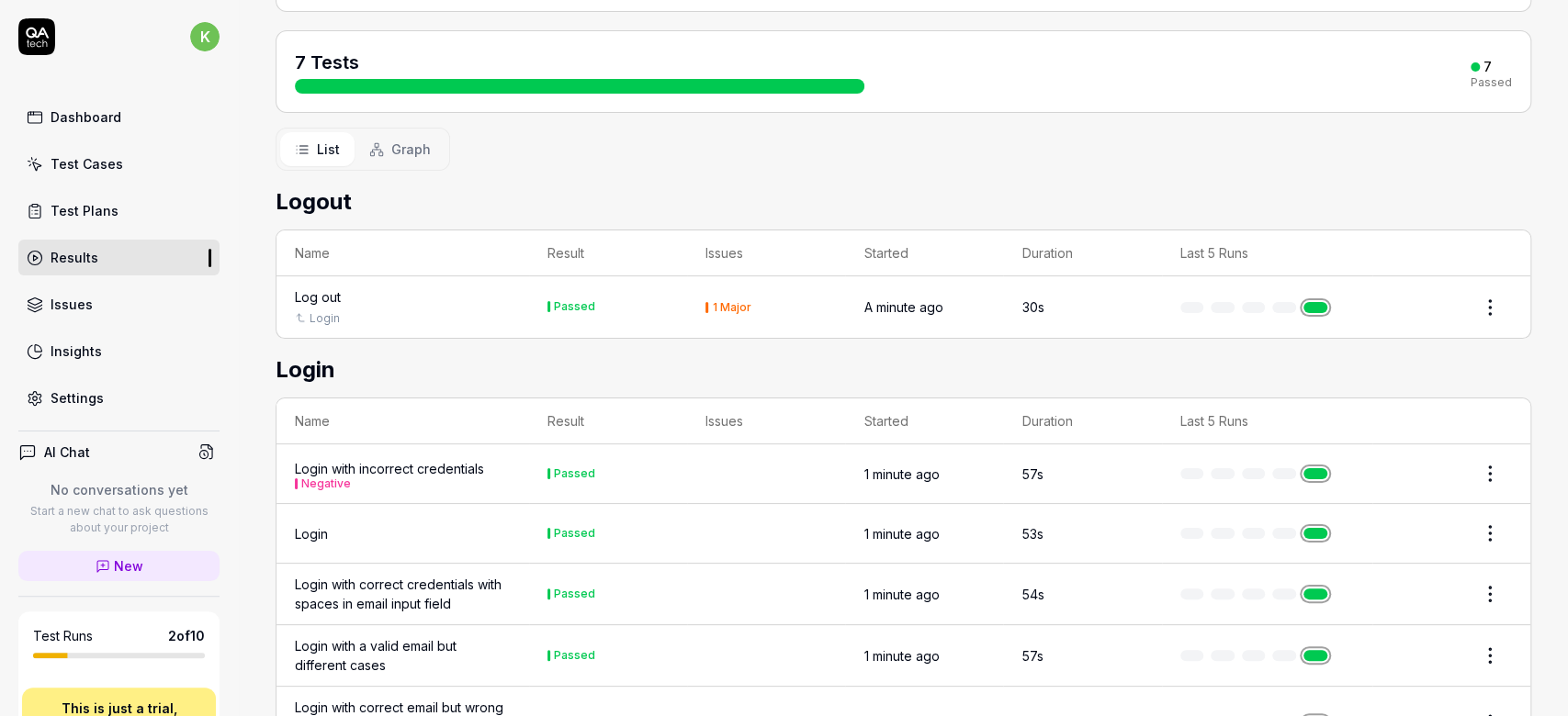 scroll, scrollTop: 208, scrollLeft: 0, axis: vertical 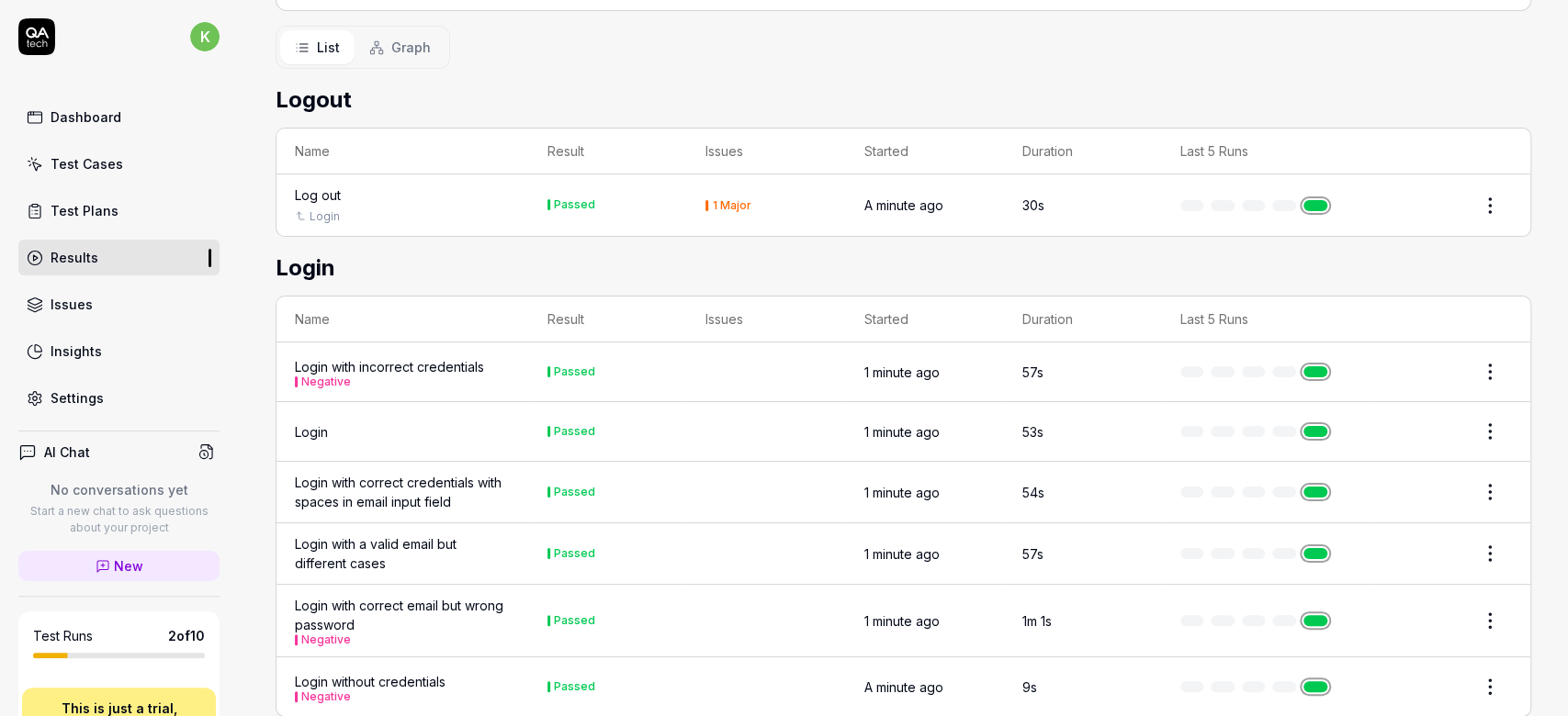 click on "1   Major" at bounding box center [731, 206] 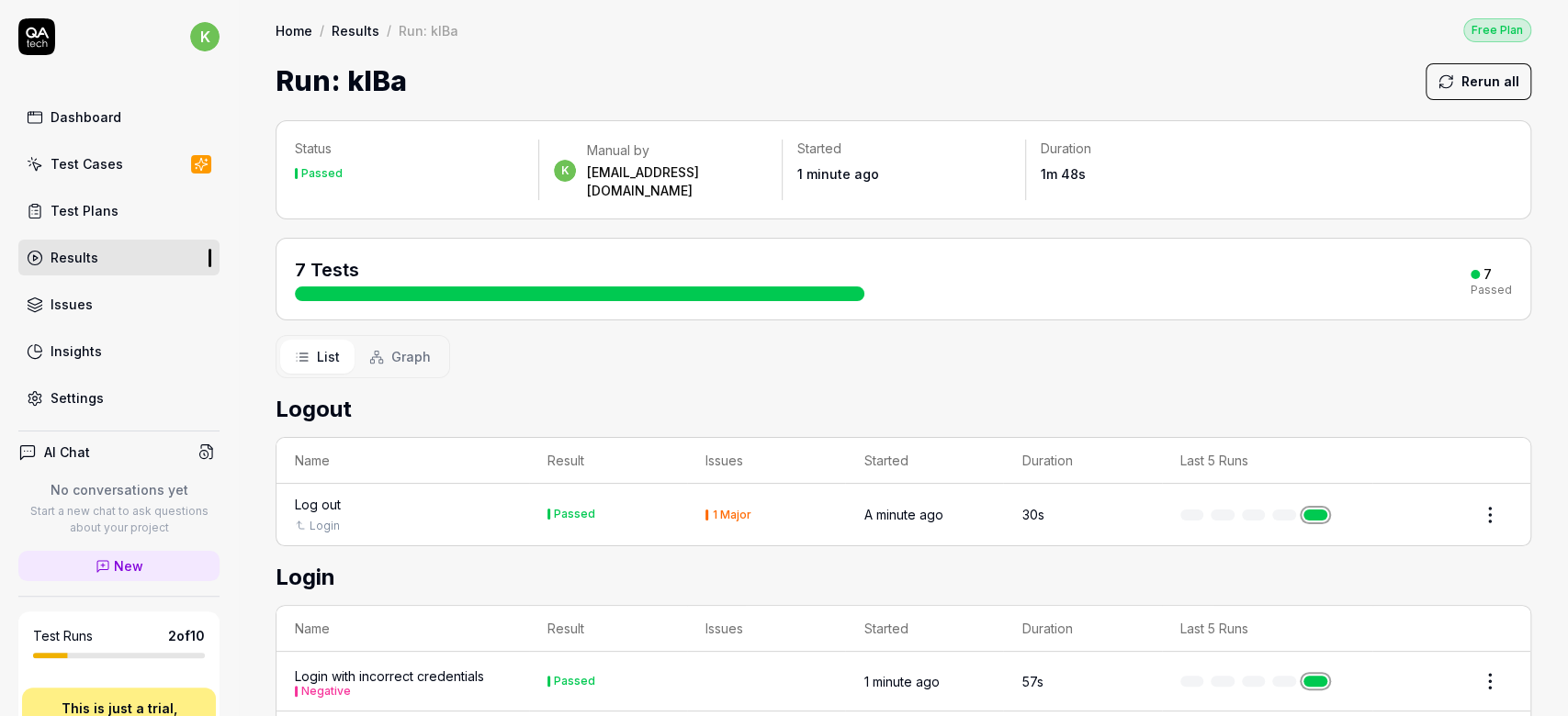scroll, scrollTop: 0, scrollLeft: 0, axis: both 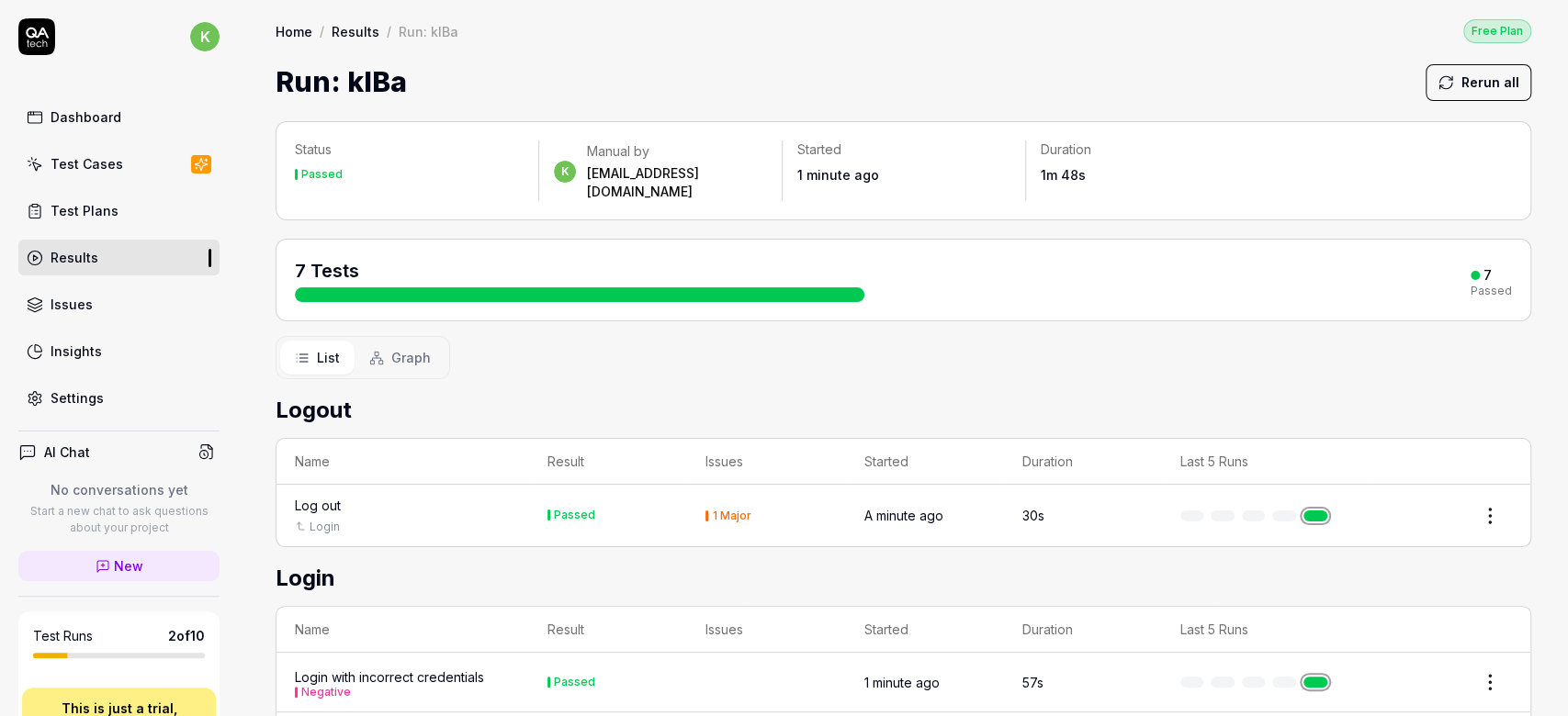 click on "Graph" at bounding box center (411, 357) 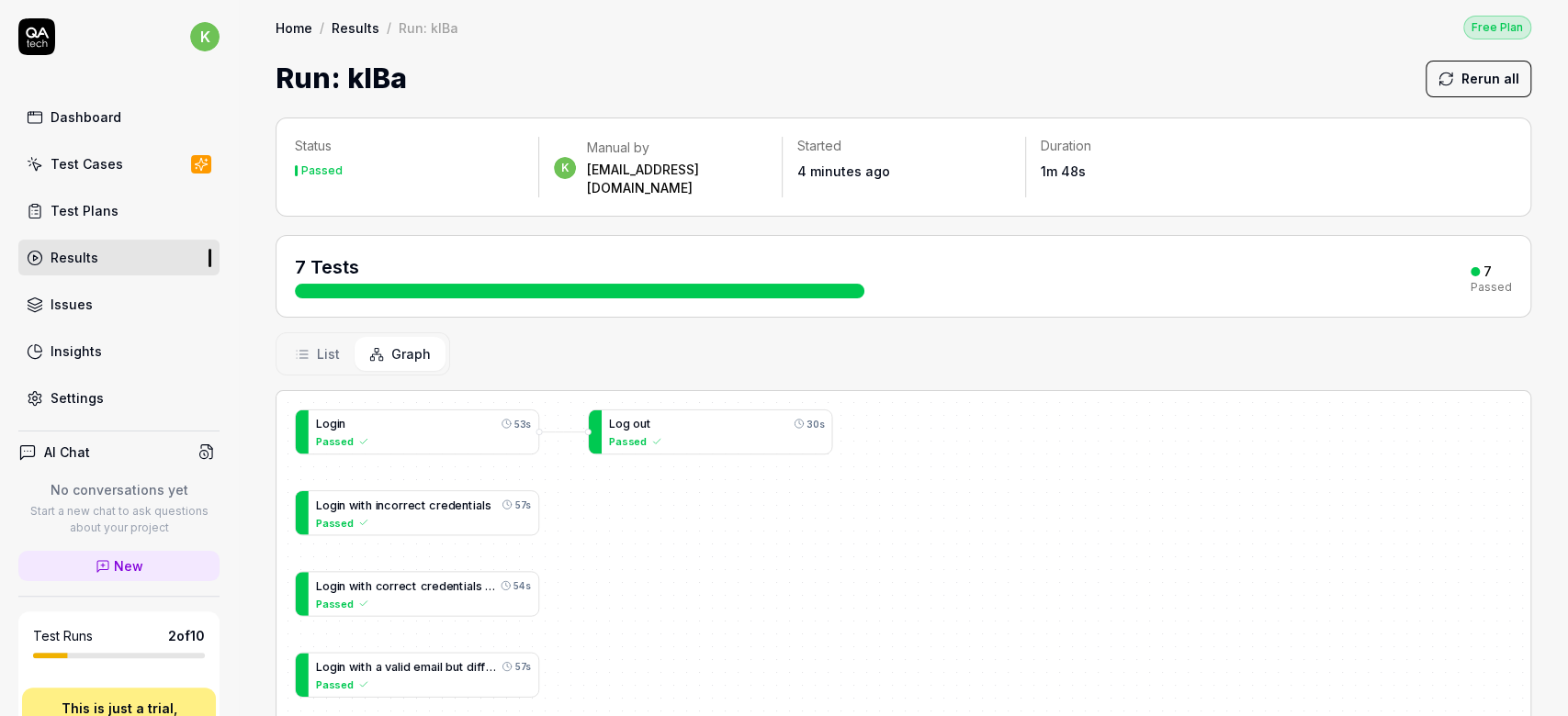 scroll, scrollTop: 0, scrollLeft: 0, axis: both 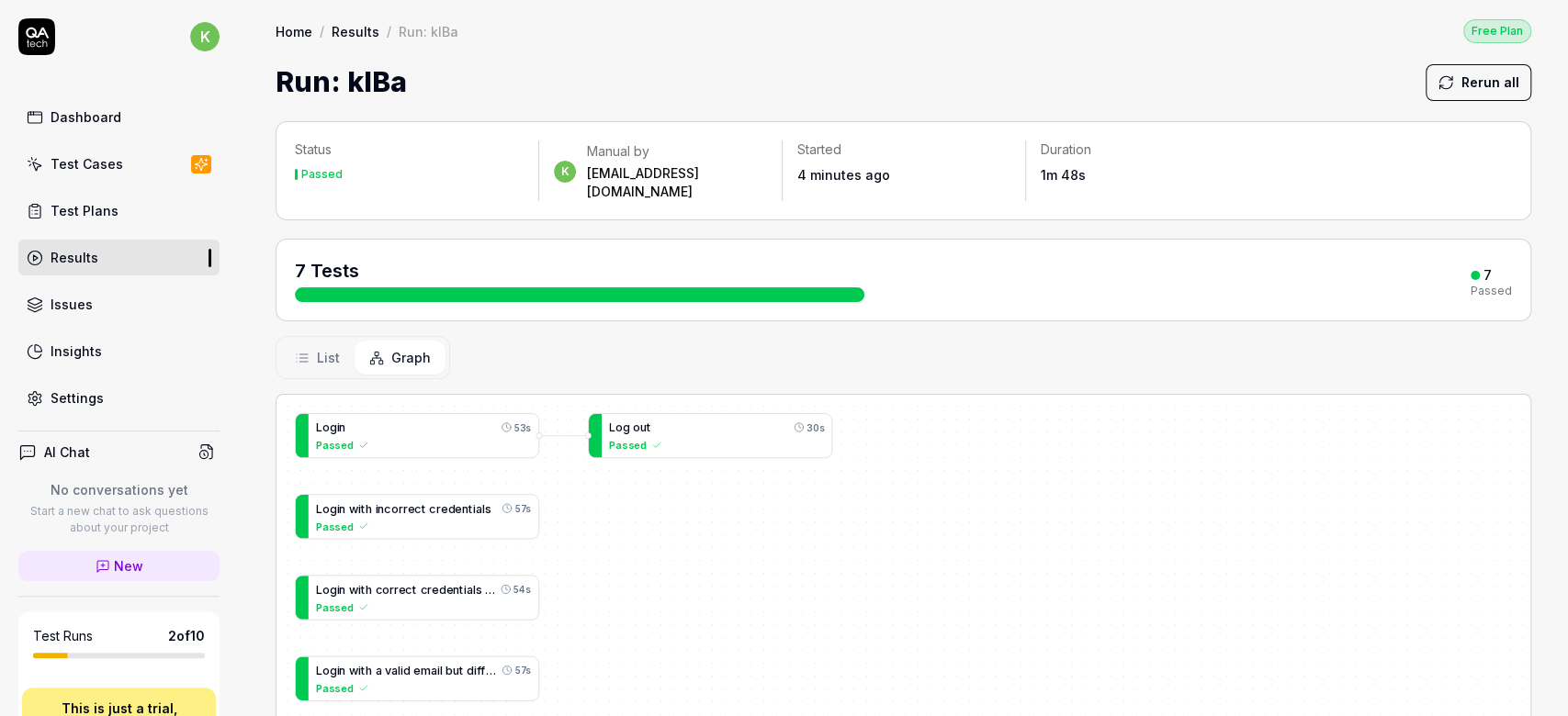 click on "Test Cases" at bounding box center [86, 163] 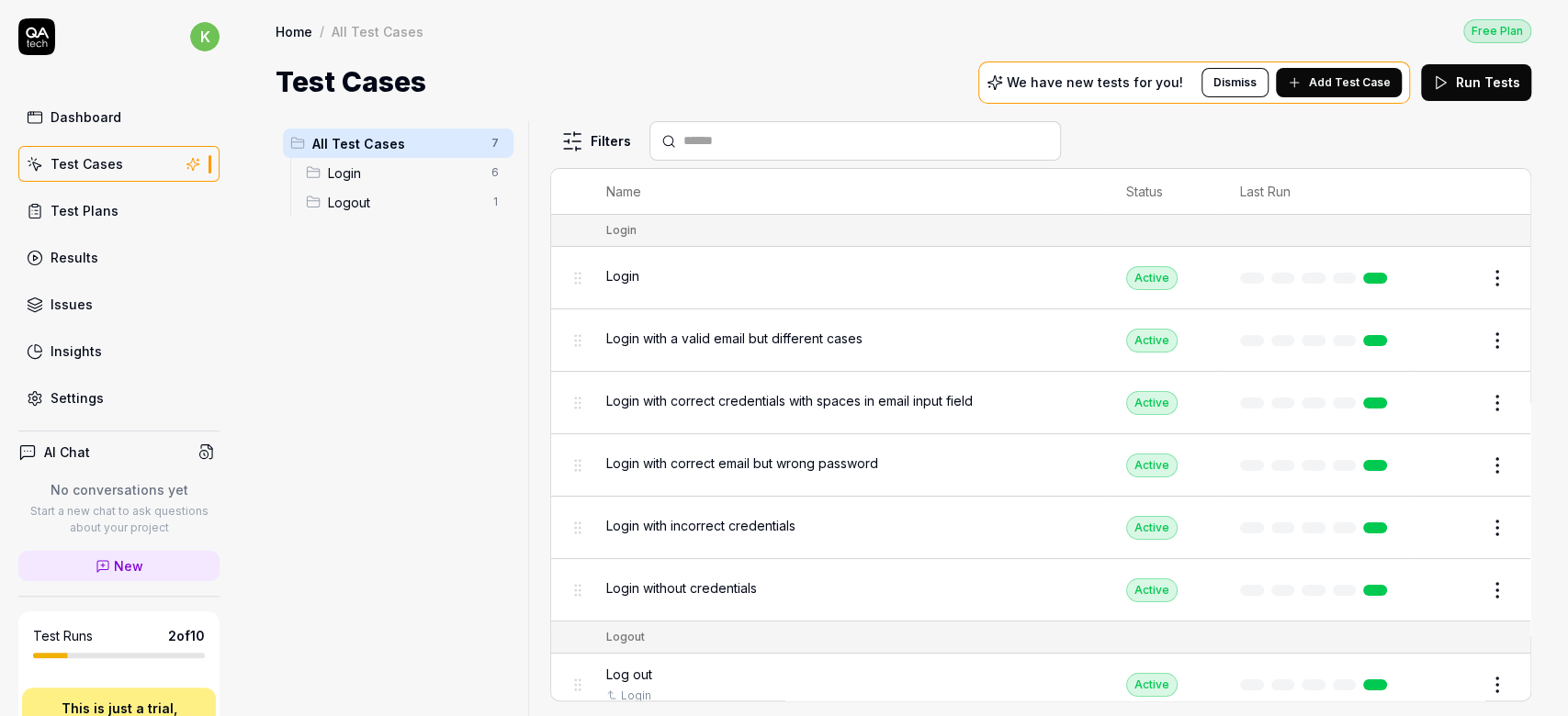 click on "Add Test Case" at bounding box center [1349, 83] 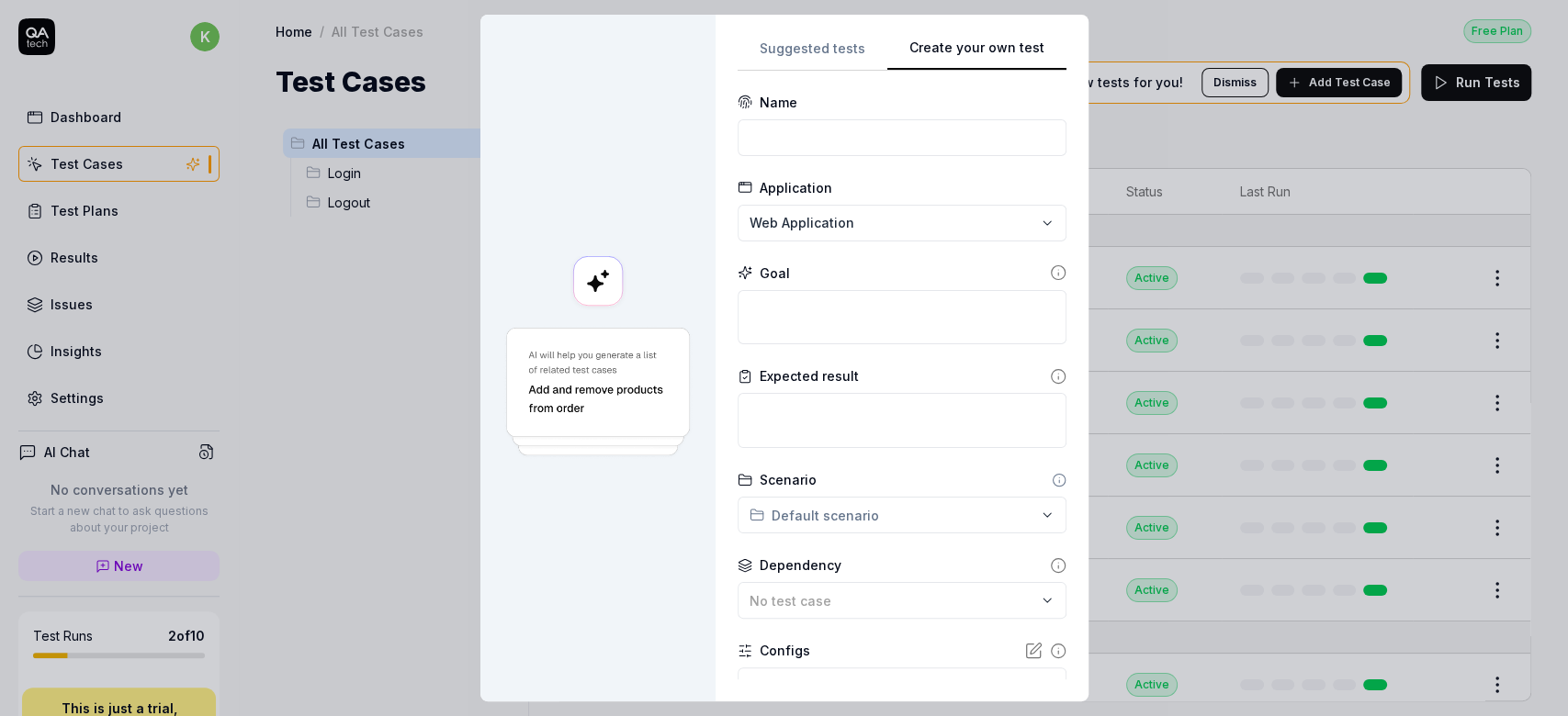 click on "**********" at bounding box center [902, 358] 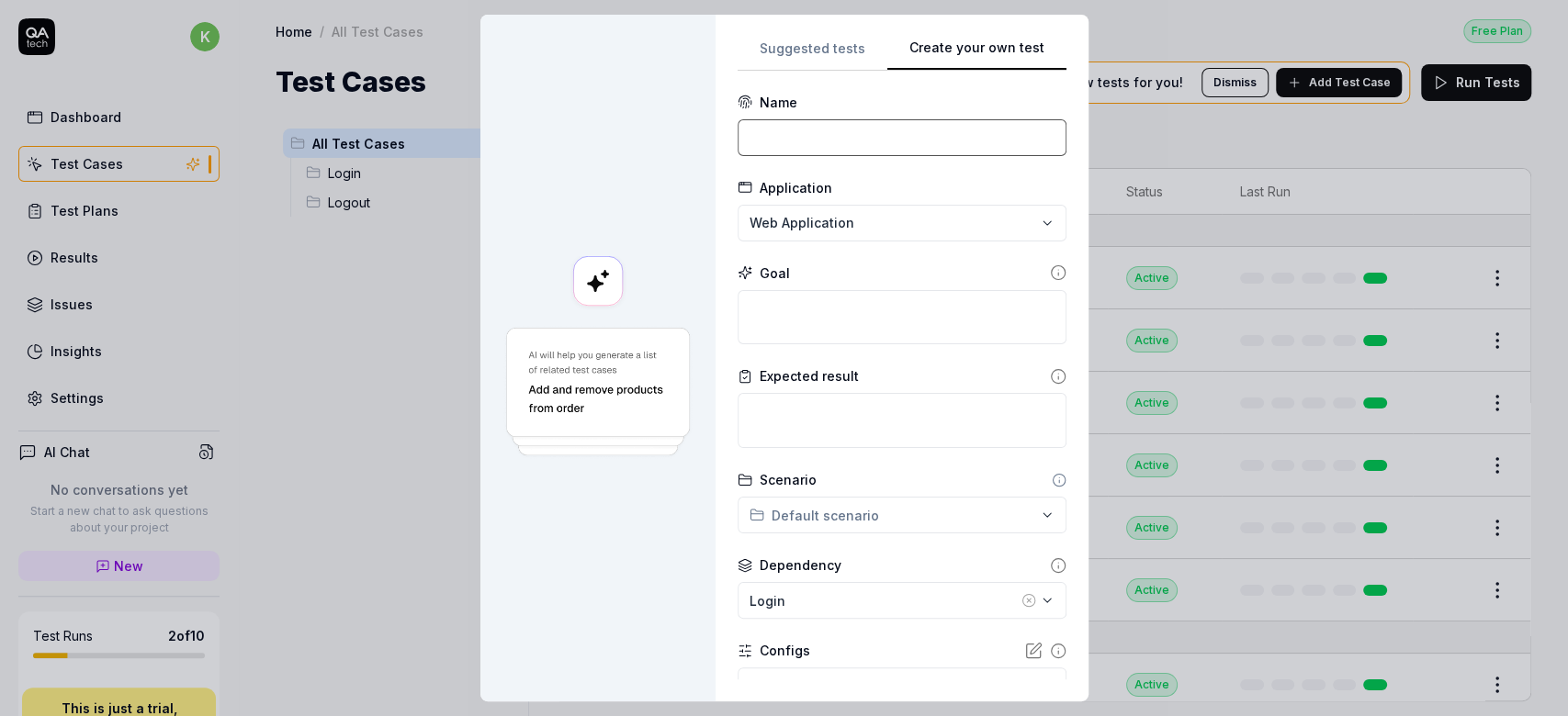 click at bounding box center (902, 138) 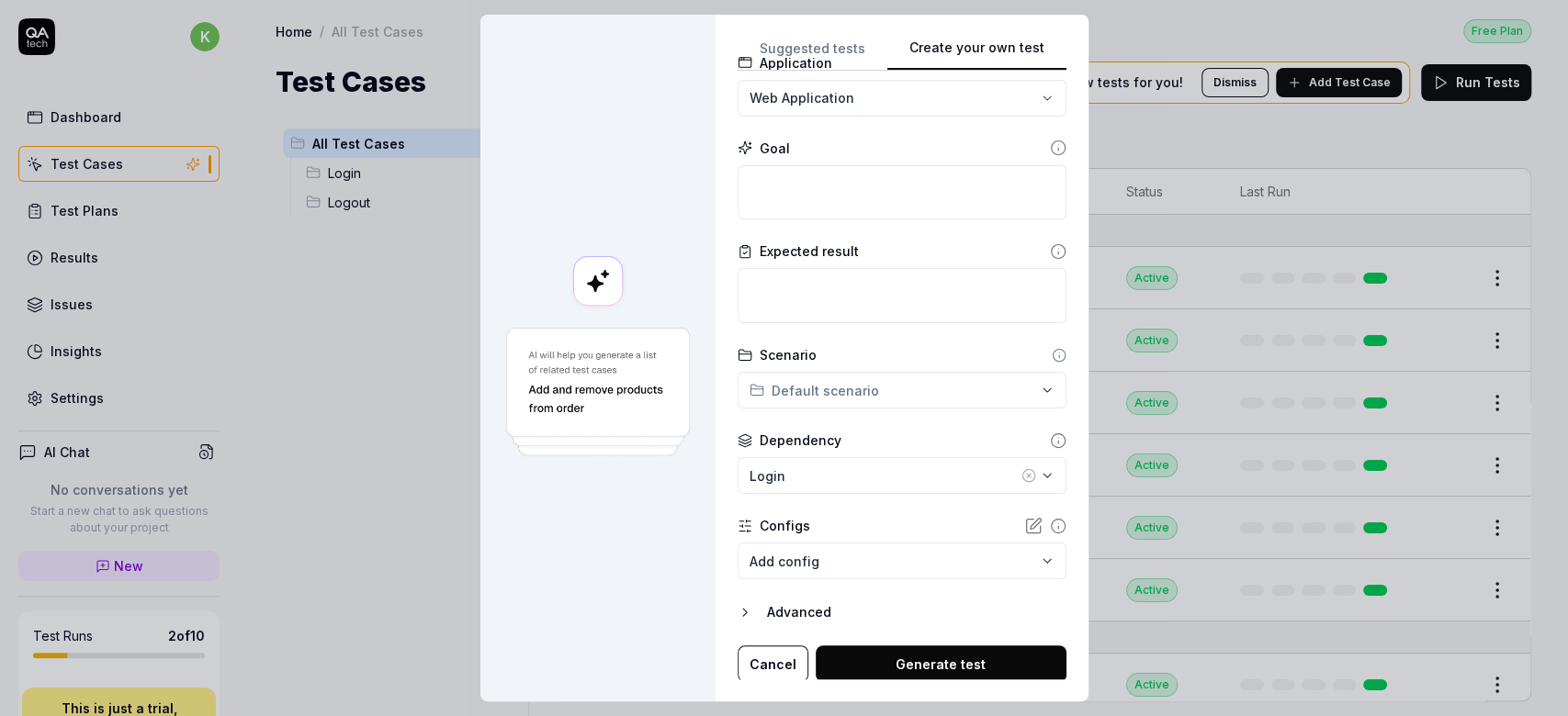 scroll, scrollTop: 127, scrollLeft: 0, axis: vertical 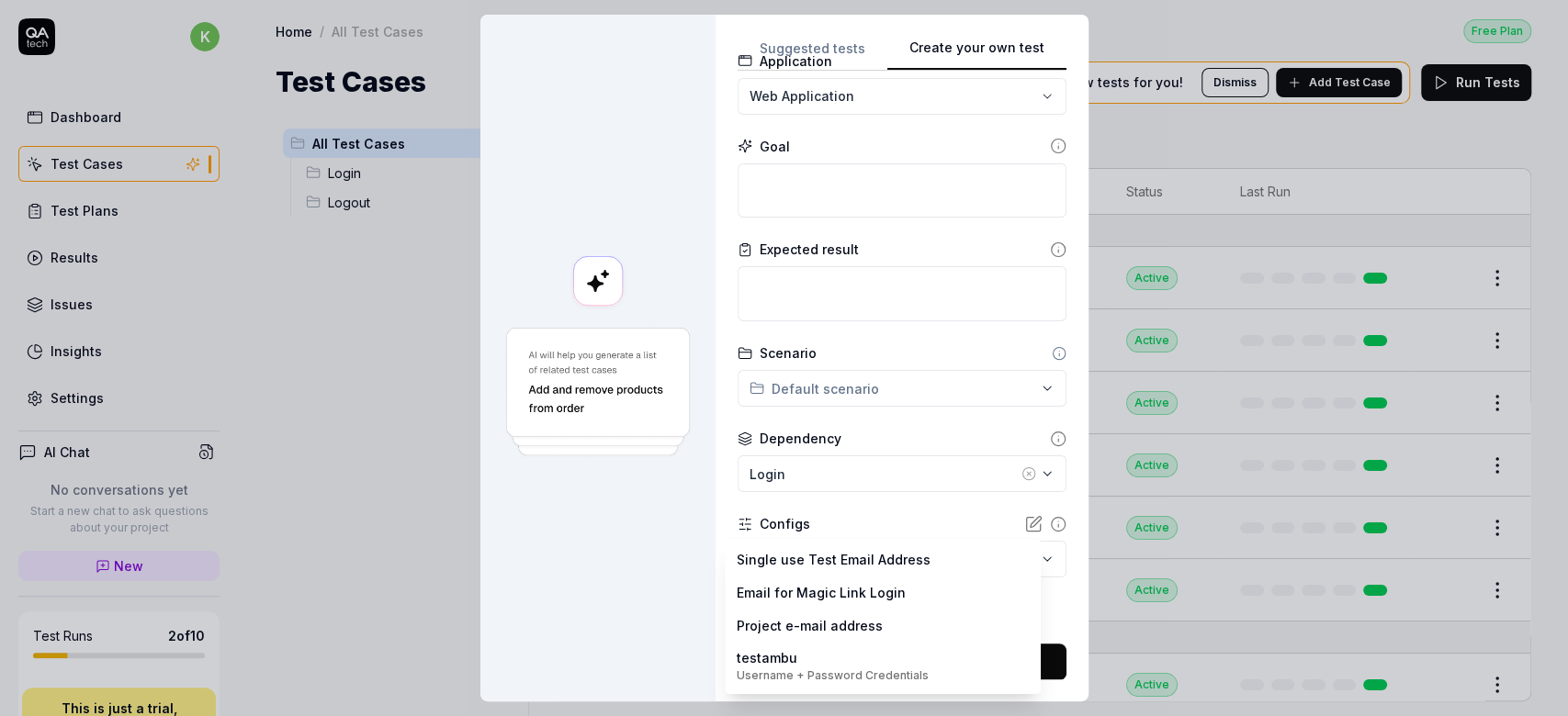 click on "k Dashboard Test Cases Test Plans Results Issues Insights Settings AI Chat No conversations yet Start a new chat to ask questions about your project New Test Runs 2  of  10 This is just a trial, upgrade for more tests! You have almost reached the limit for the trial. Upgrade Now Book a call with us Documentation s student TestCriti Collapse Sidebar Home / All Test Cases Free Plan Home / All Test Cases Free Plan Test Cases We have new tests for you! Dismiss Add Test Case Run Tests All Test Cases 7 Login 6 Logout 1 Filters Name Status Last Run Login Login Active Edit Login with a valid email but different cases Active Edit Login with correct credentials with spaces in email input field Active Edit Login with correct email but wrong password Active Edit Login with incorrect credentials Active Edit Login without credentials Active Edit Logout Log out Login Active Edit
Create your own test Suggested tests Create your own test Name Application Web Application Goal Expected result Scenario Default scenario *" at bounding box center [784, 358] 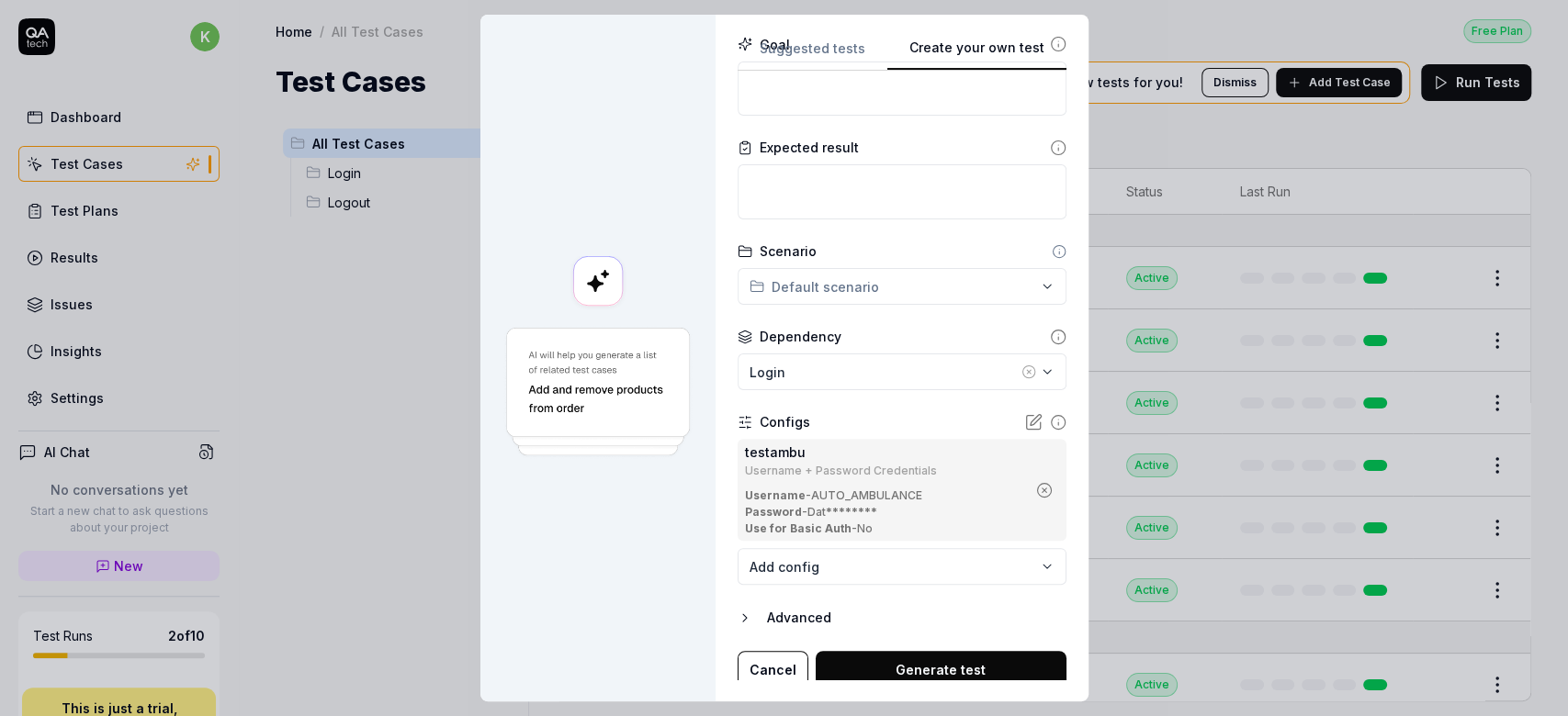 scroll, scrollTop: 235, scrollLeft: 0, axis: vertical 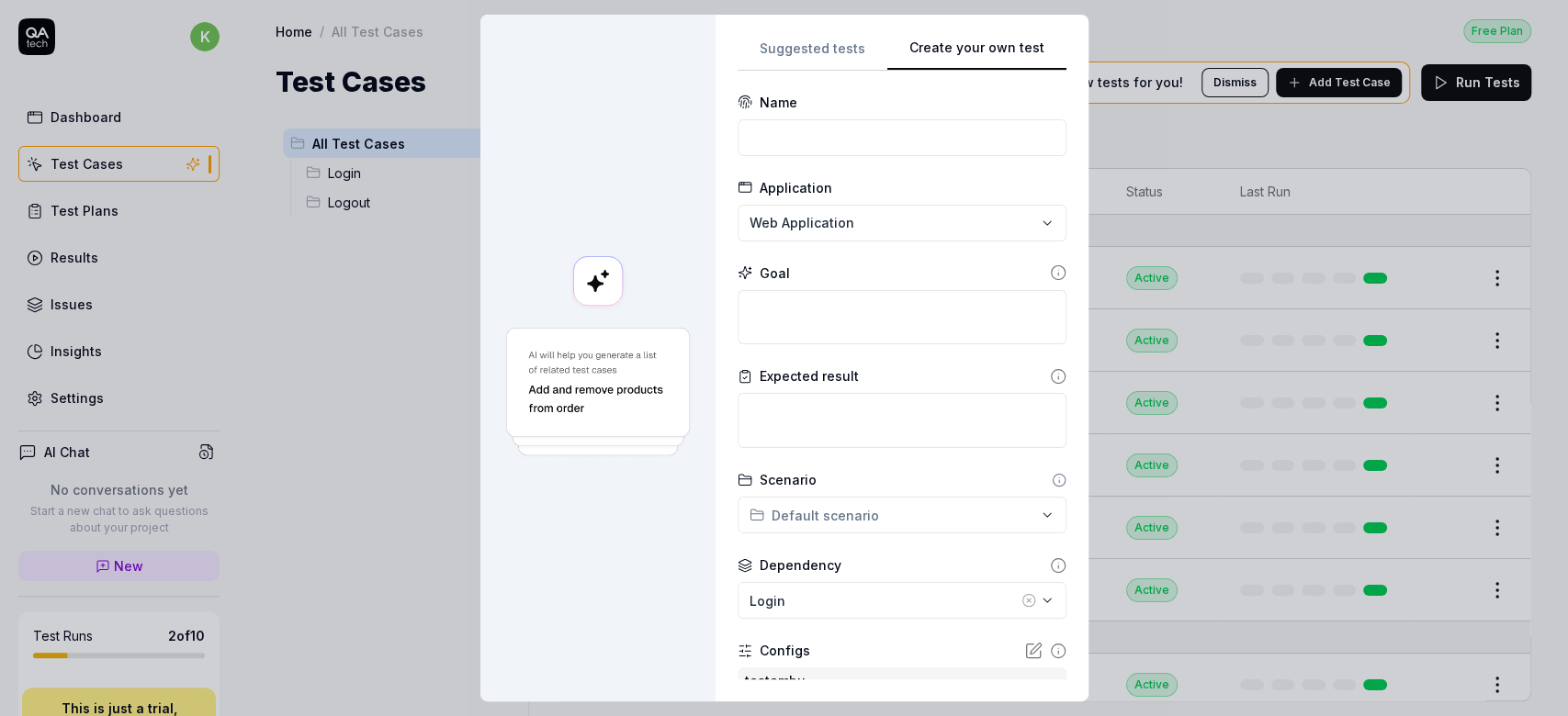 click on "**********" at bounding box center [902, 505] 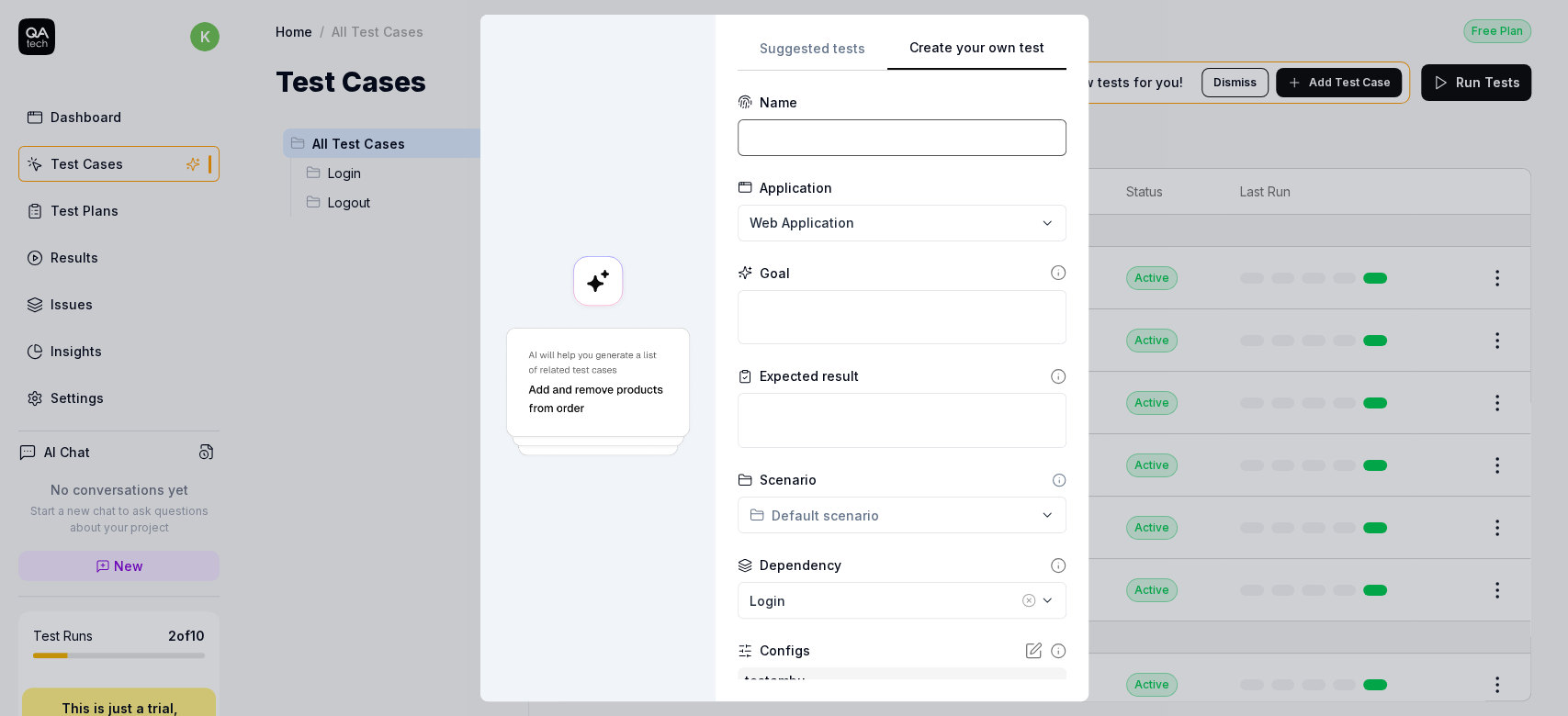 click at bounding box center [902, 138] 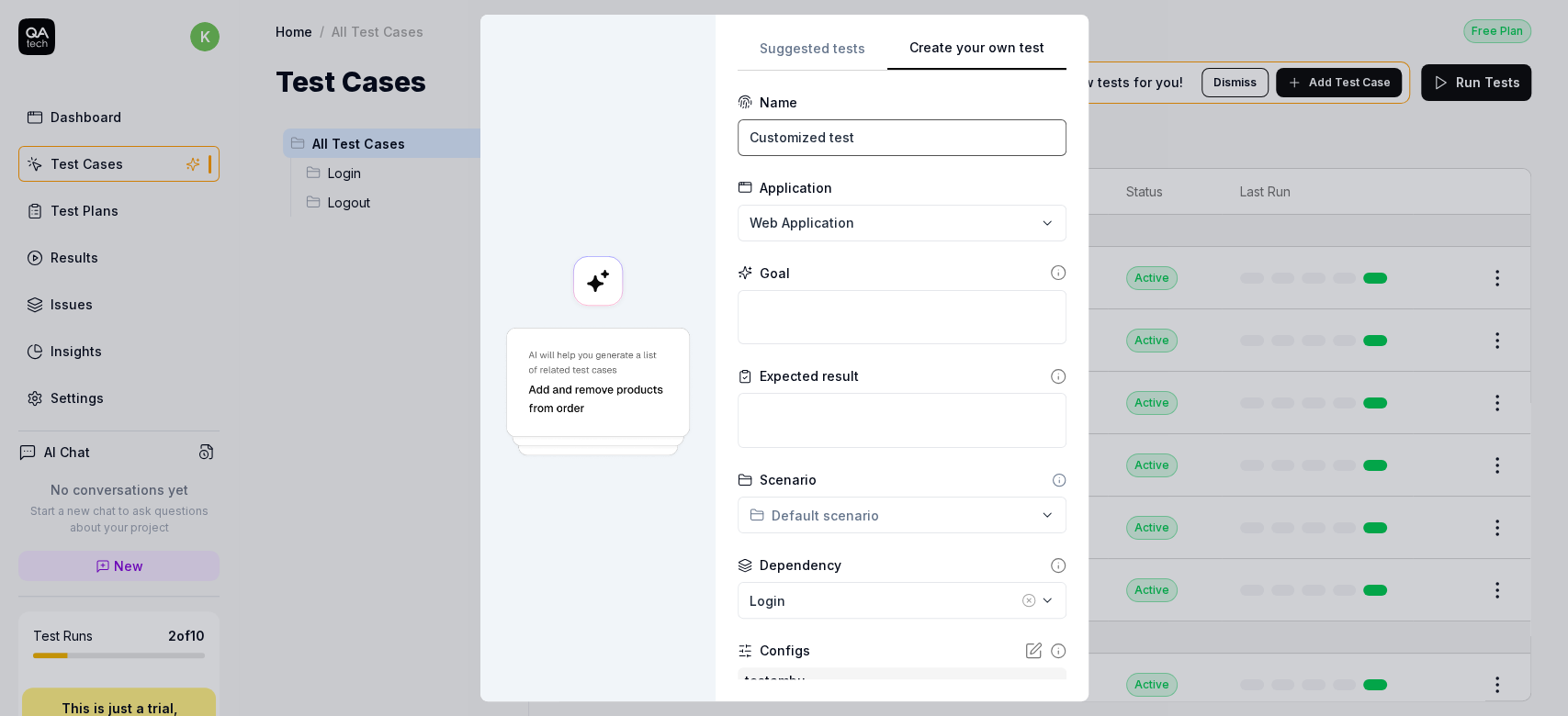 type on "Customized test" 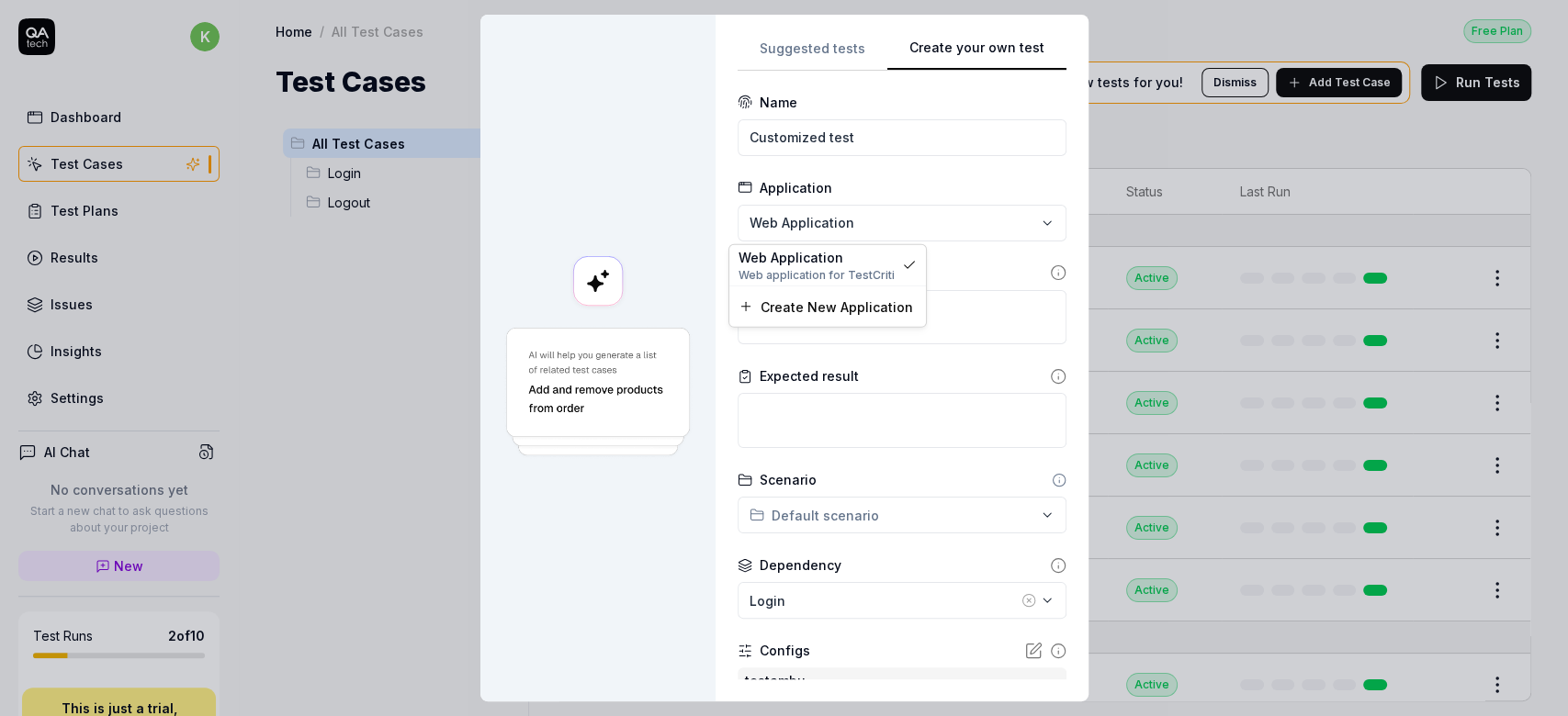 click on "**********" at bounding box center (784, 358) 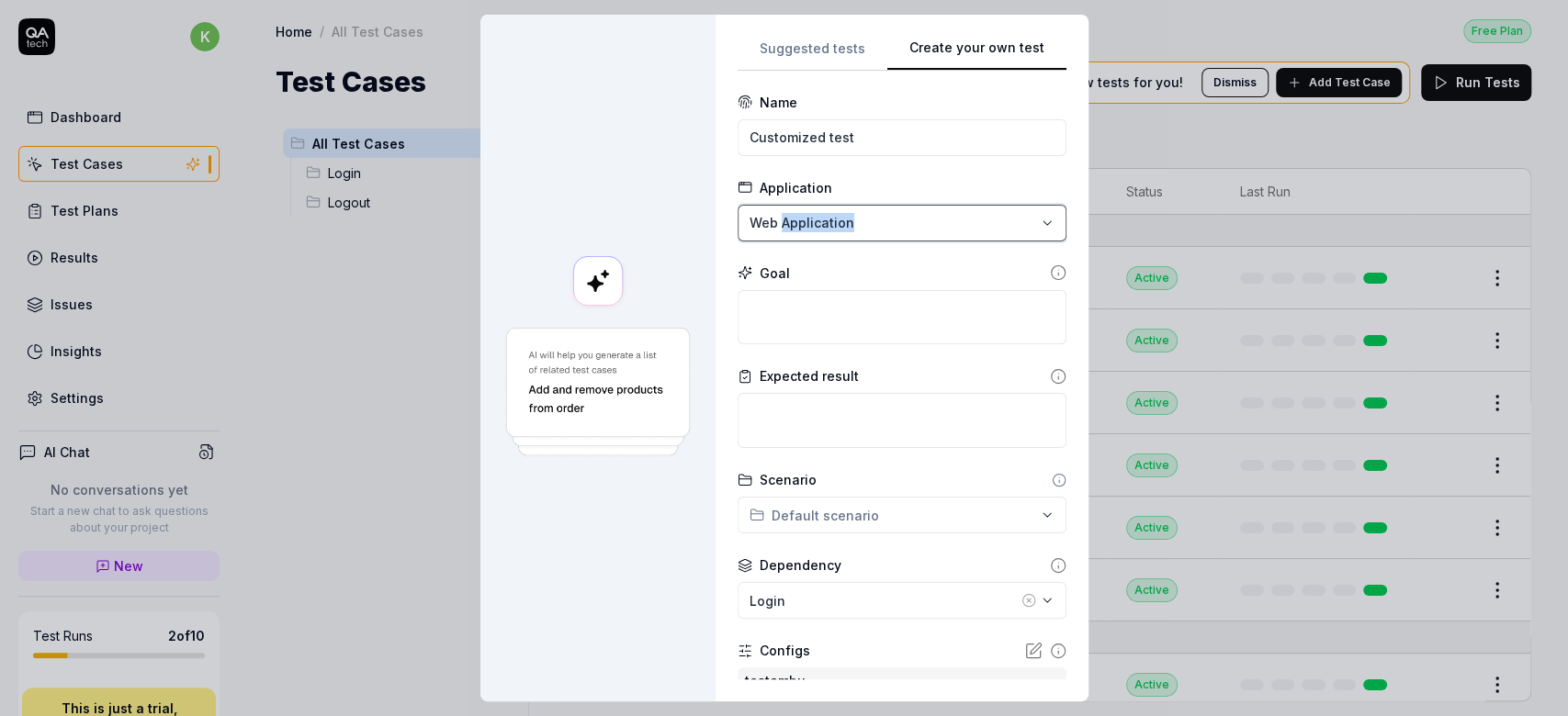 click on "**********" at bounding box center [784, 358] 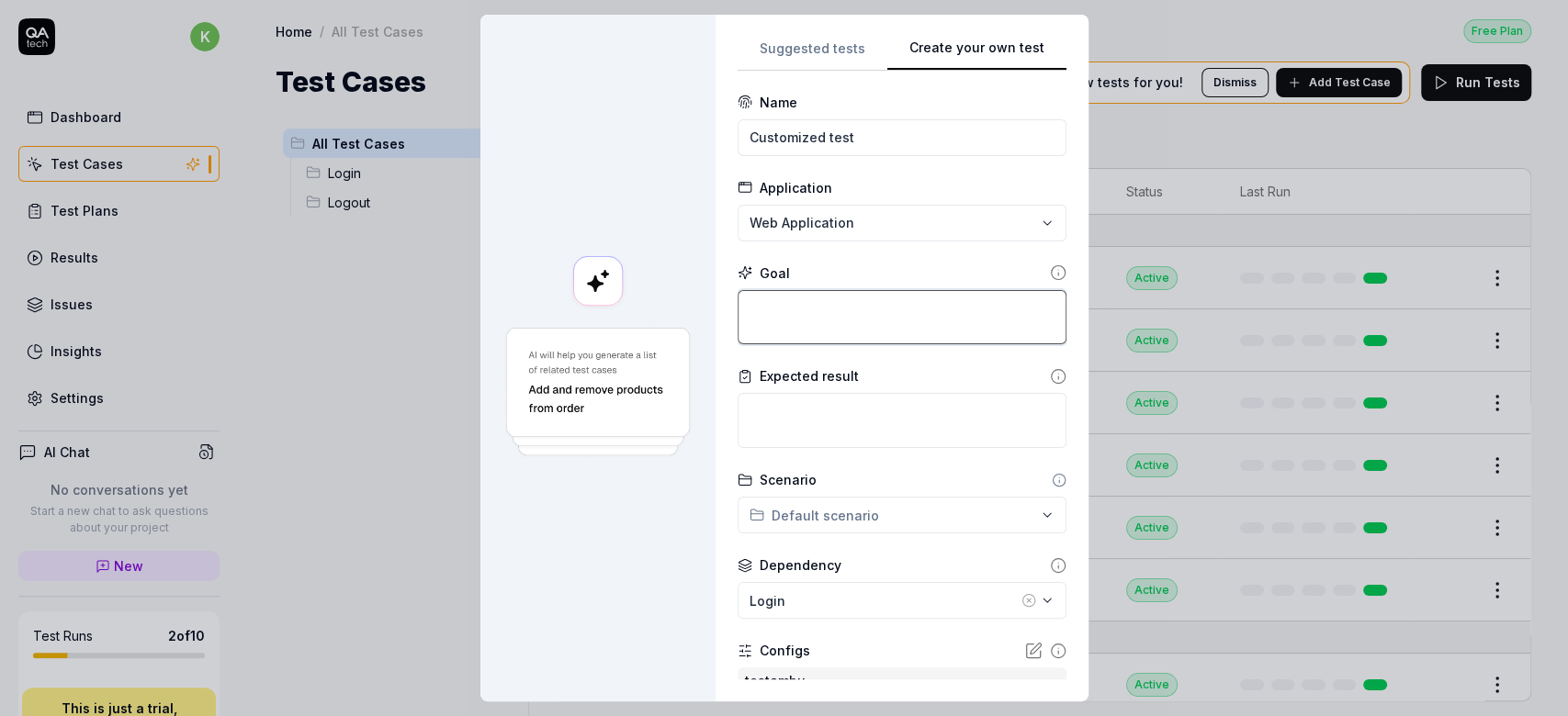 click at bounding box center (902, 318) 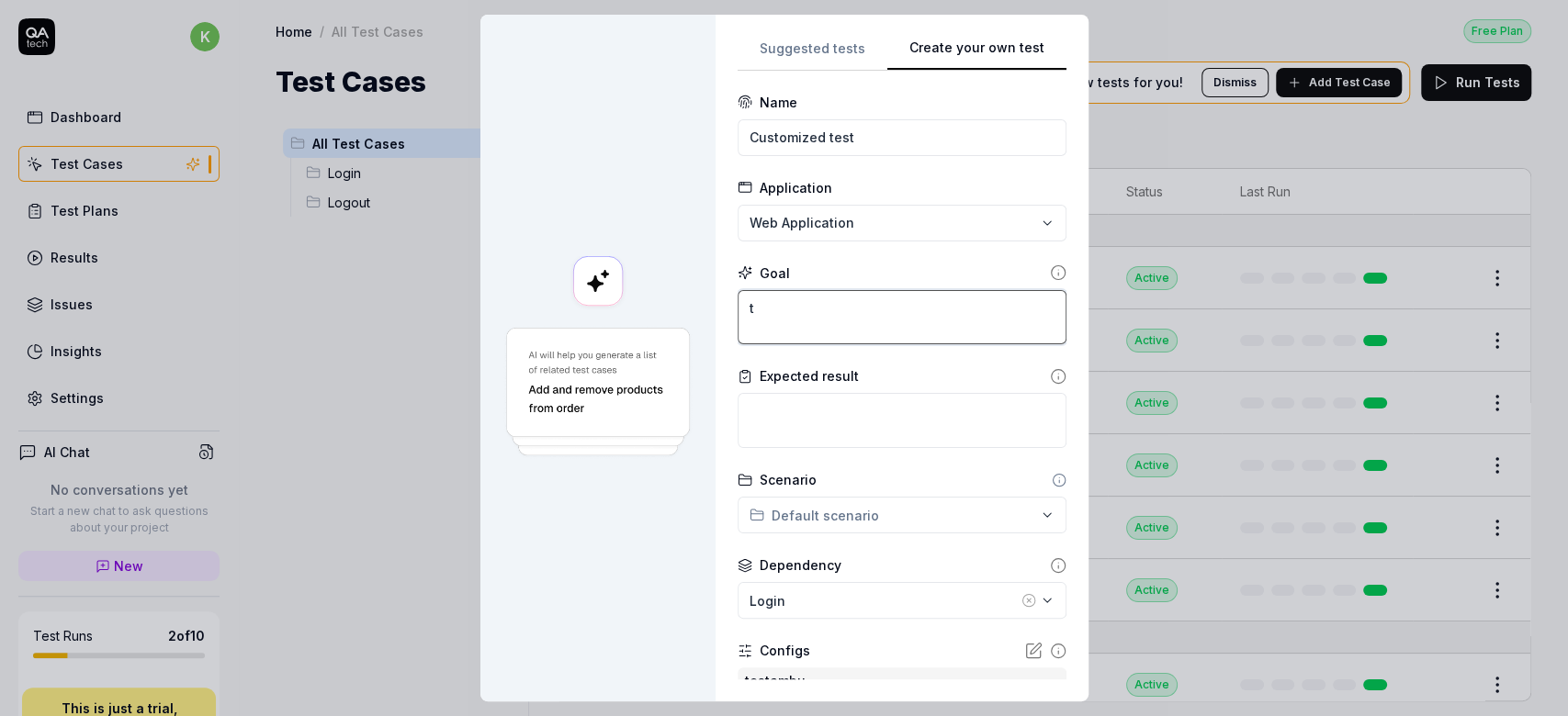 type on "*" 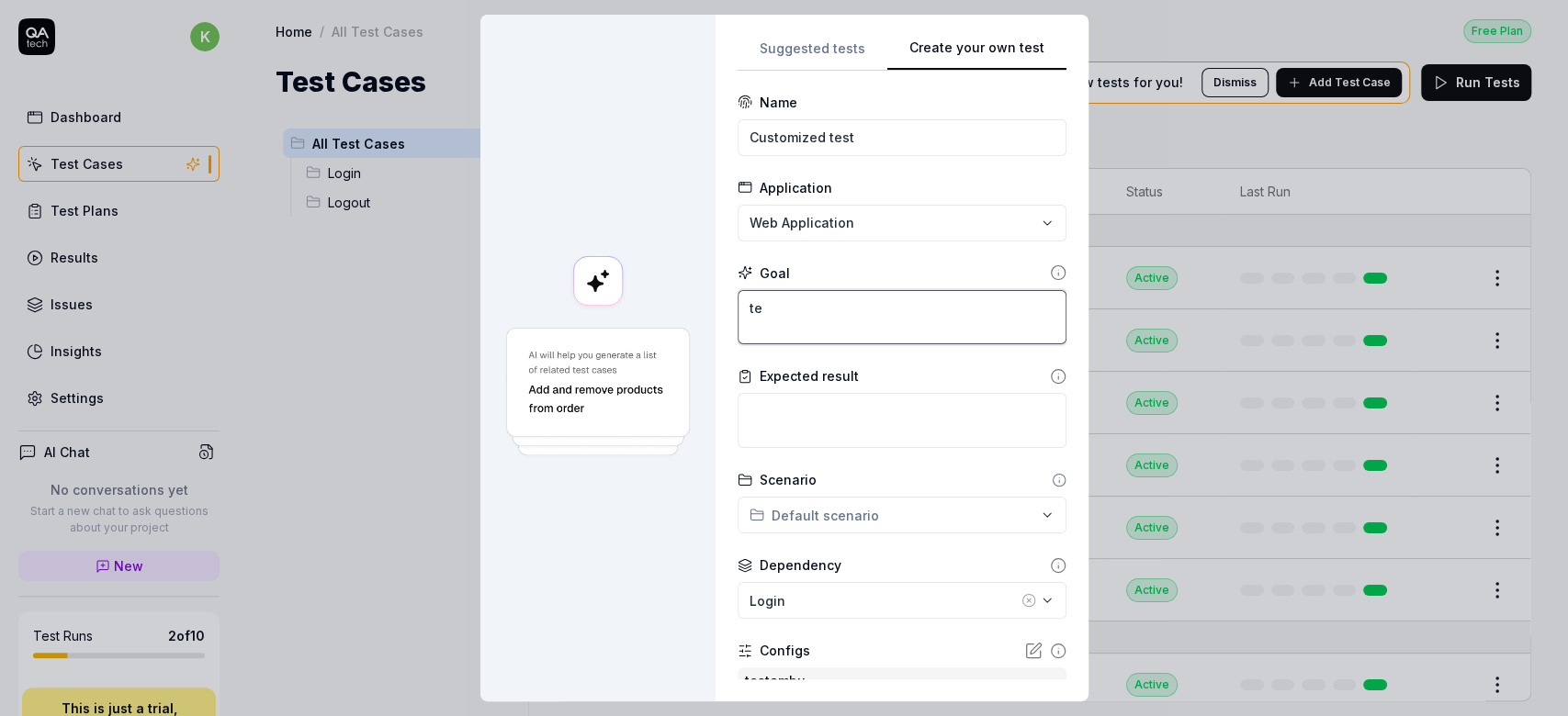 type on "*" 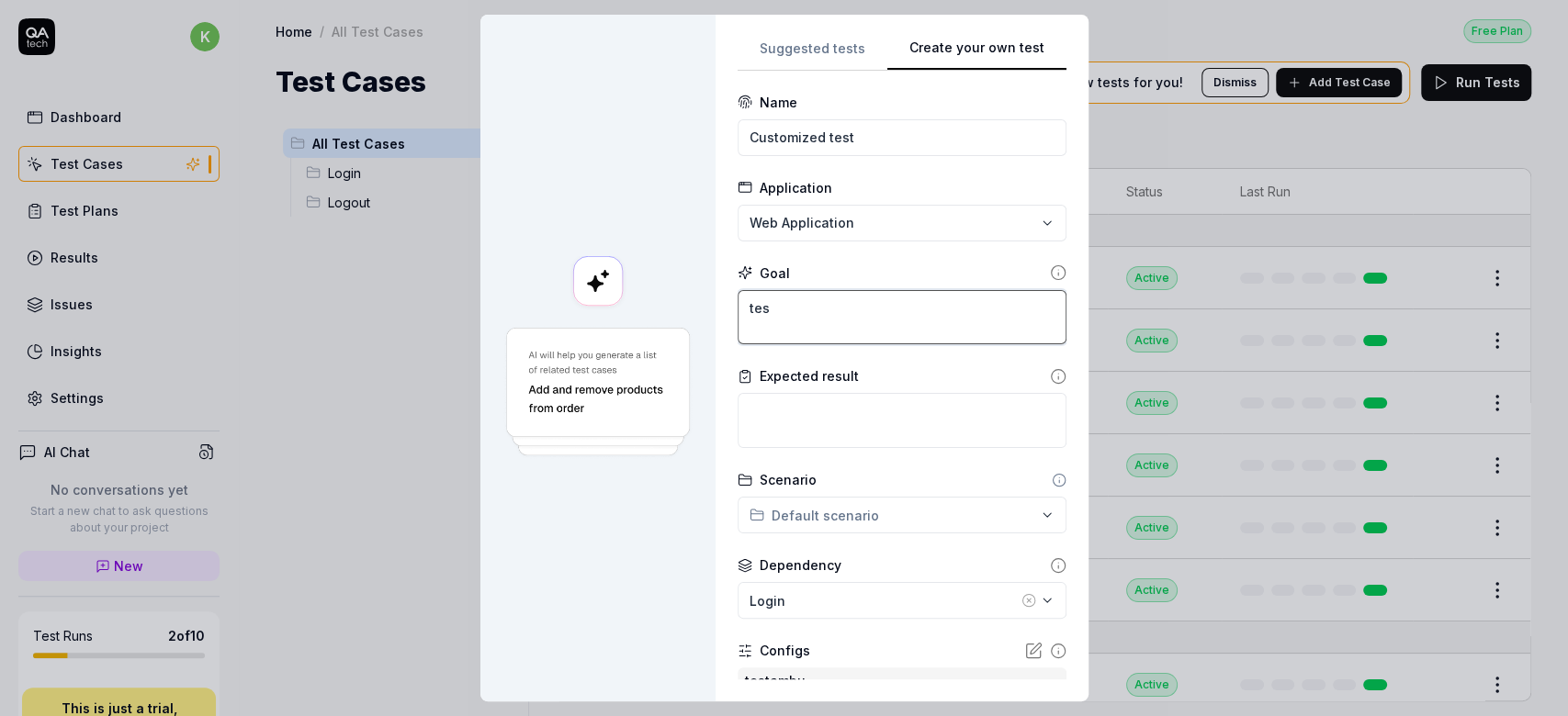 type on "test" 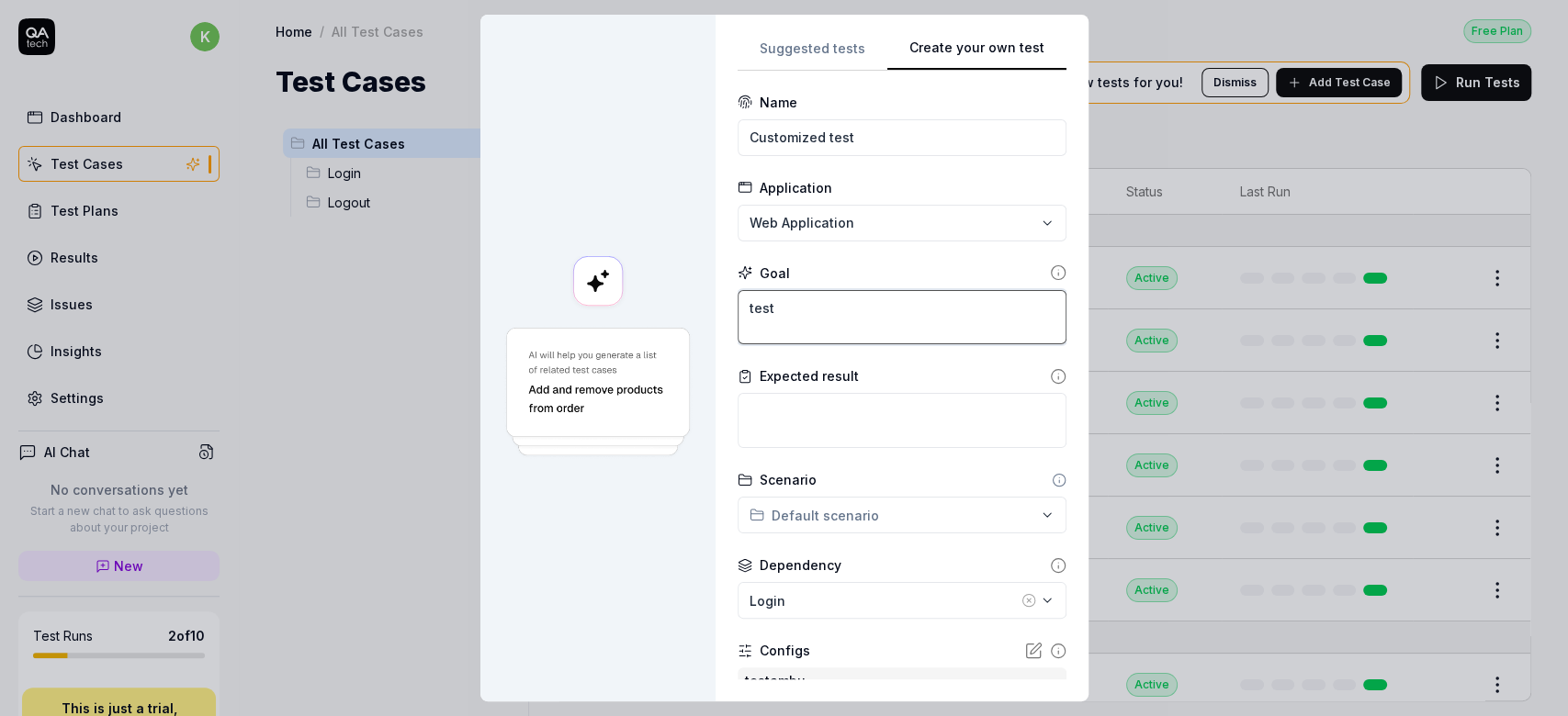type on "*" 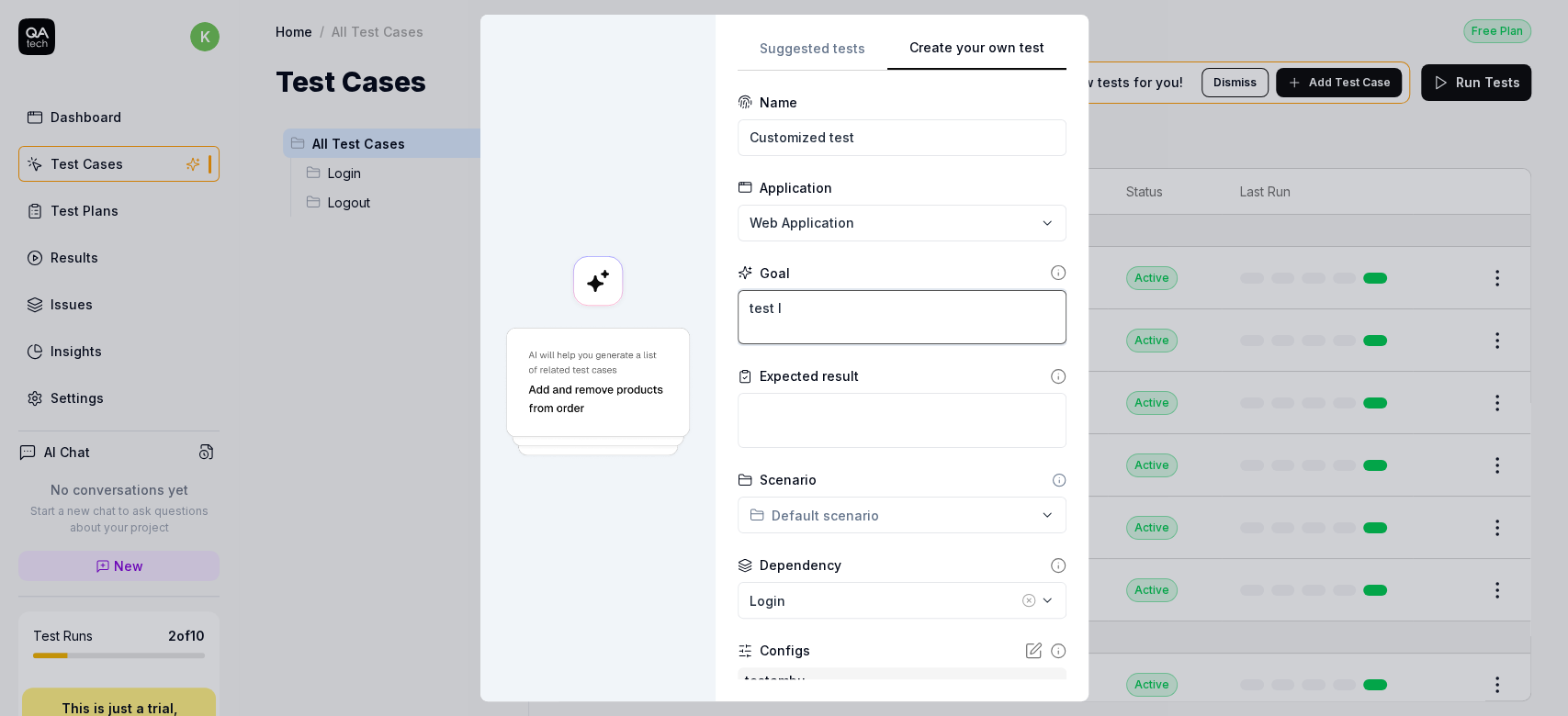 type on "*" 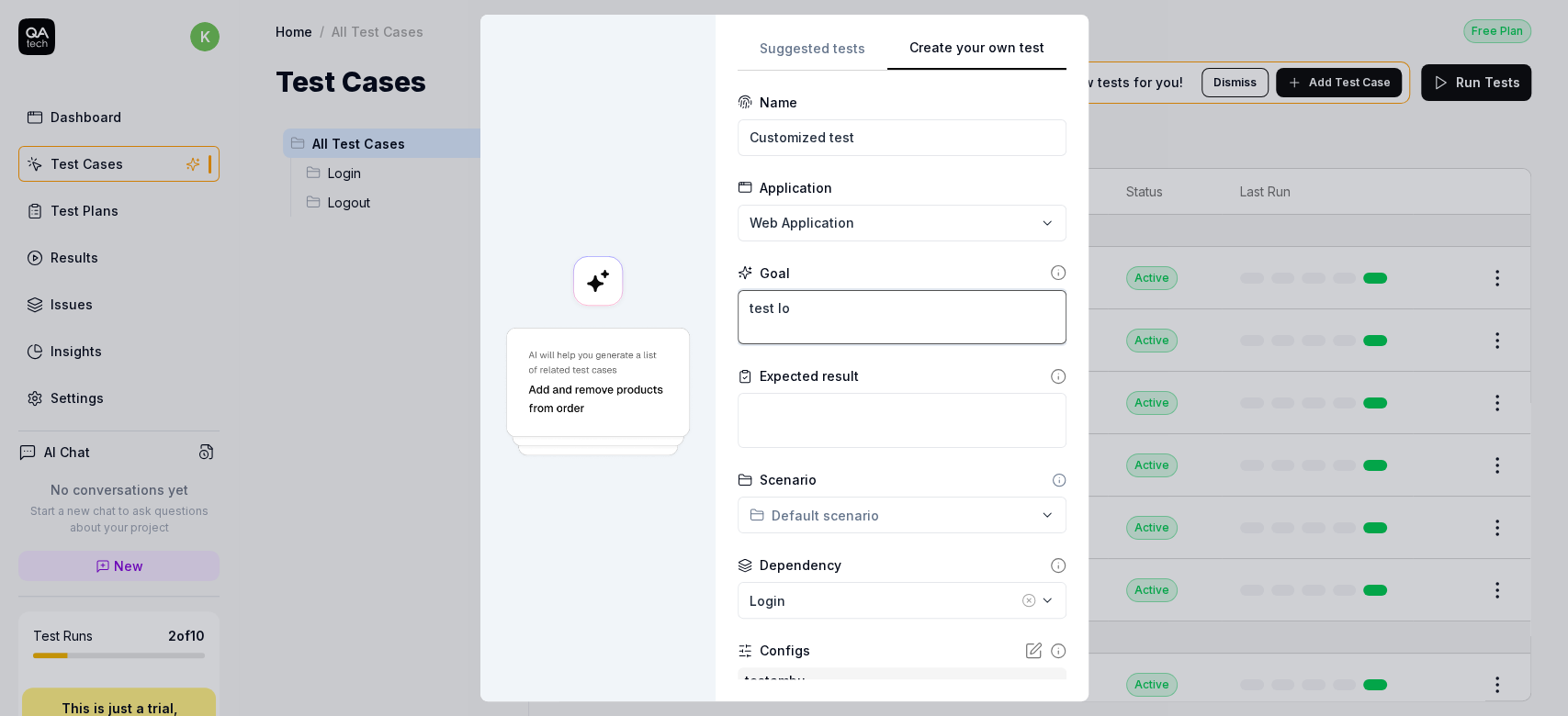 type on "*" 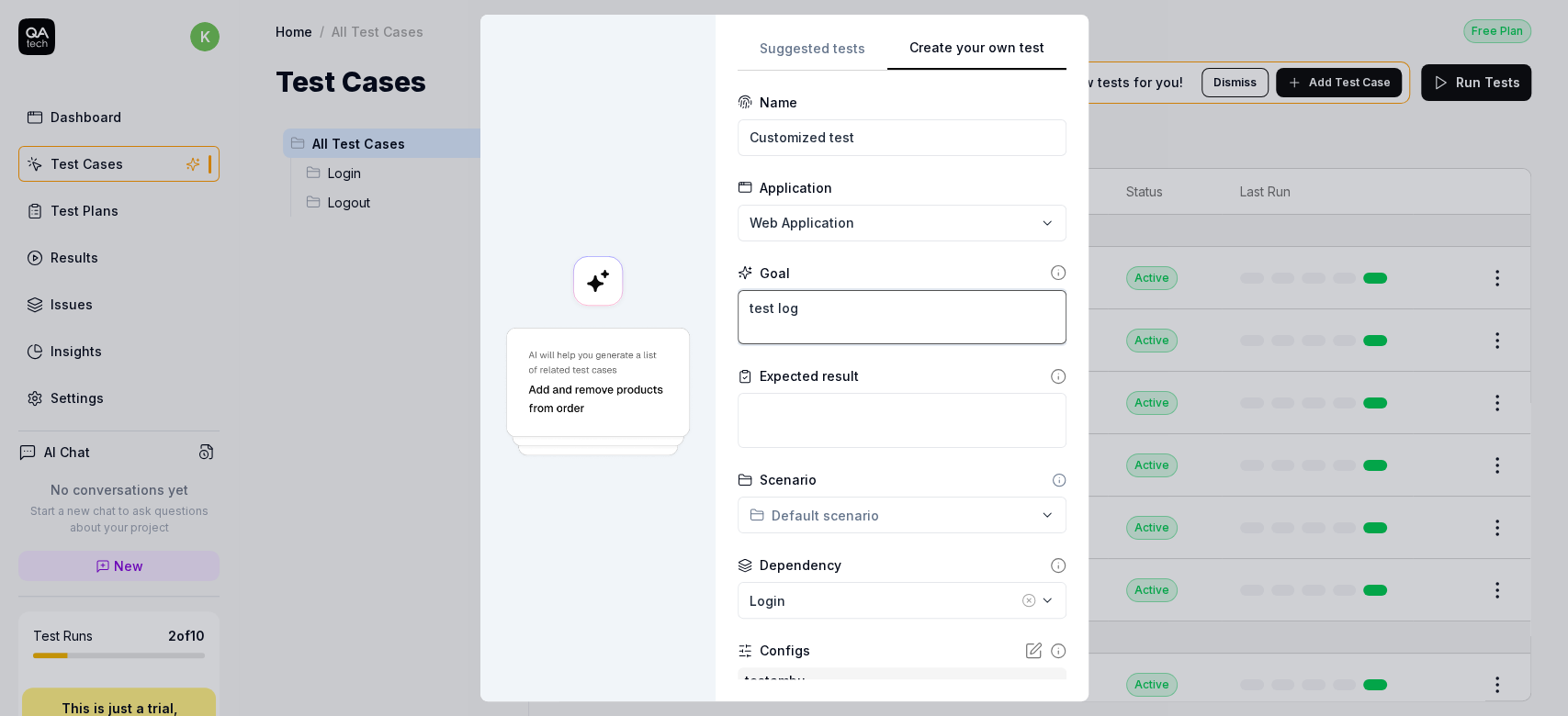 type on "*" 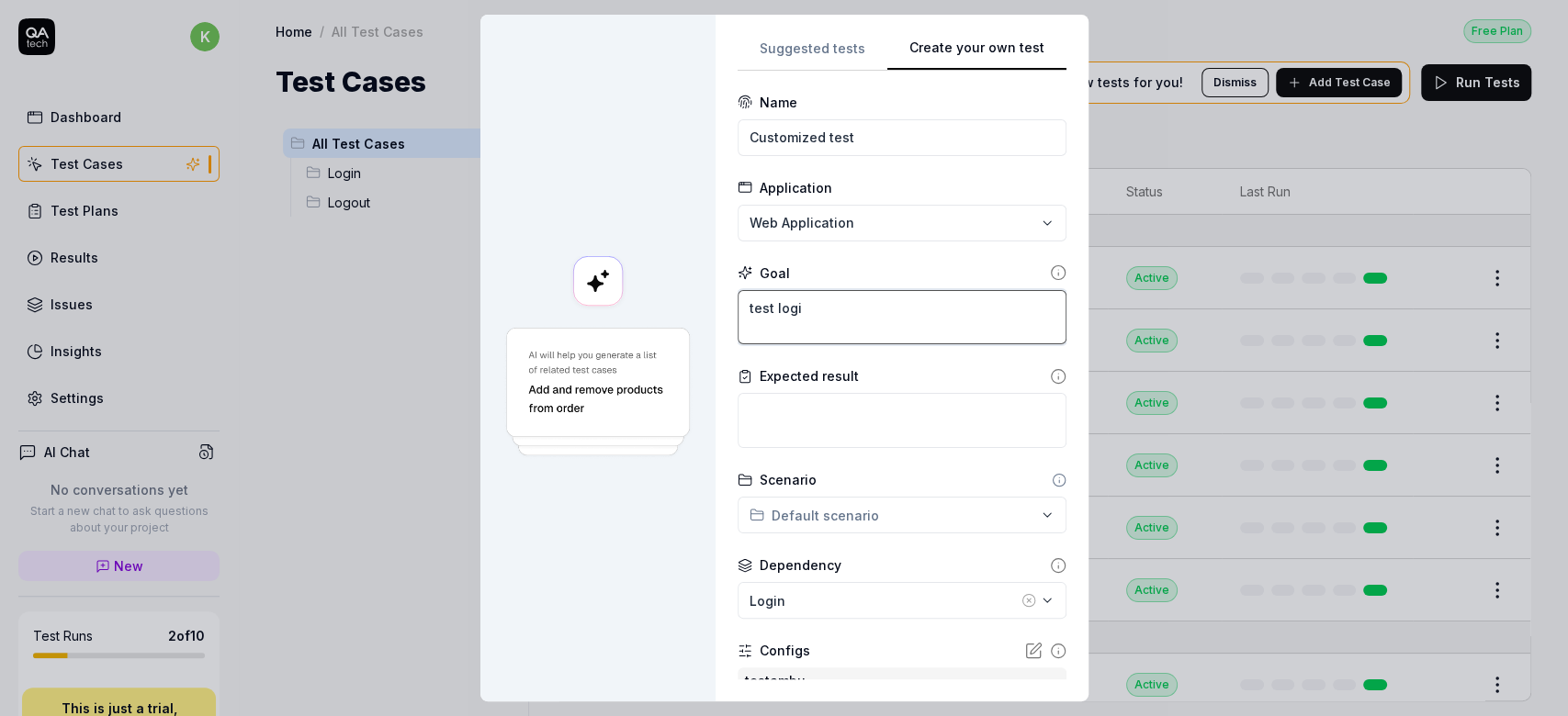 type on "*" 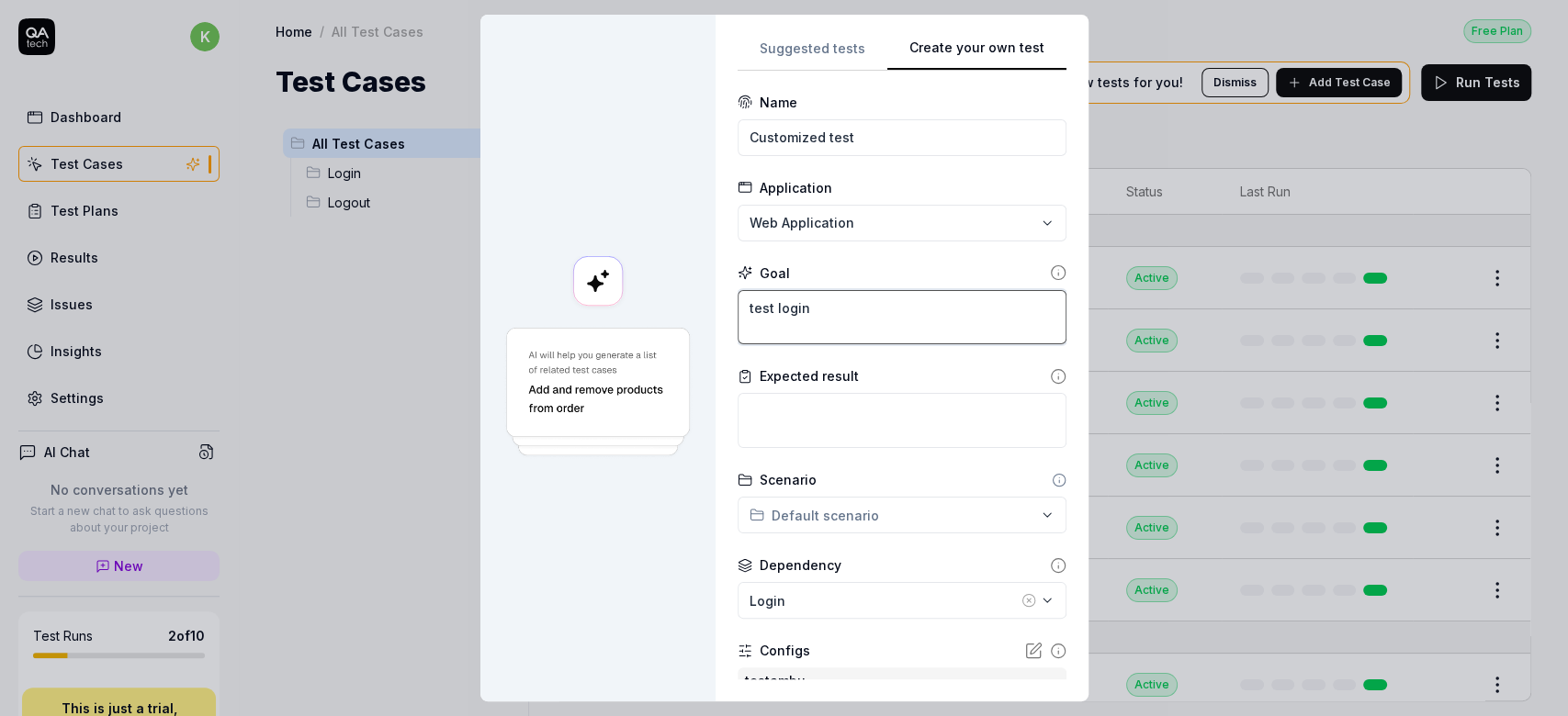type on "*" 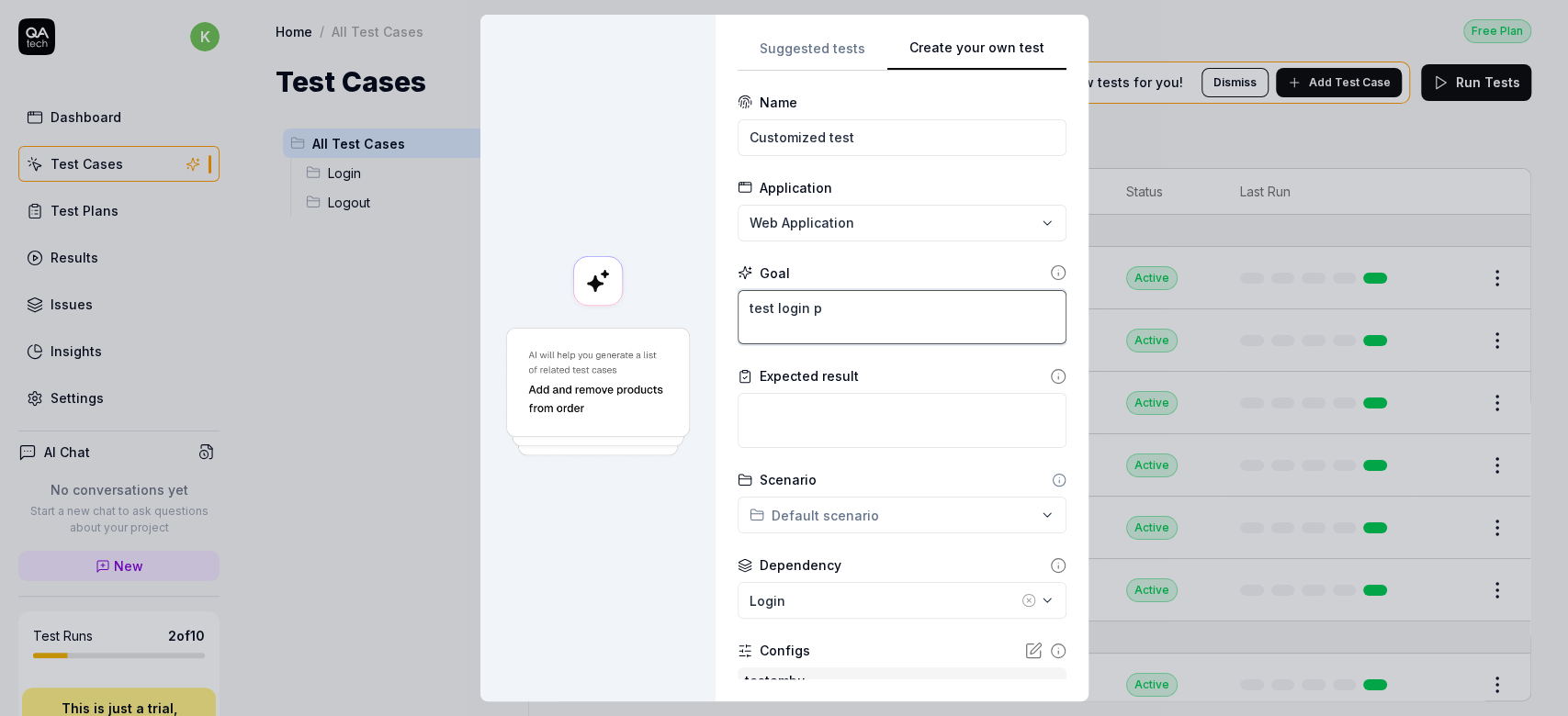 type on "*" 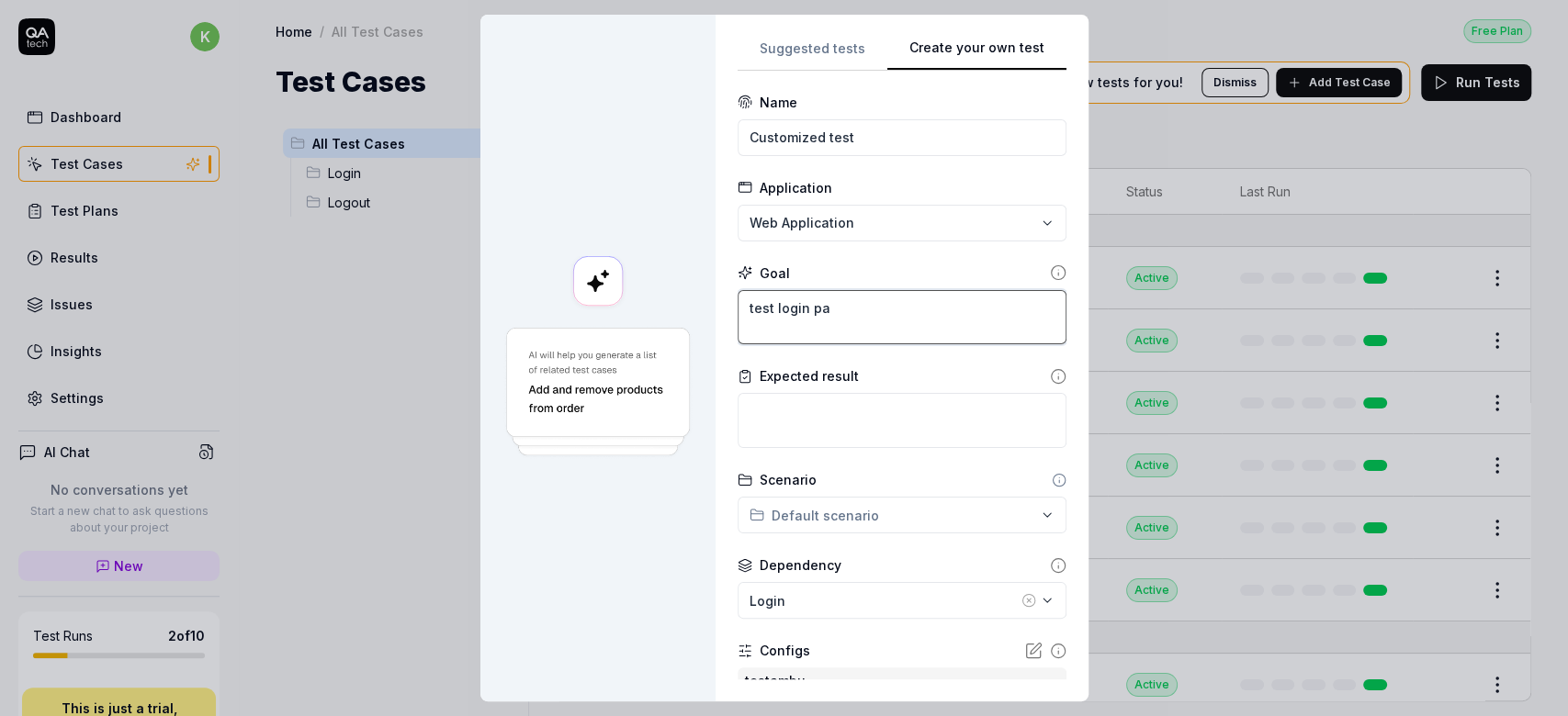 type on "*" 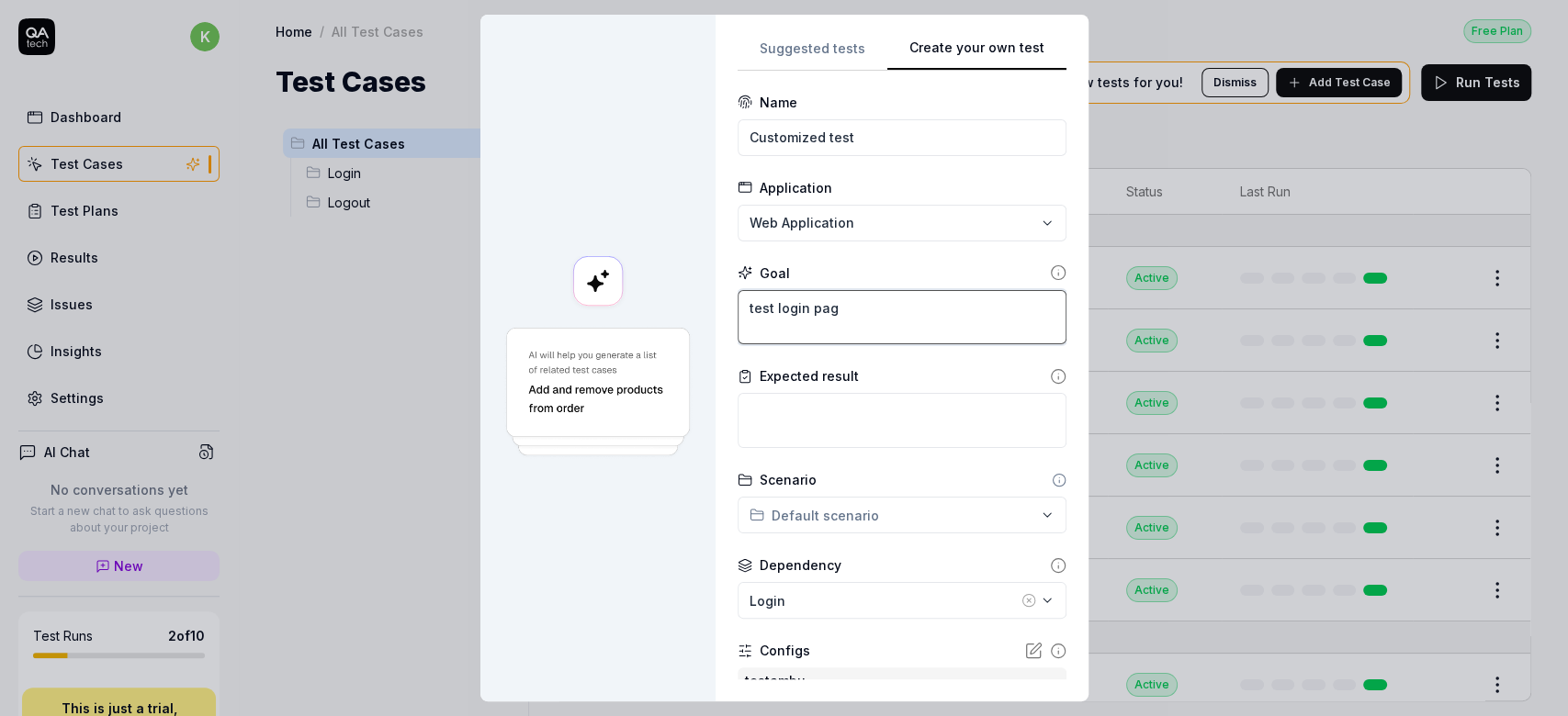 type on "*" 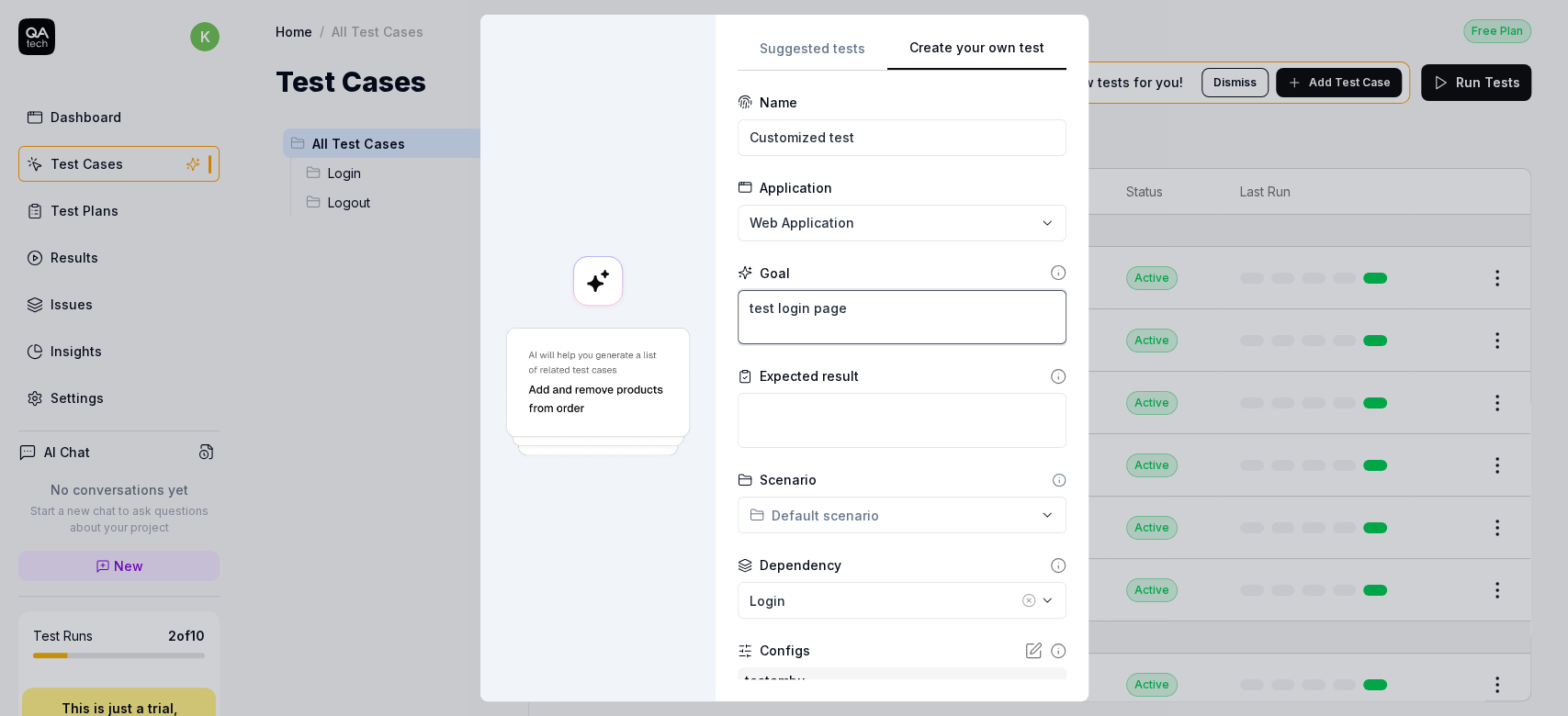 type on "test login page" 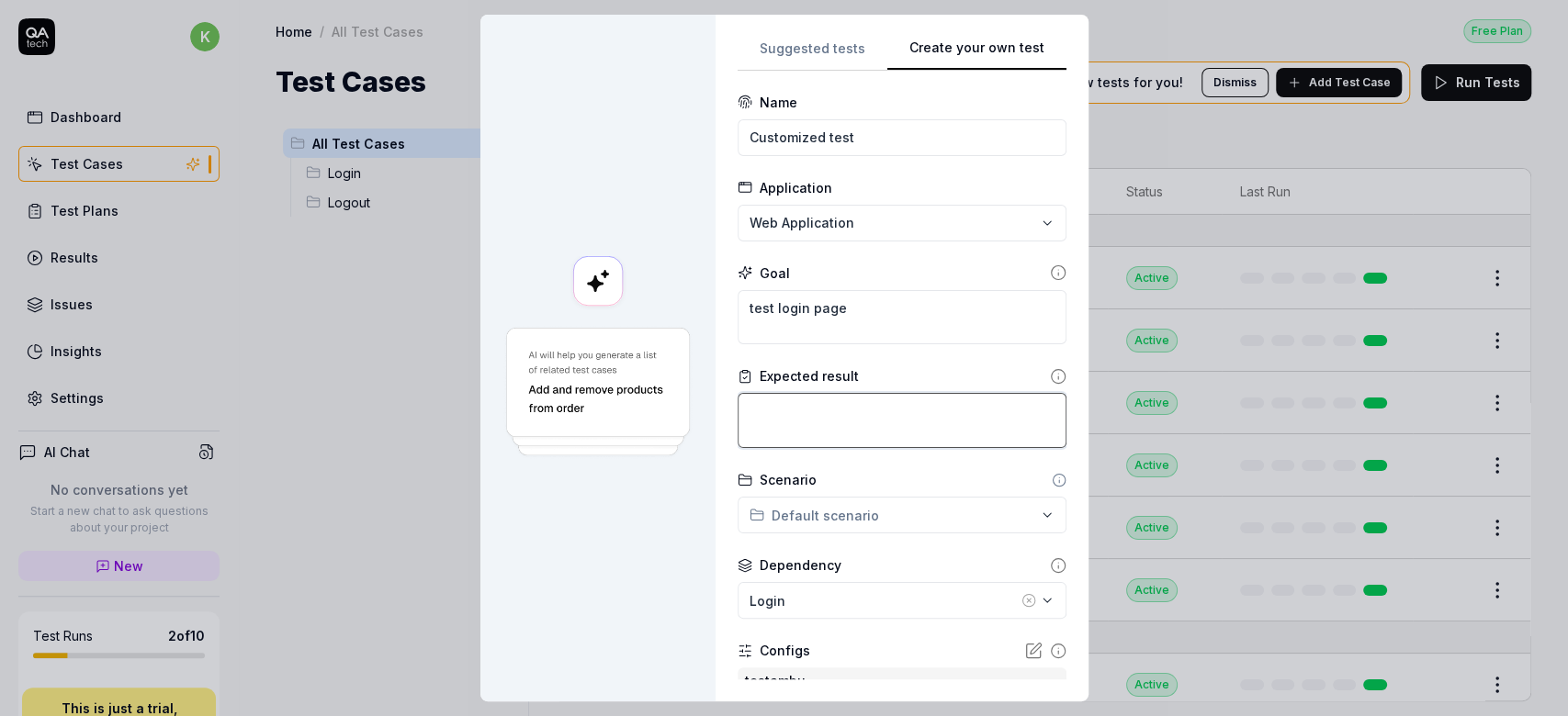 click at bounding box center [902, 420] 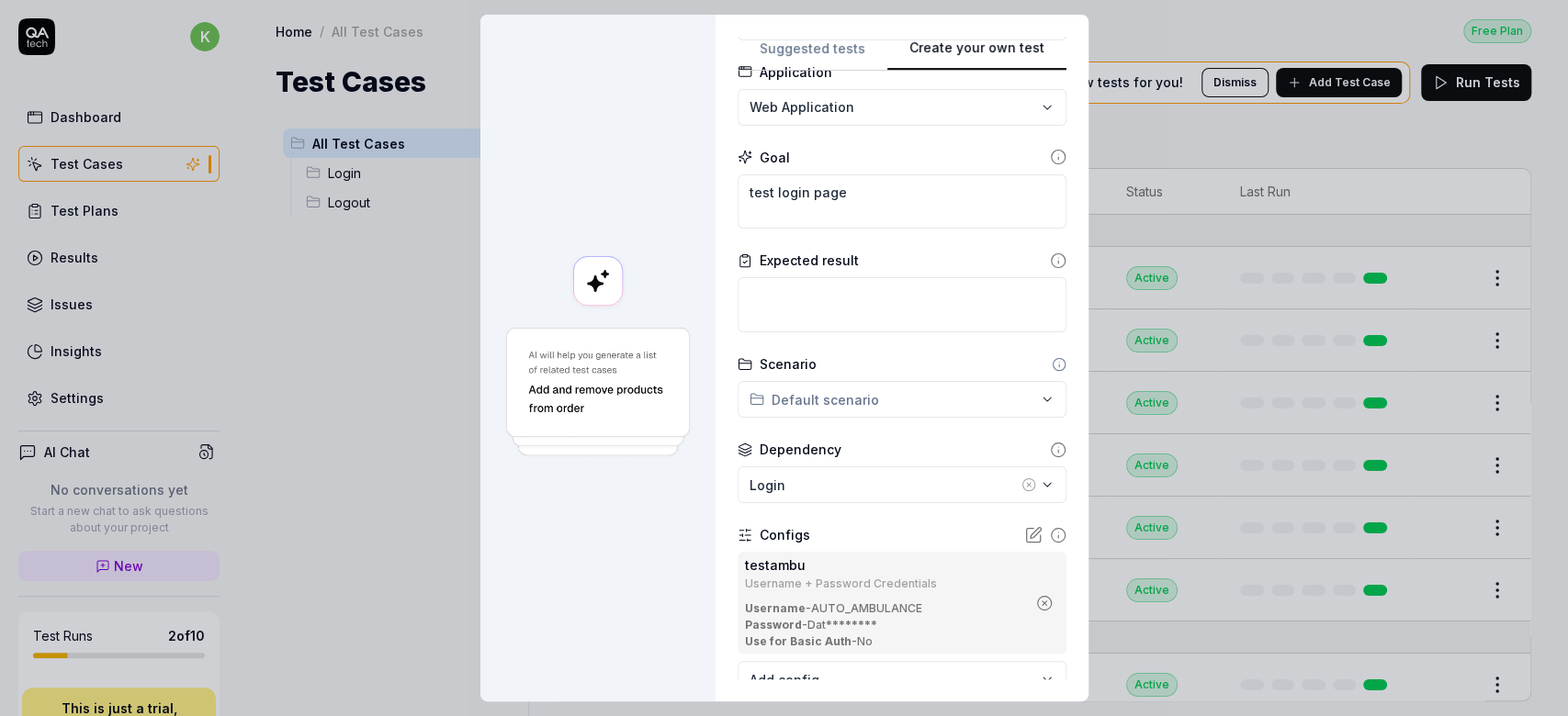 scroll, scrollTop: 118, scrollLeft: 0, axis: vertical 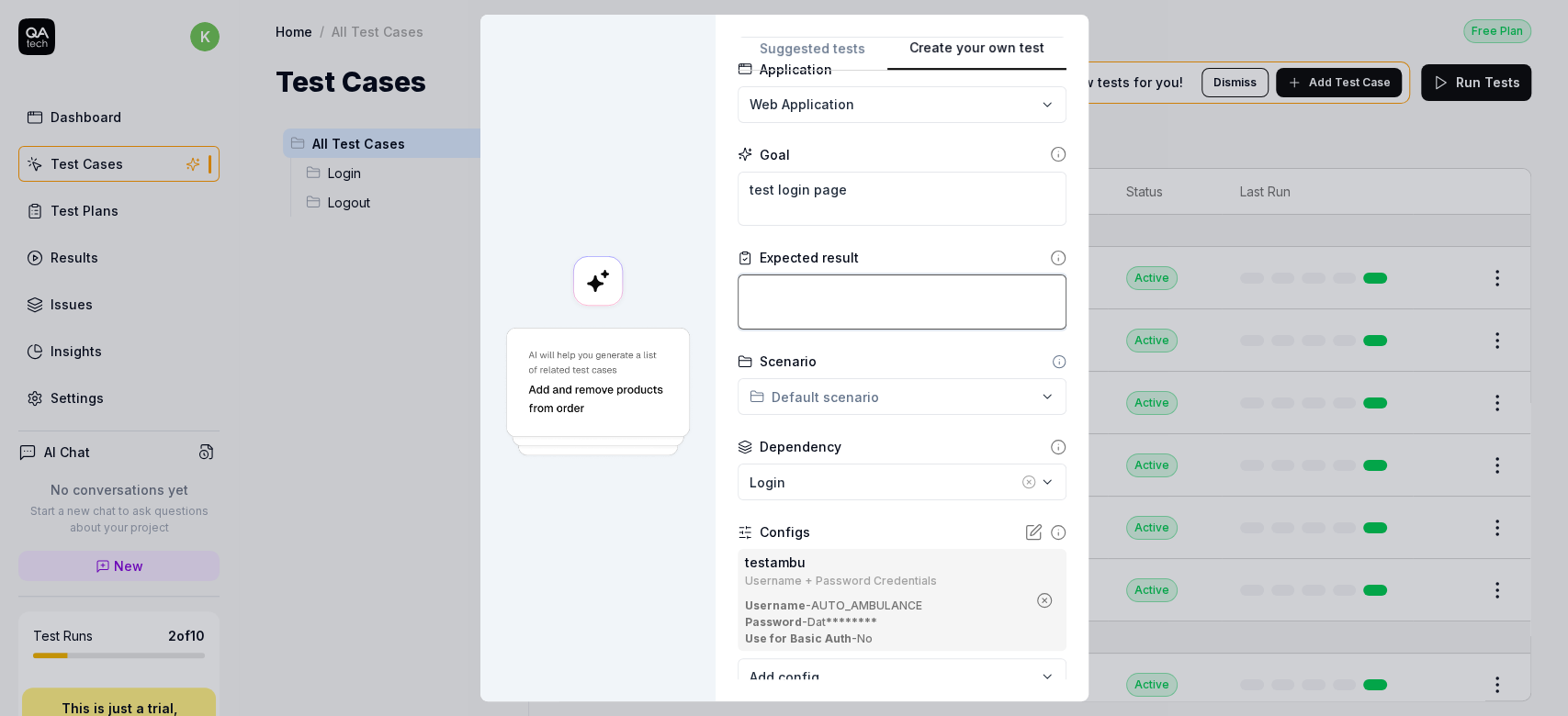 click at bounding box center (902, 302) 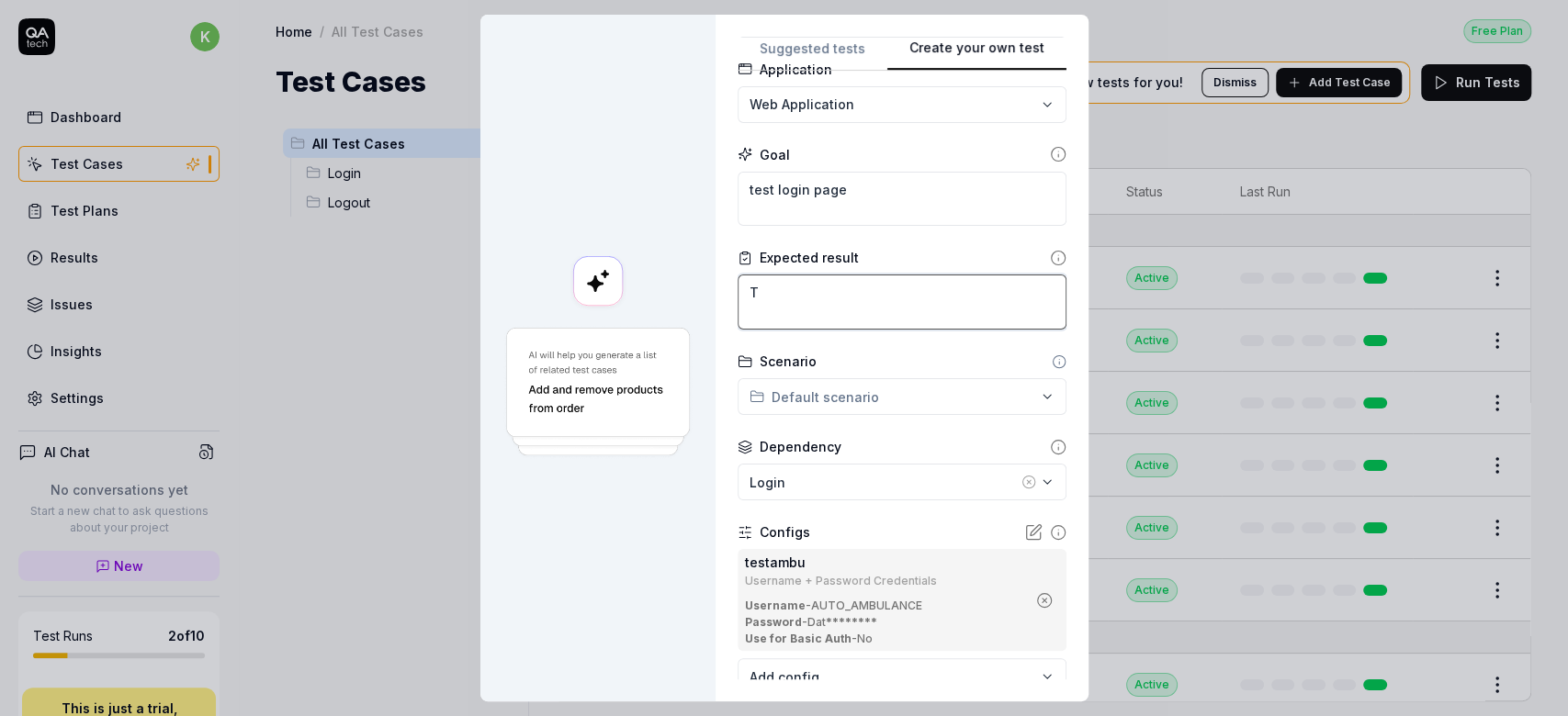 type on "*" 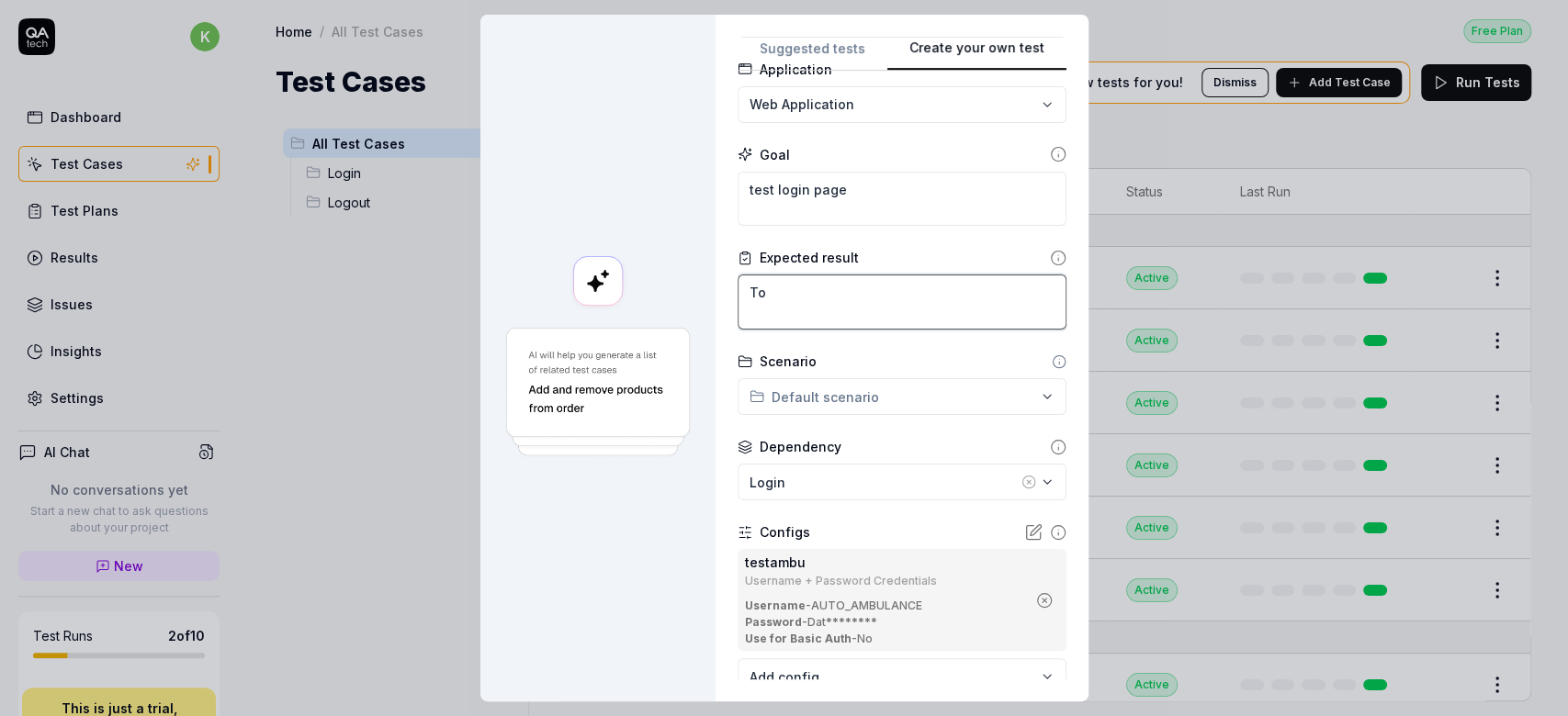 type on "*" 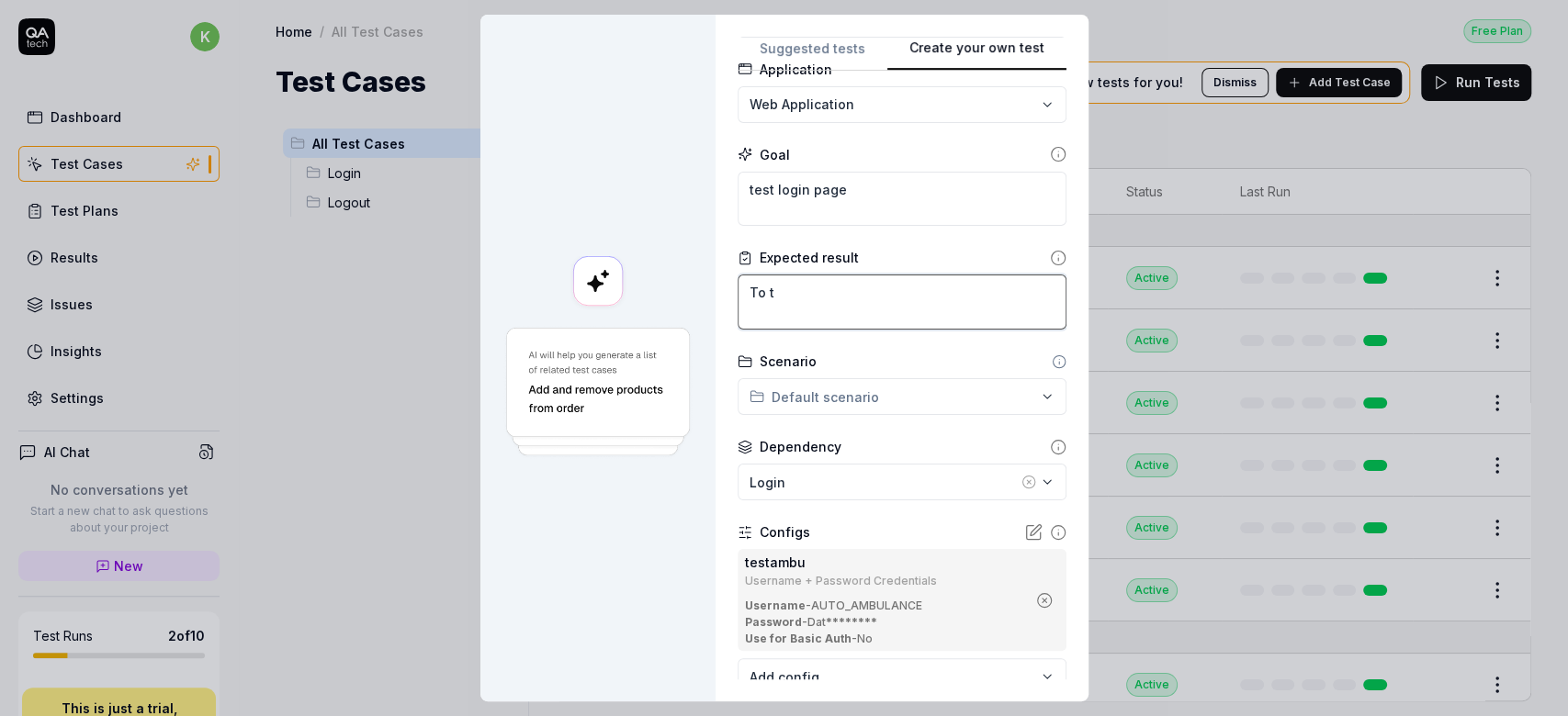 type on "*" 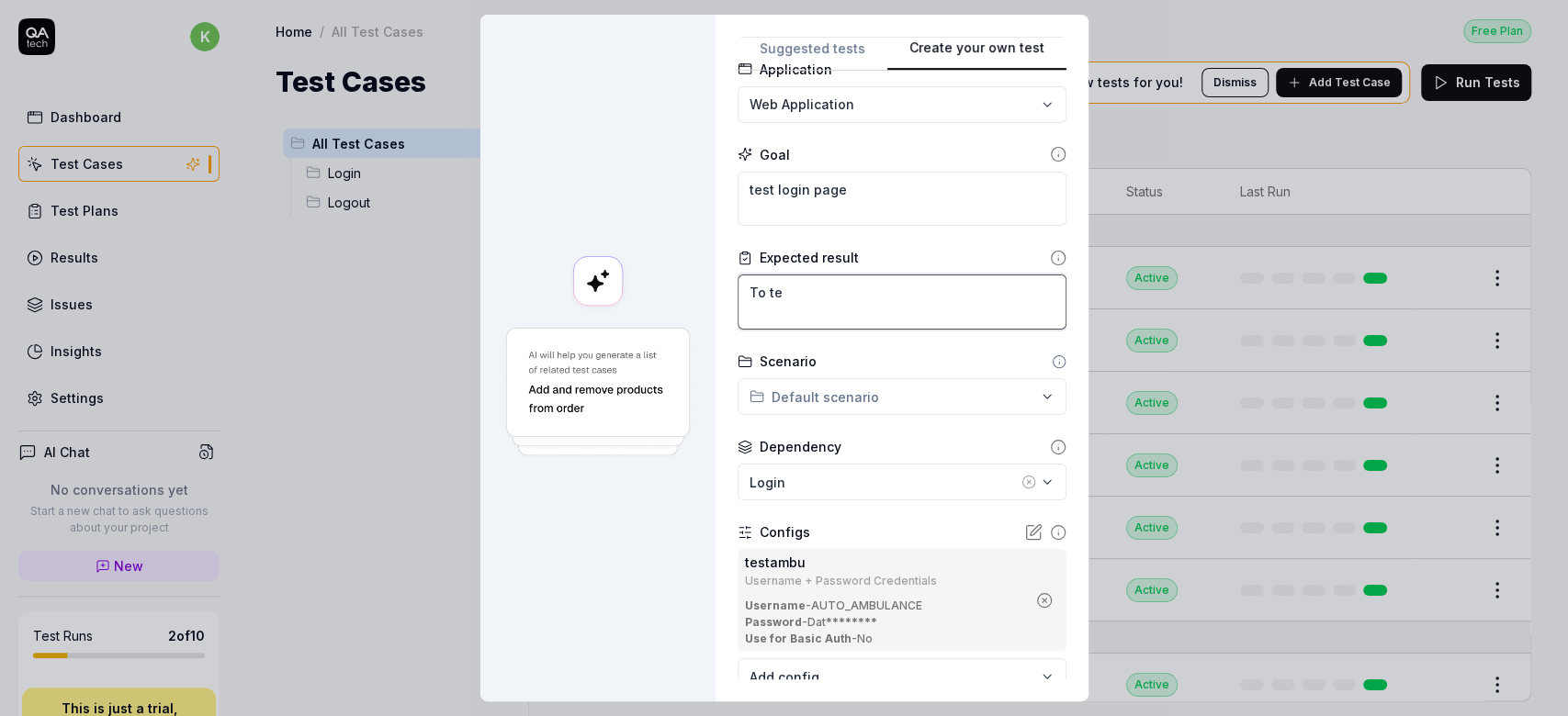type on "*" 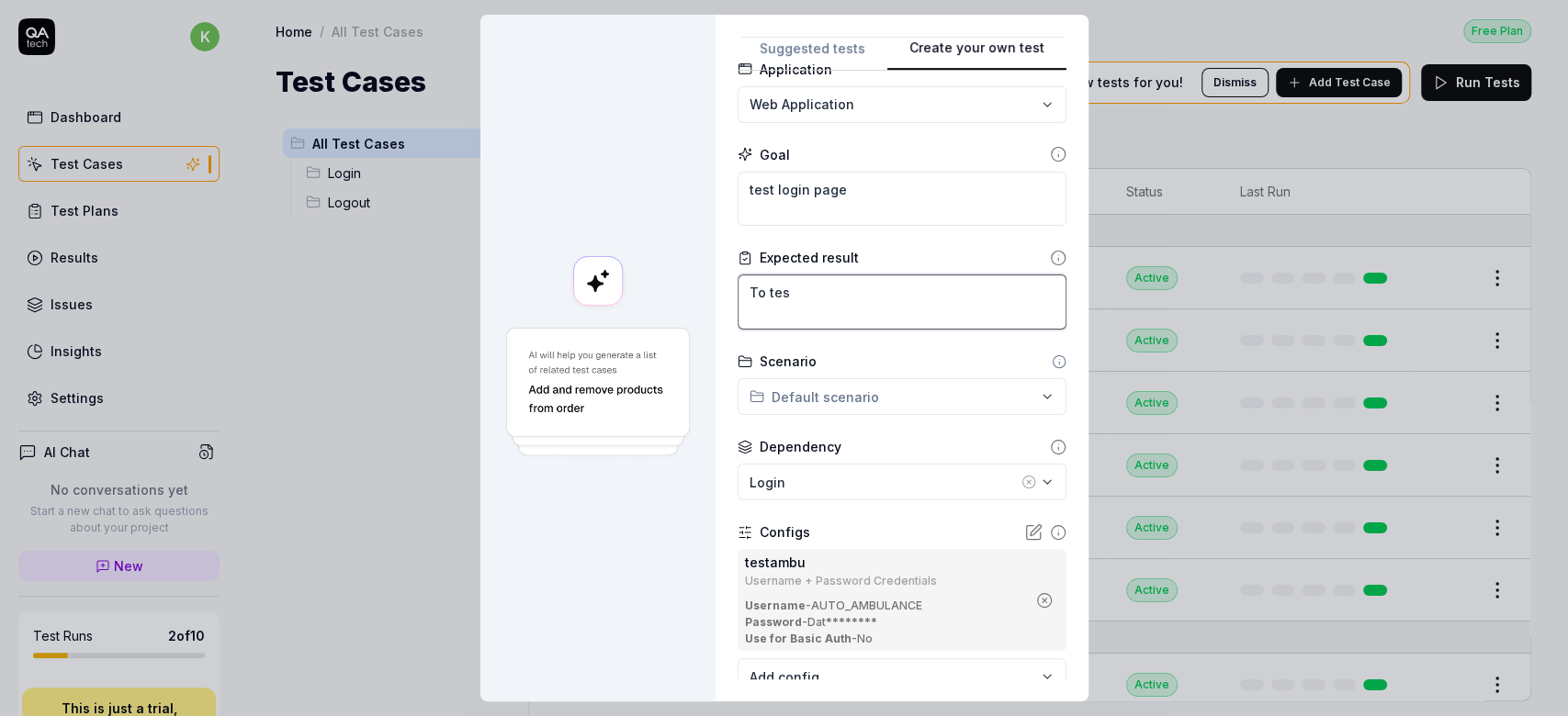 type on "*" 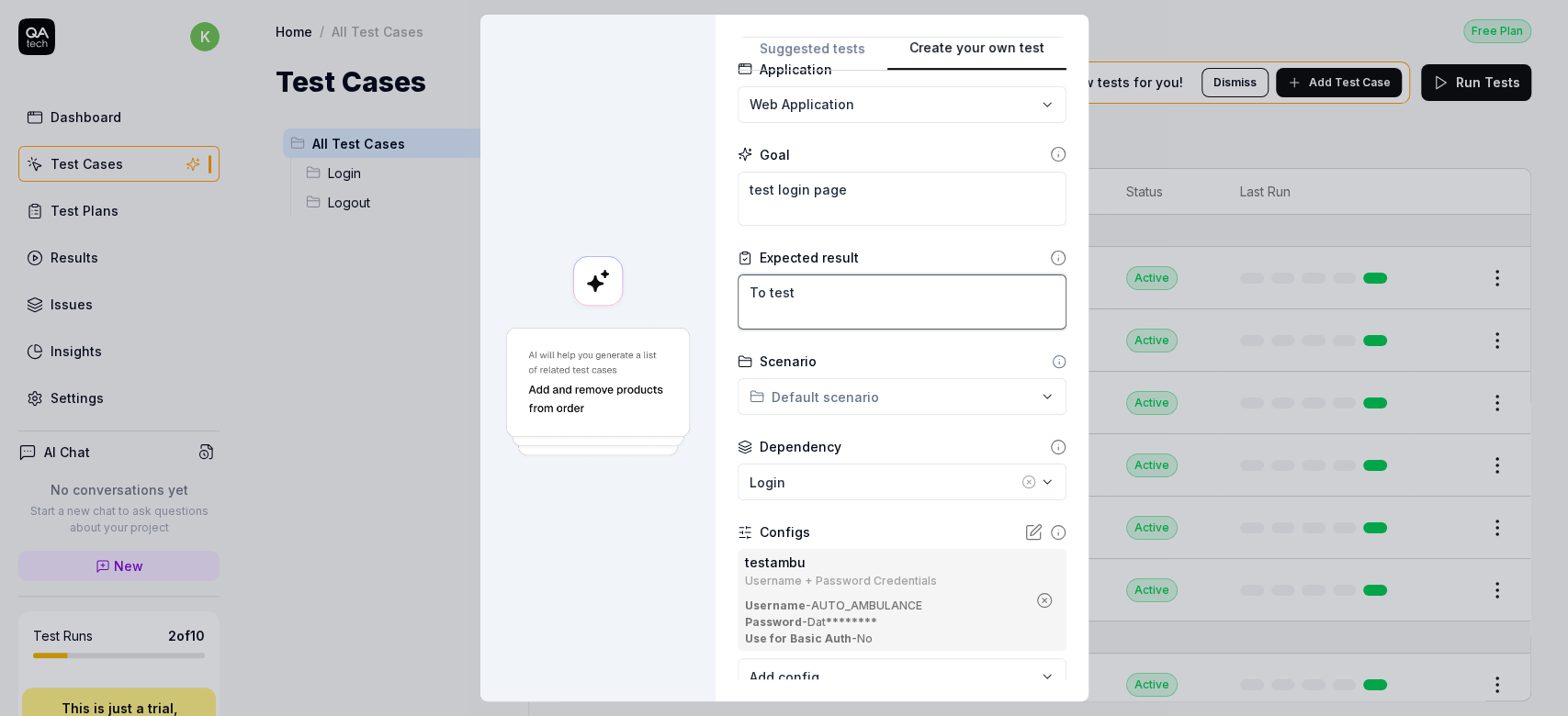 type on "*" 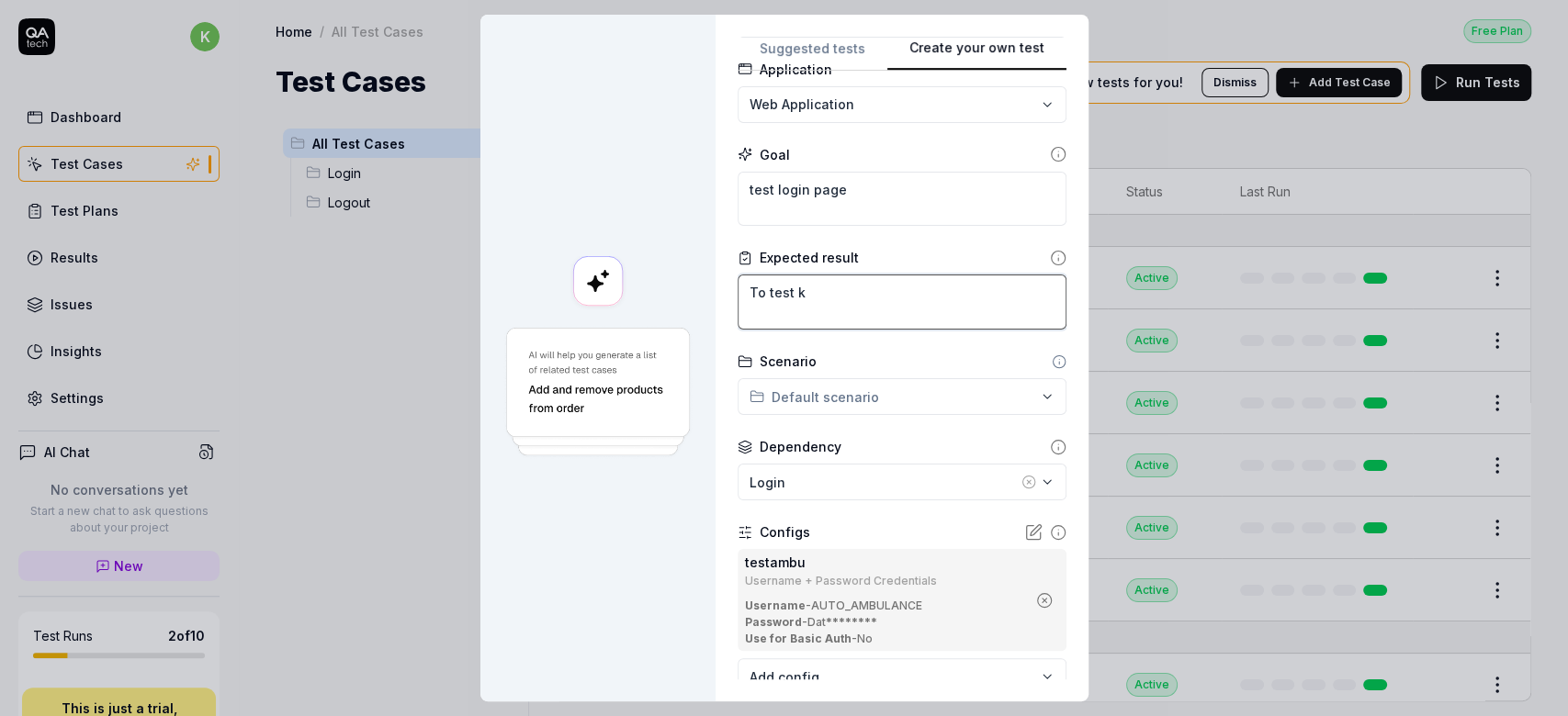 type on "*" 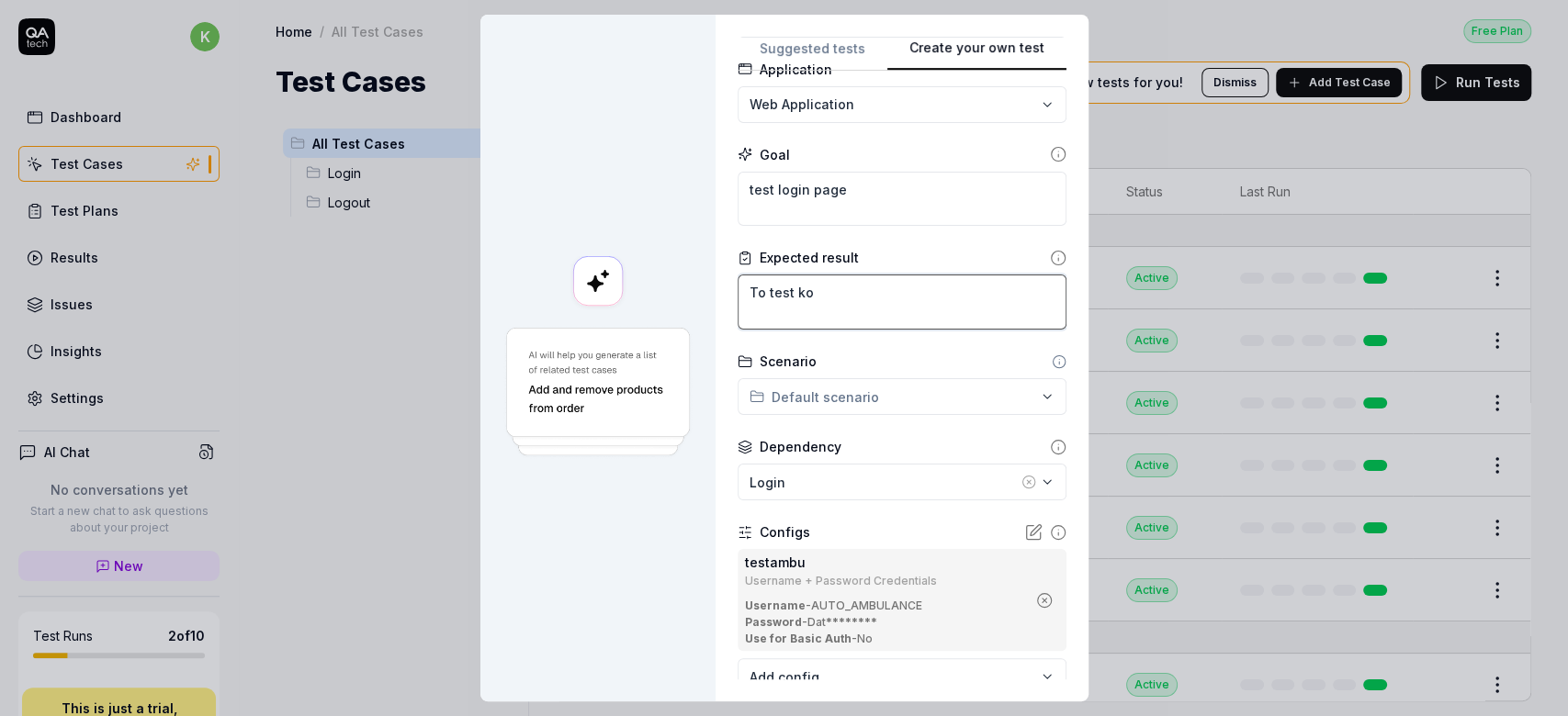 type on "*" 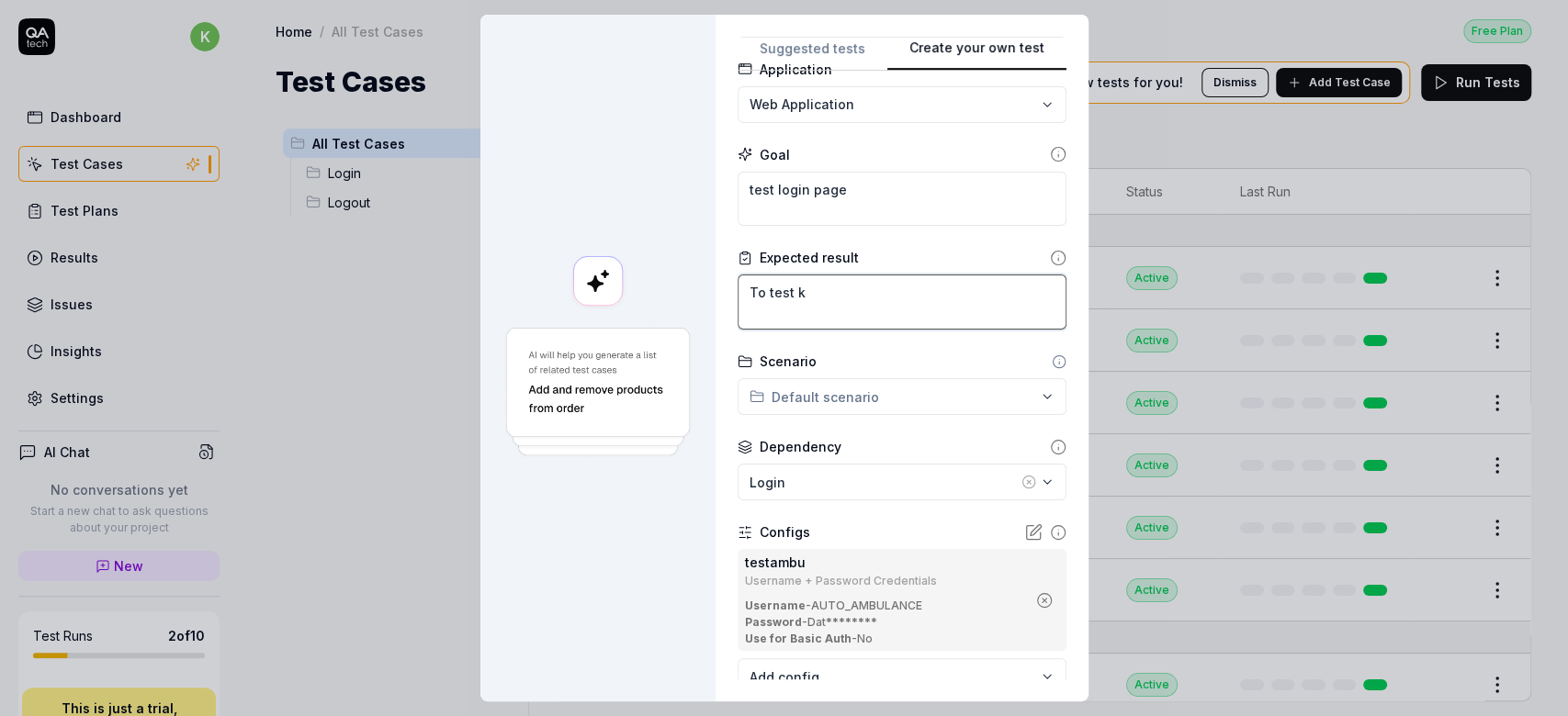 type on "*" 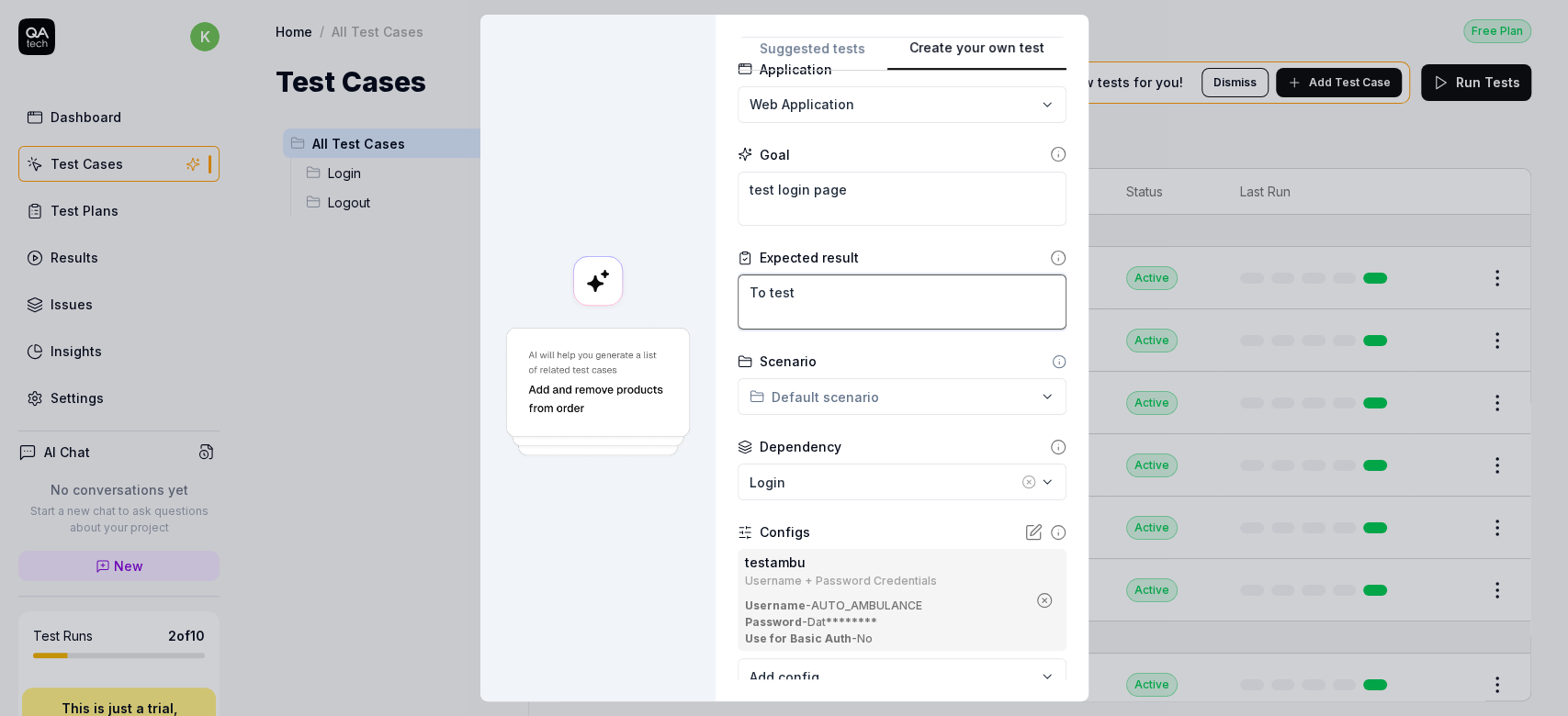 type on "*" 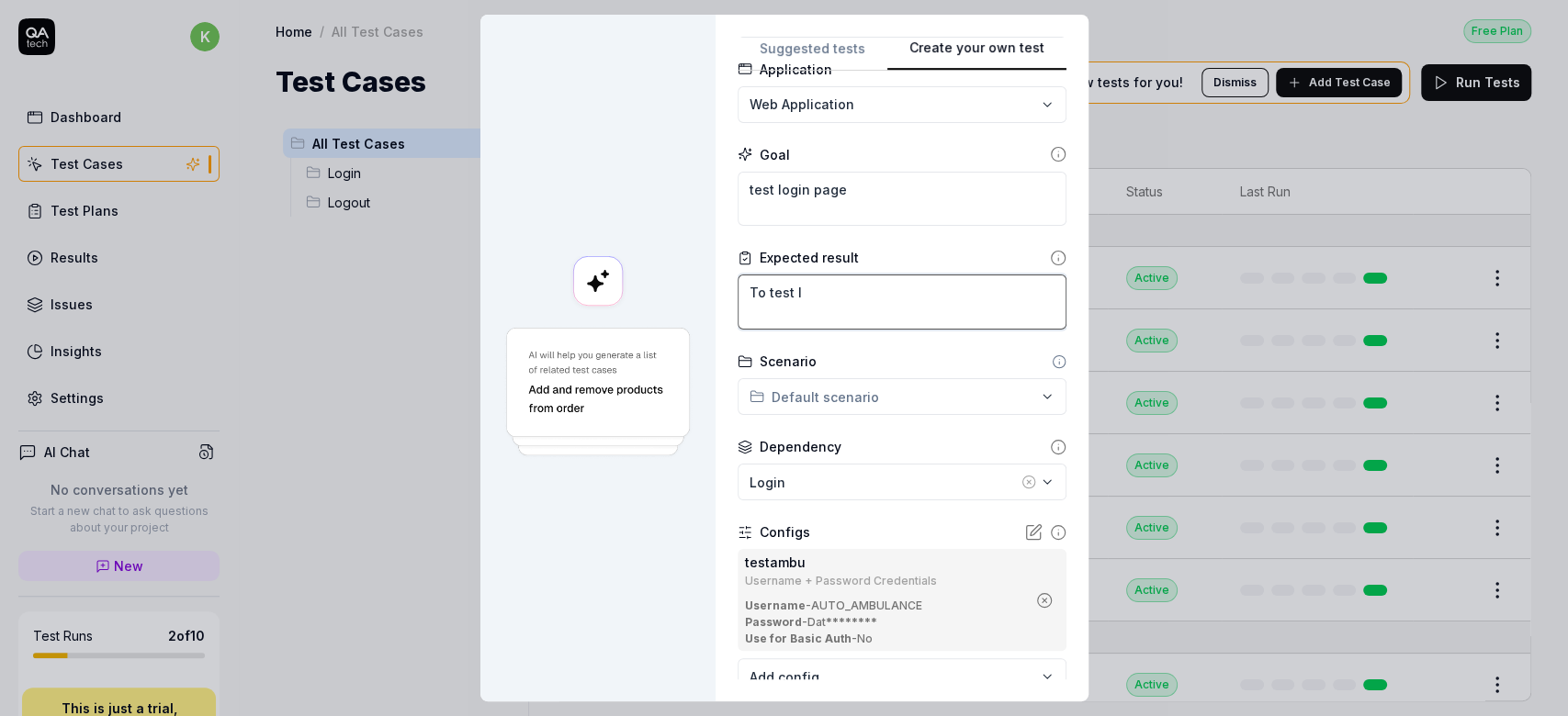 type on "*" 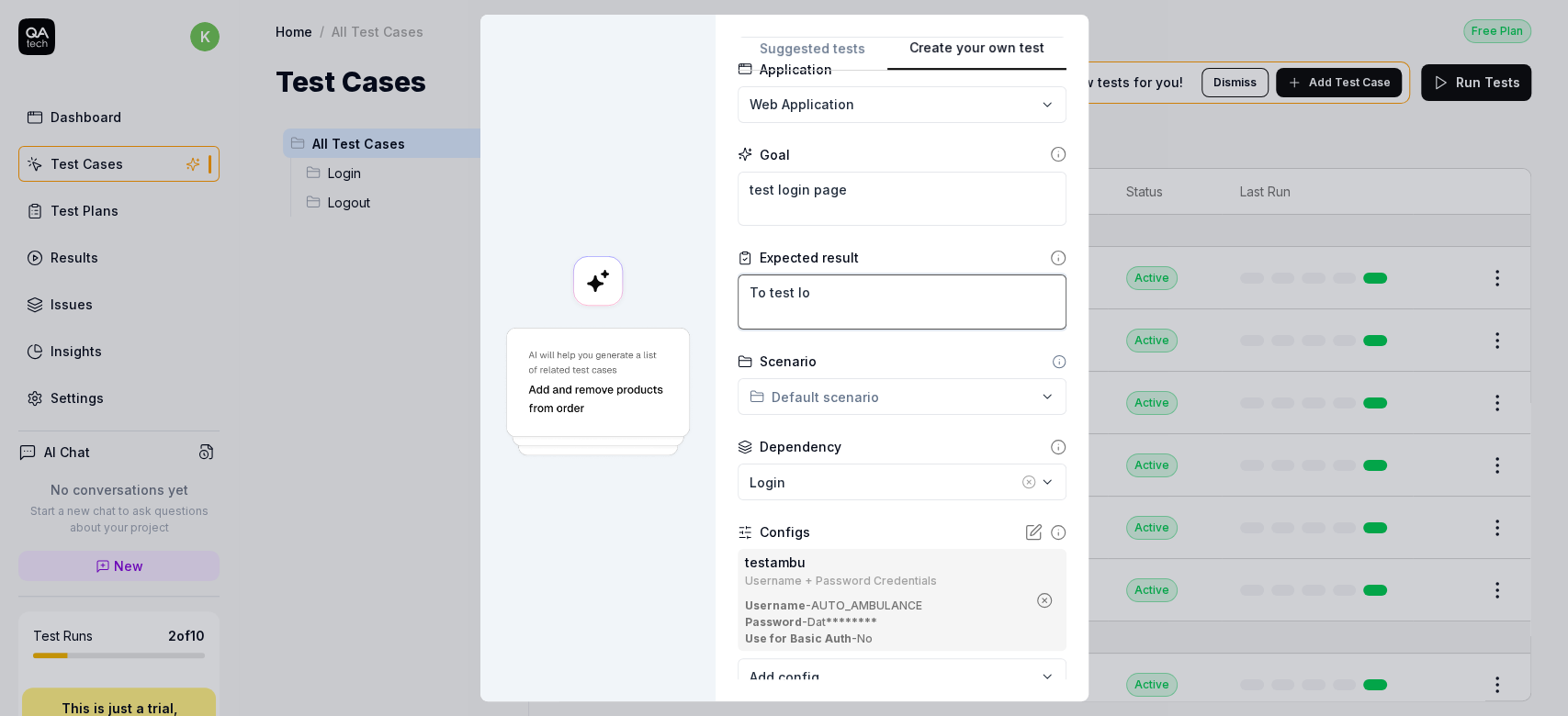 type on "*" 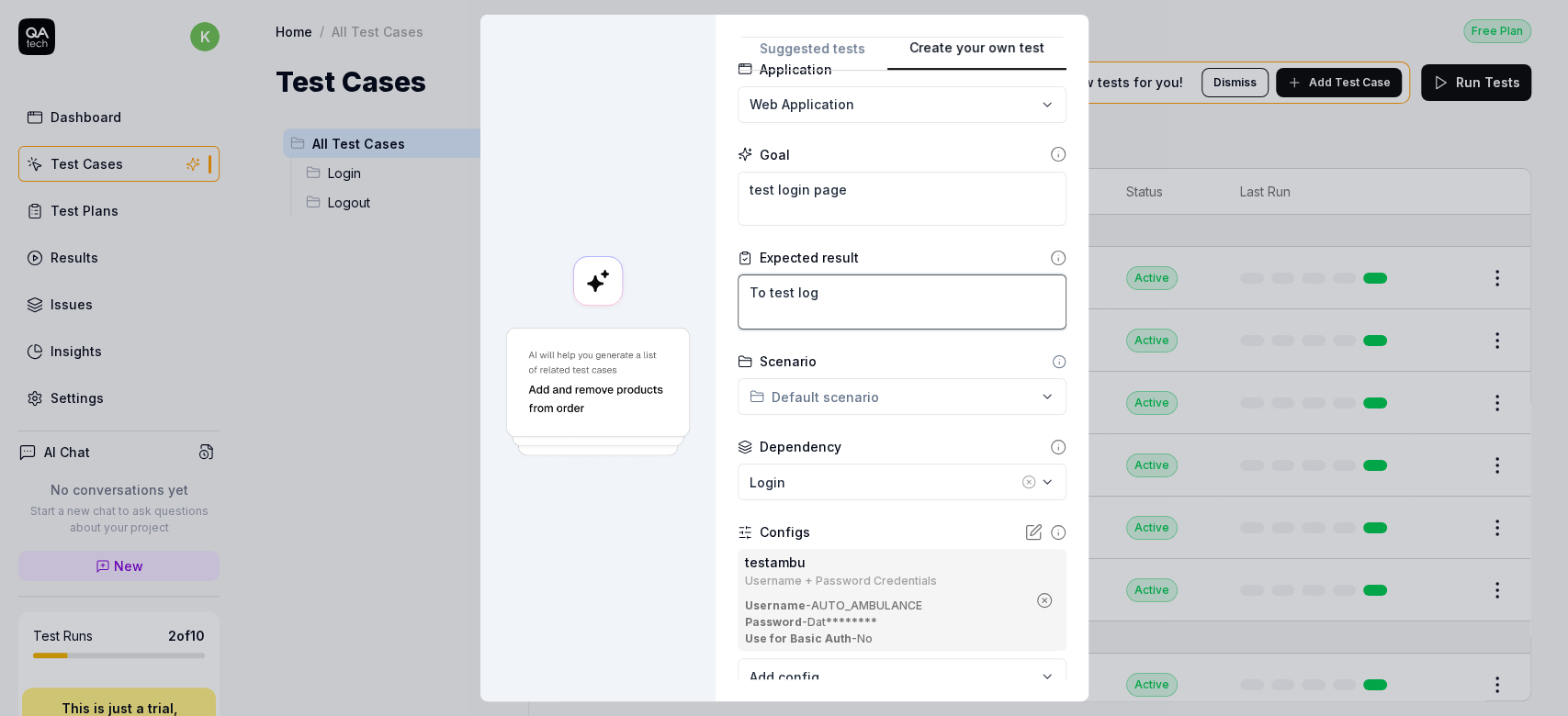 type on "*" 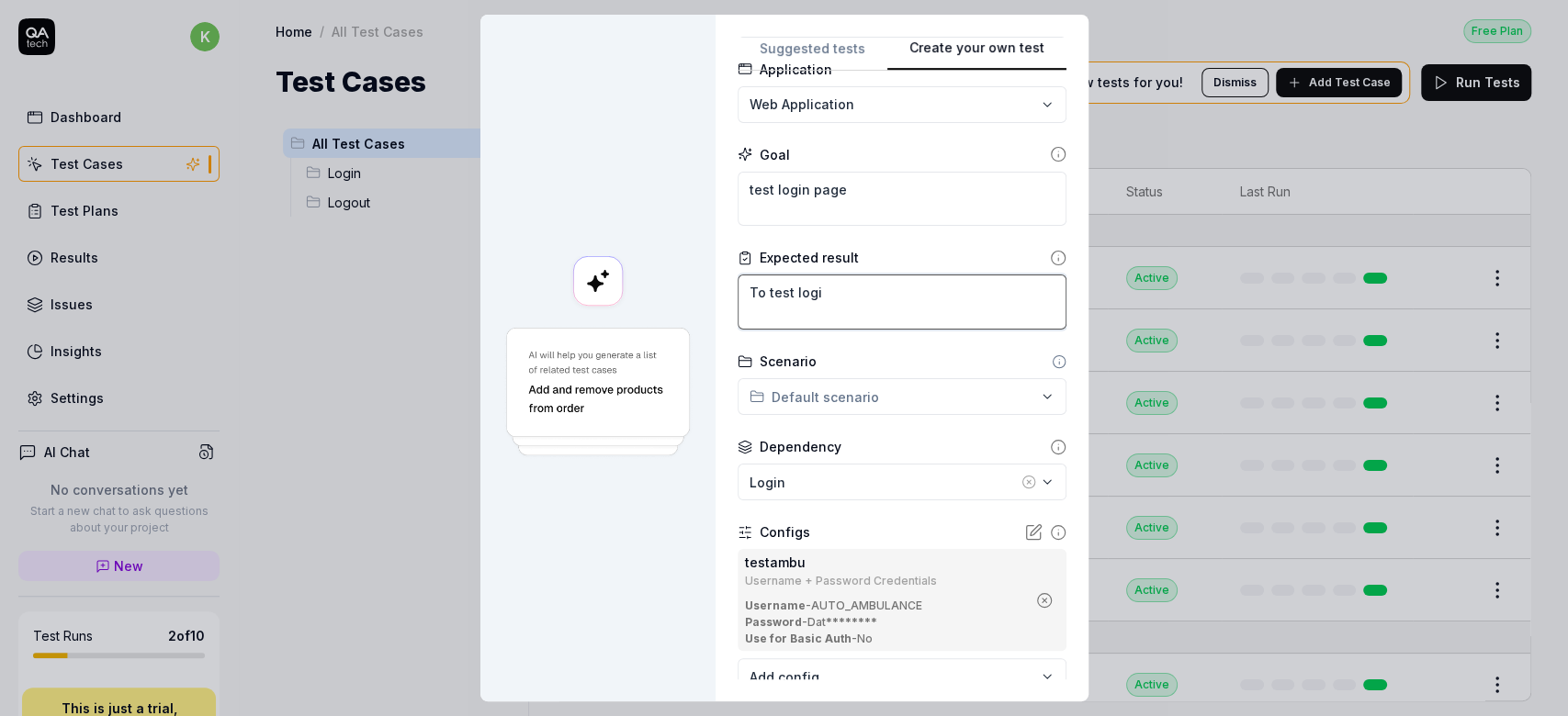 type on "*" 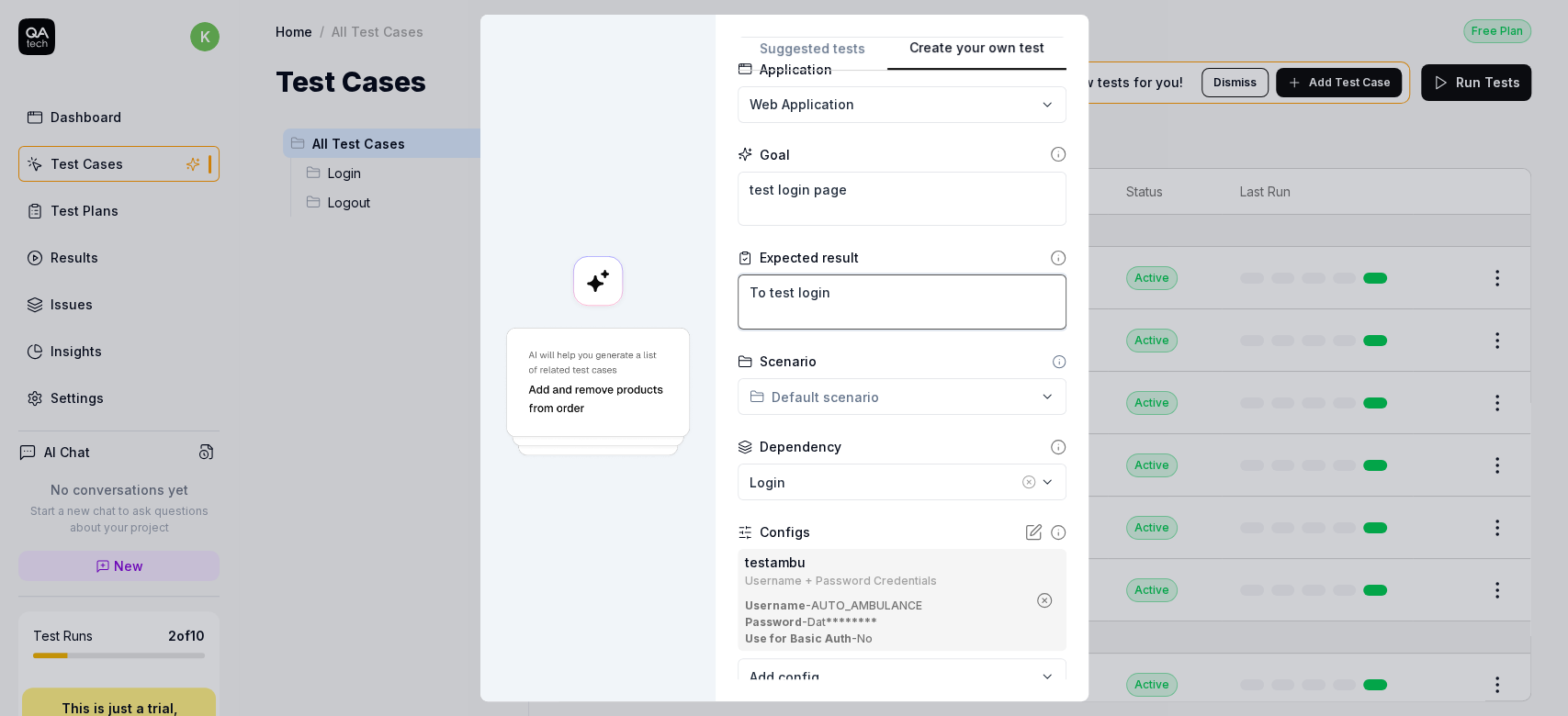 type on "*" 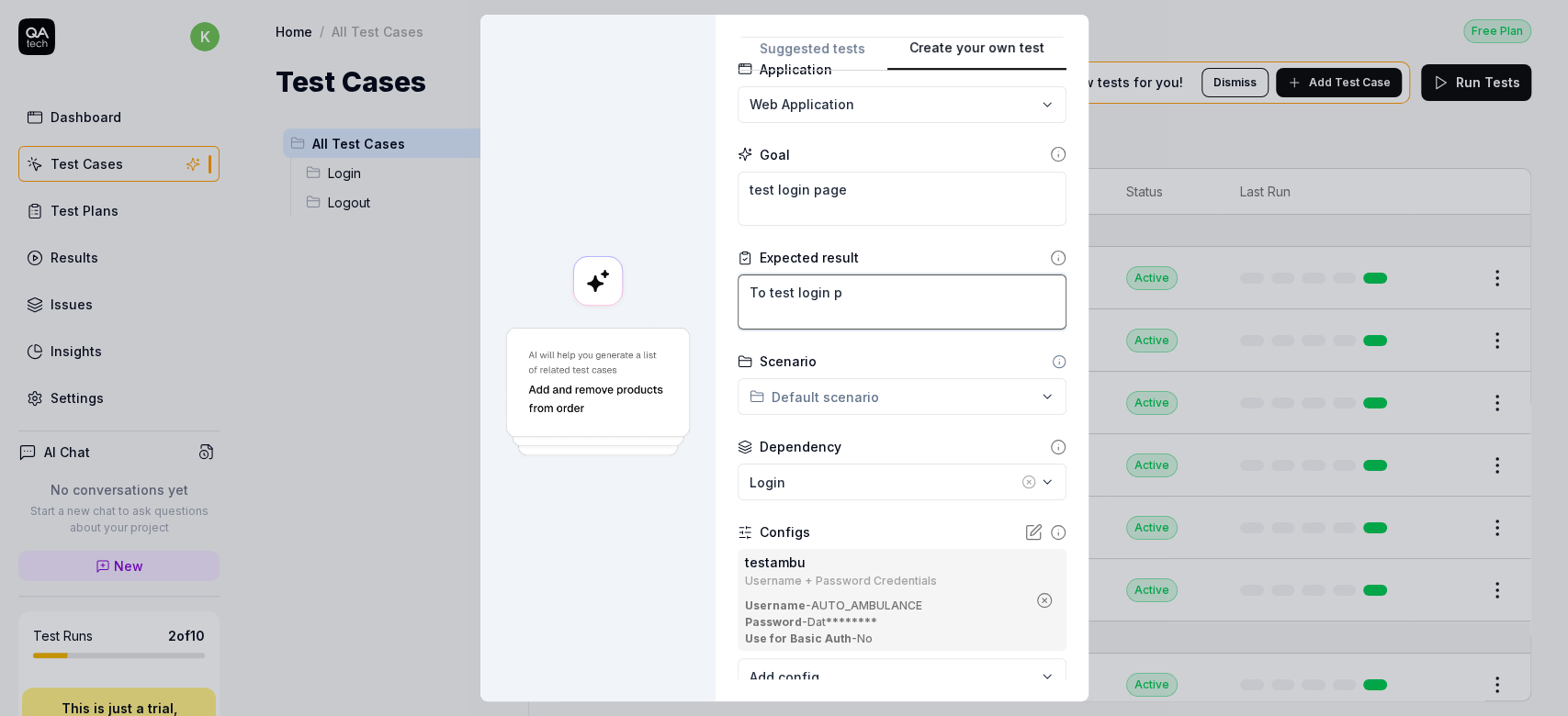 type on "*" 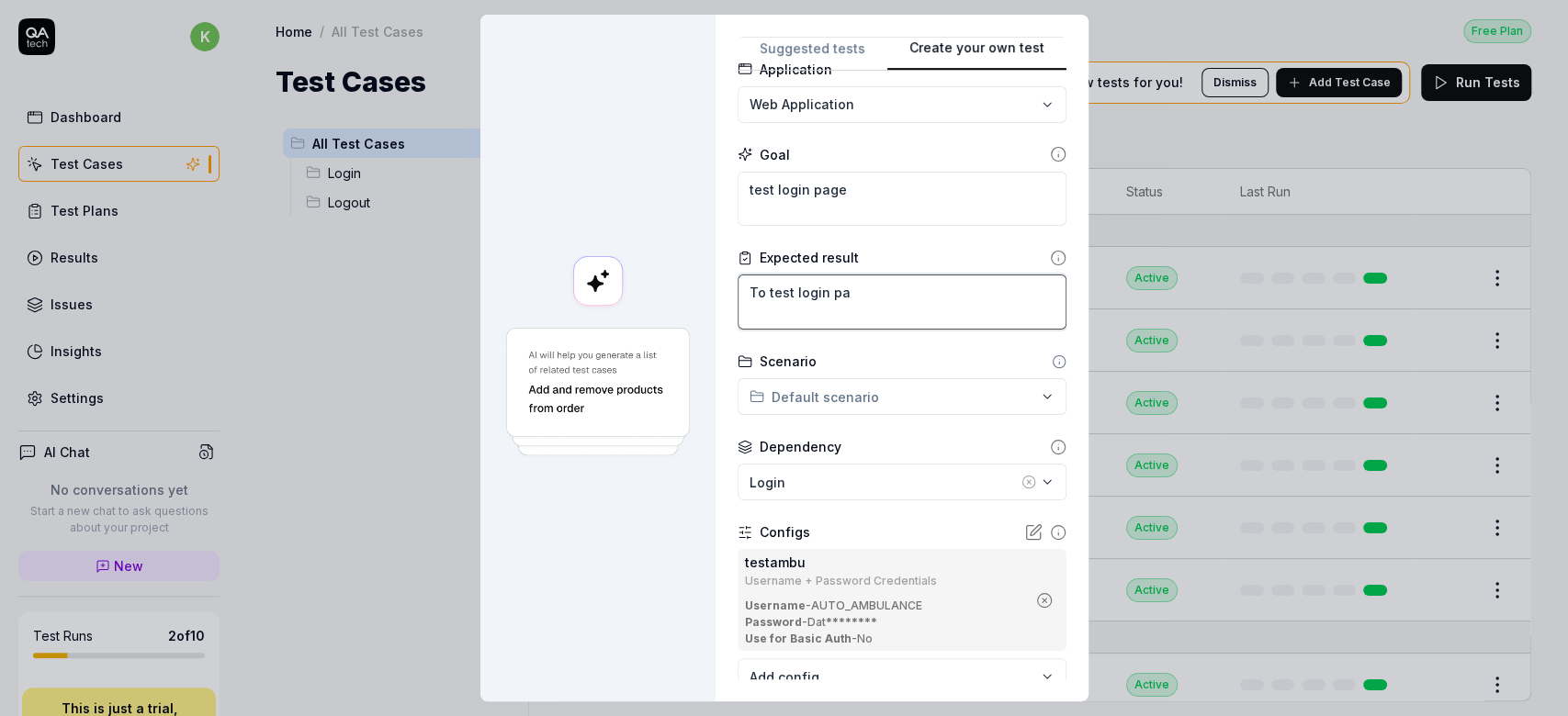 type on "*" 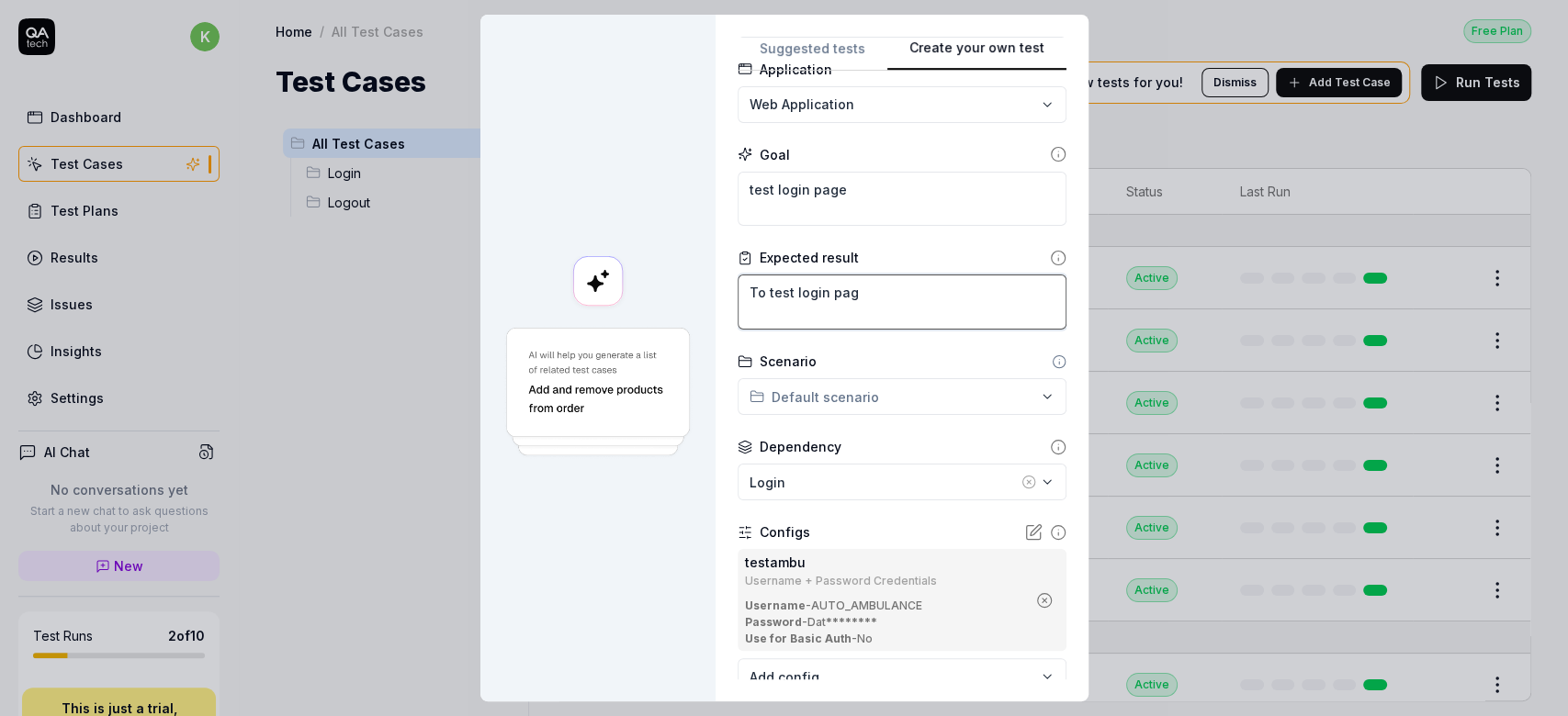 type on "*" 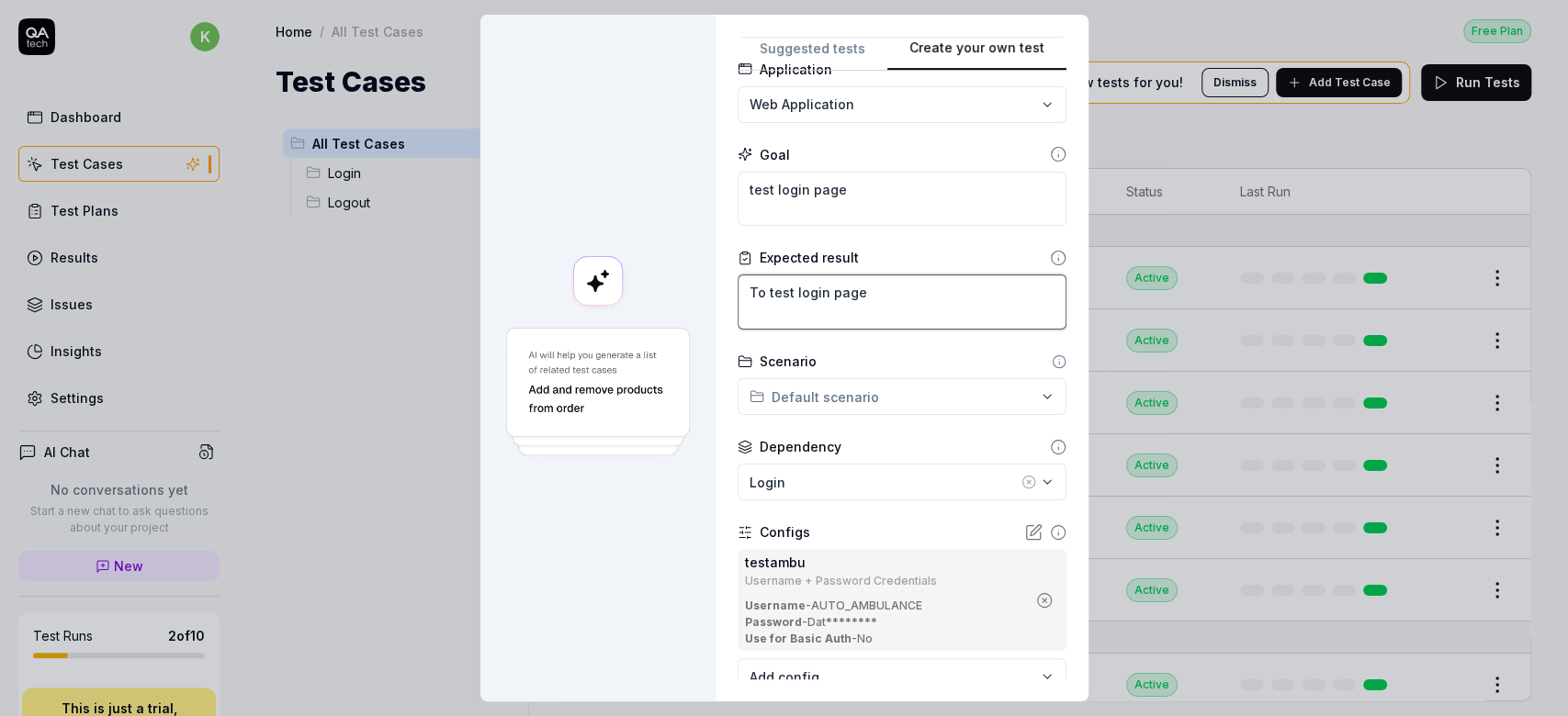 type on "*" 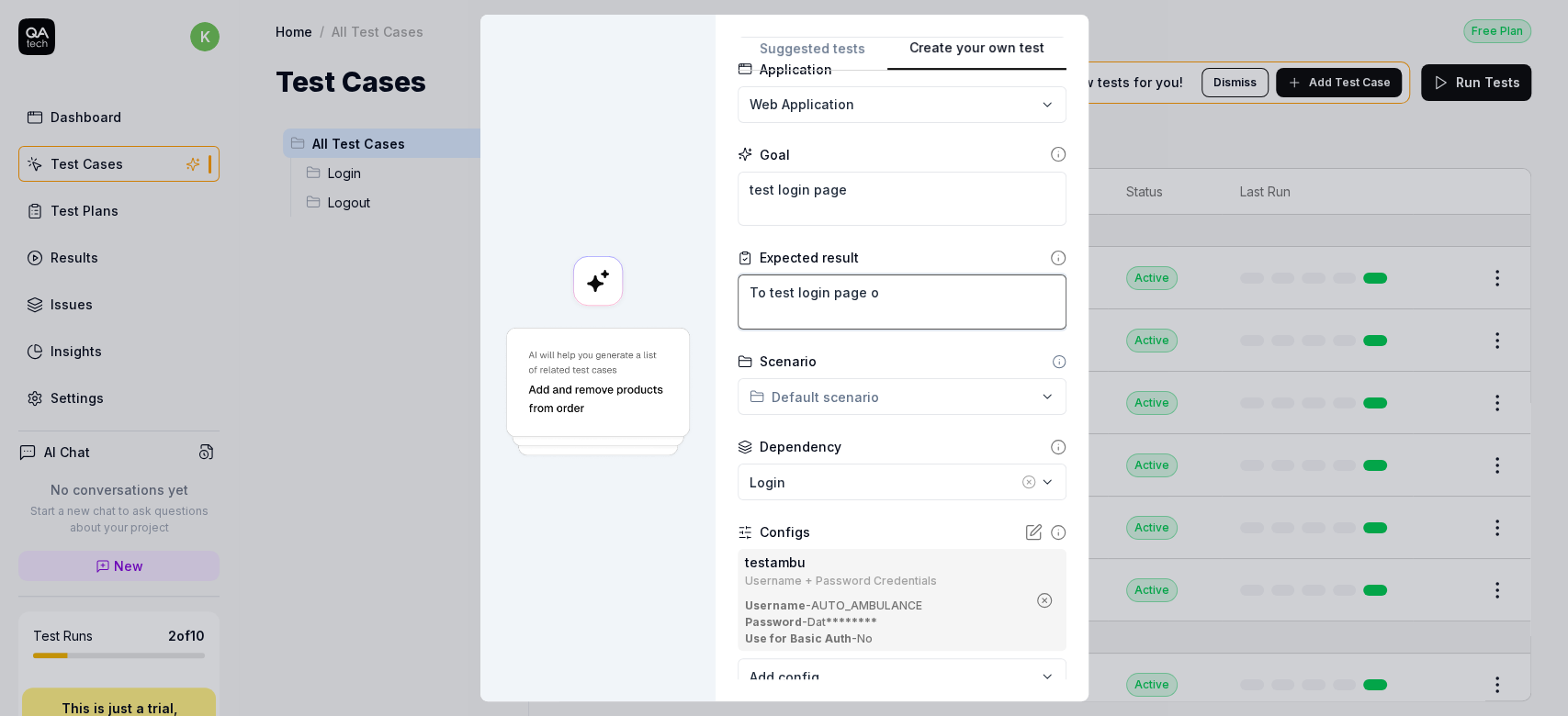 type on "*" 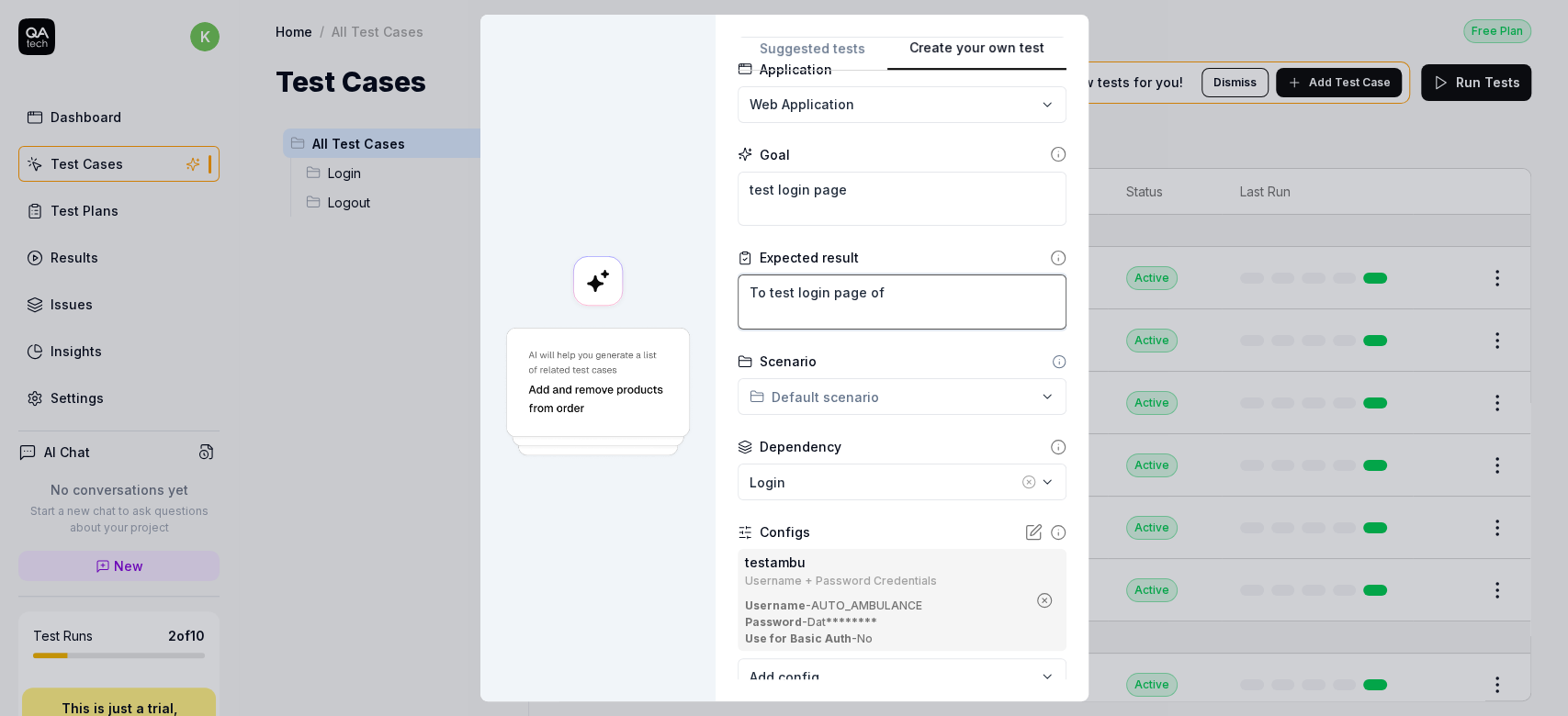 type on "*" 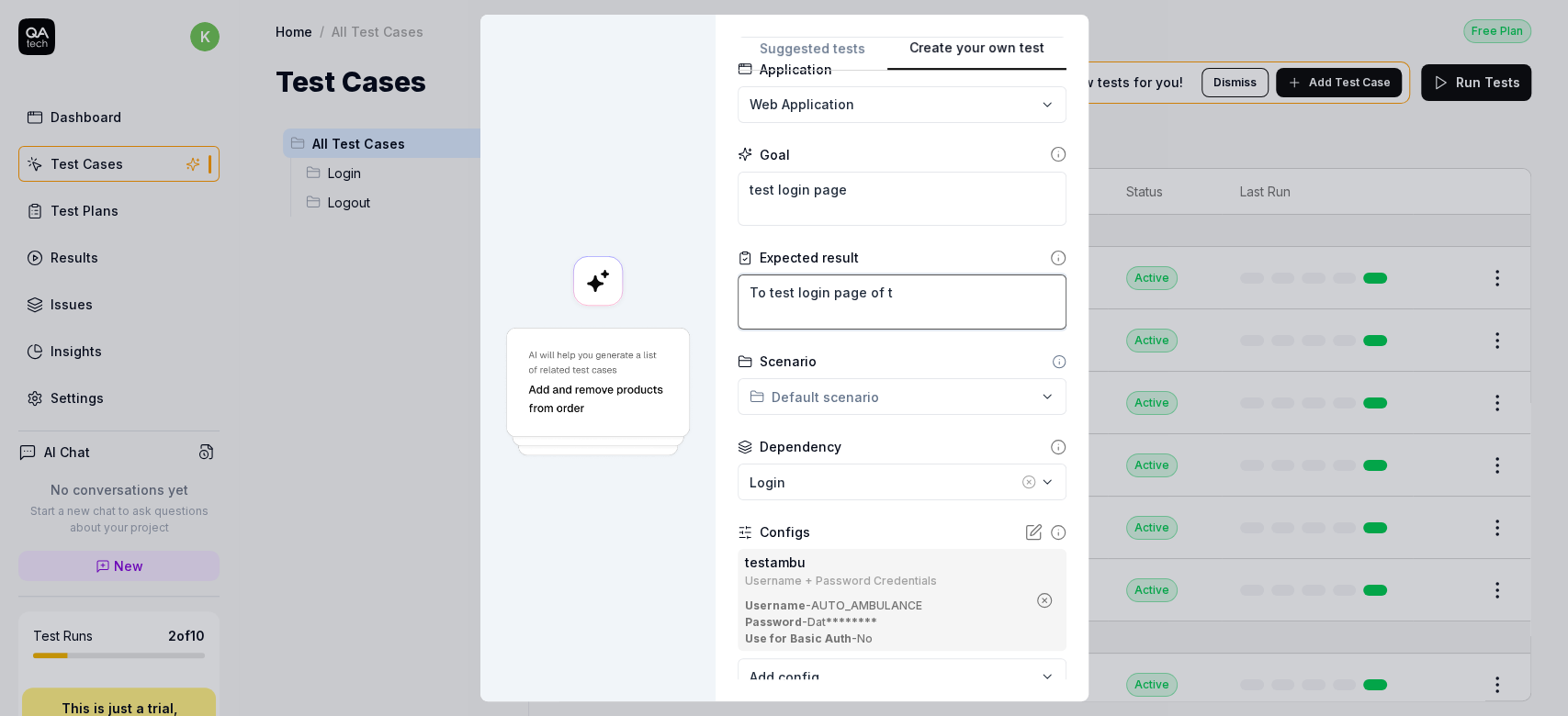 type on "*" 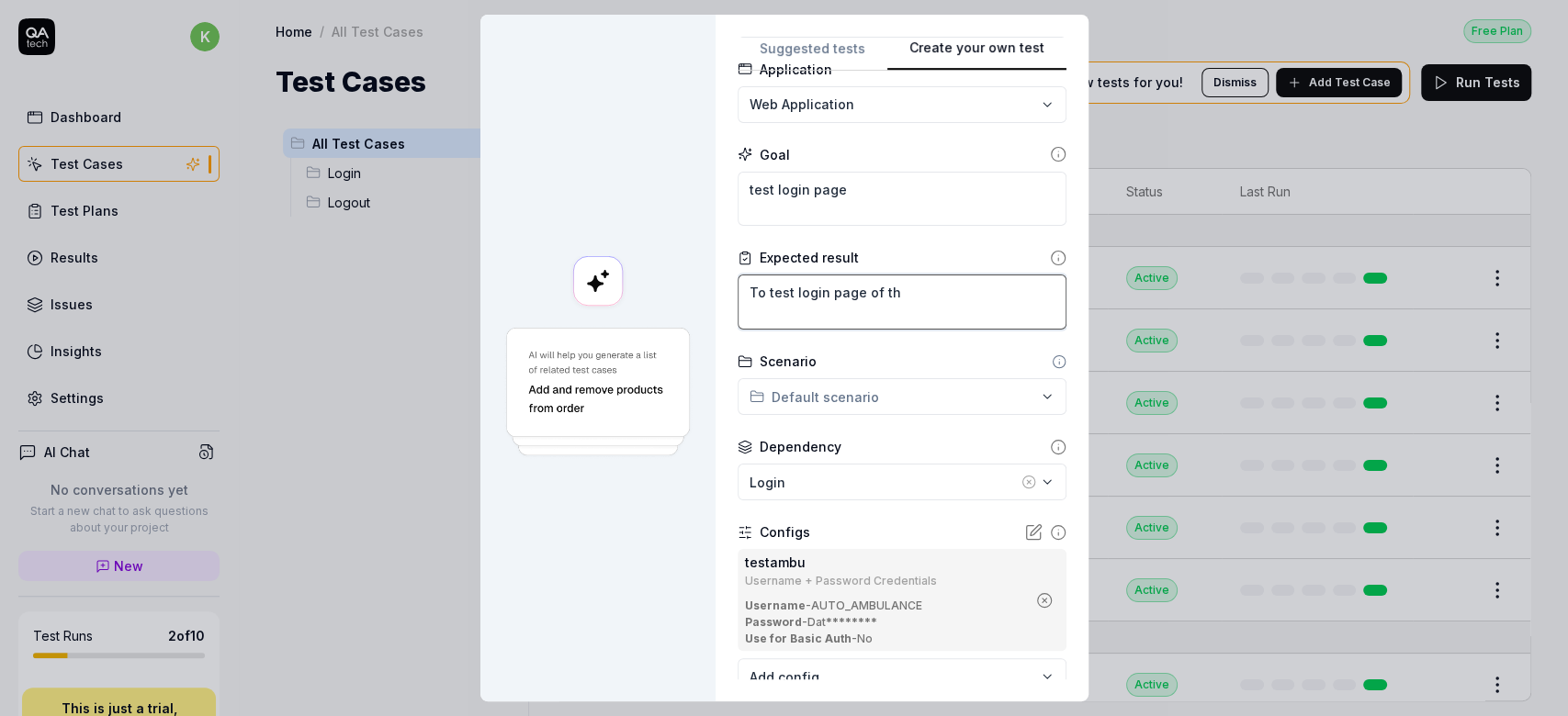 type on "*" 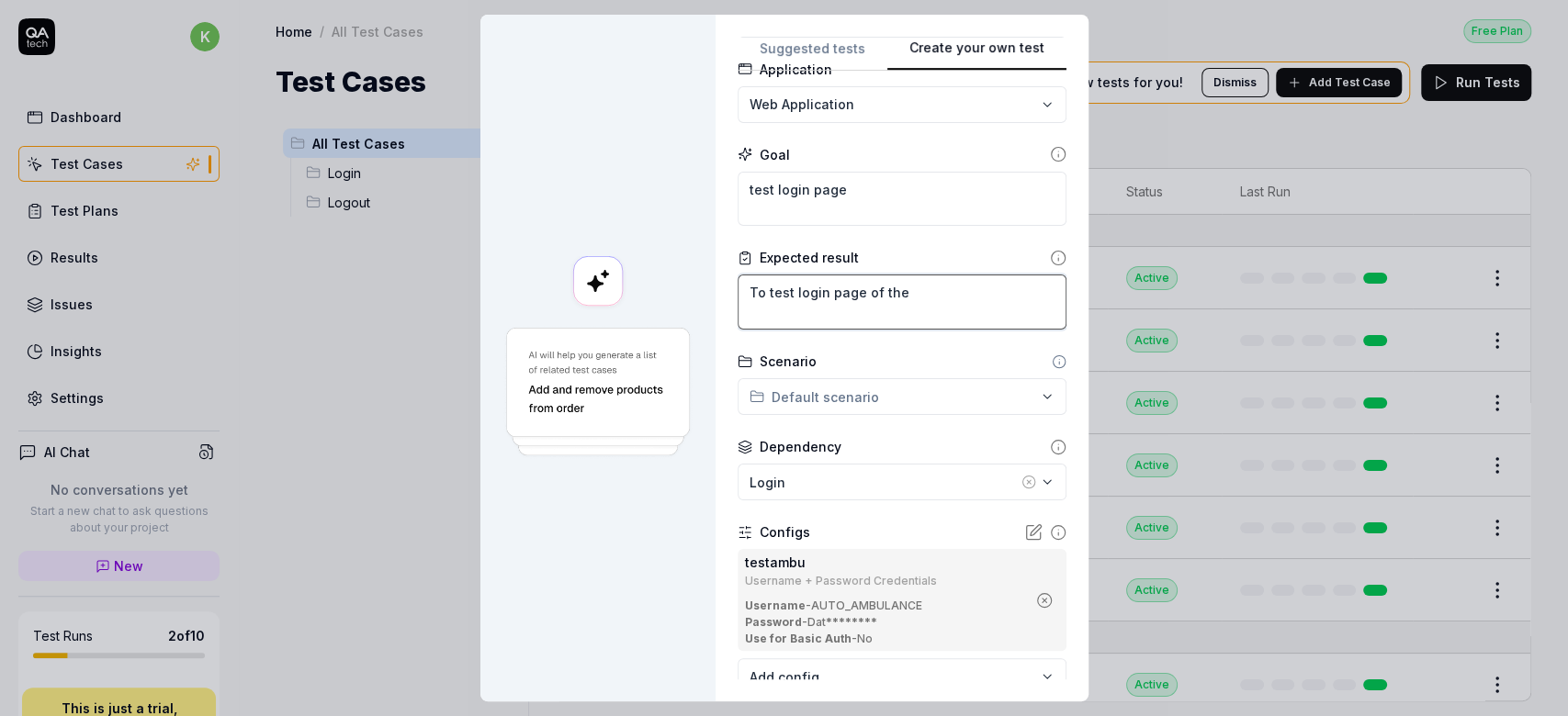 type on "*" 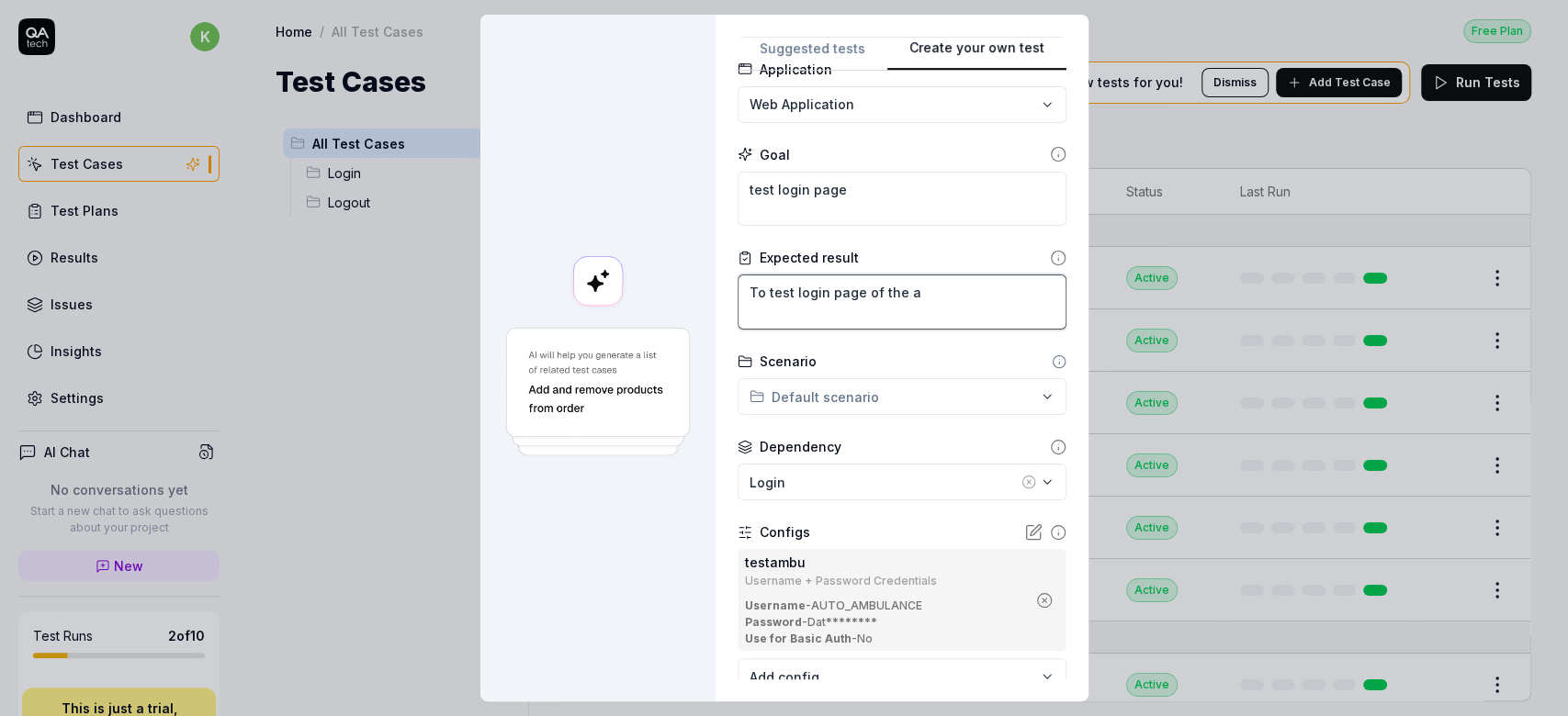 type on "*" 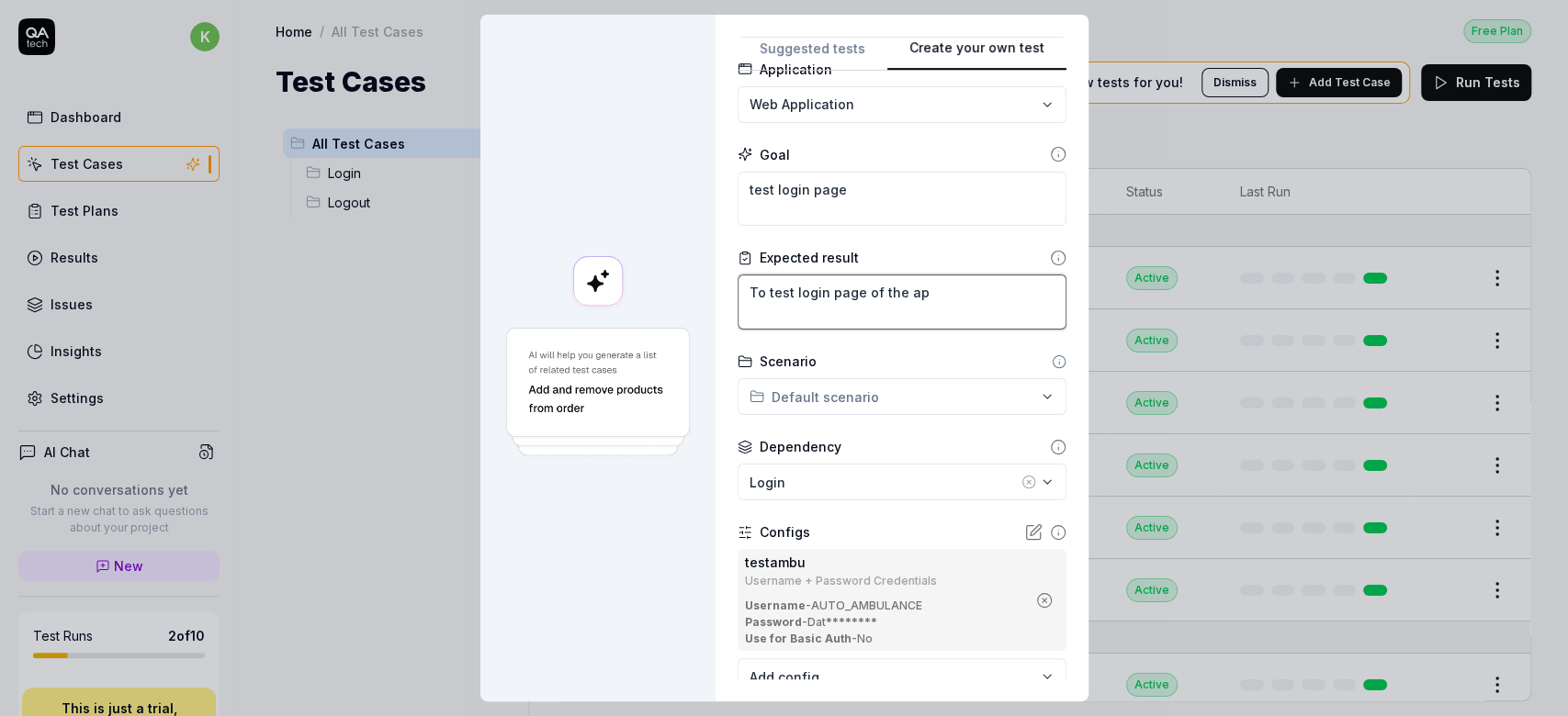 type on "*" 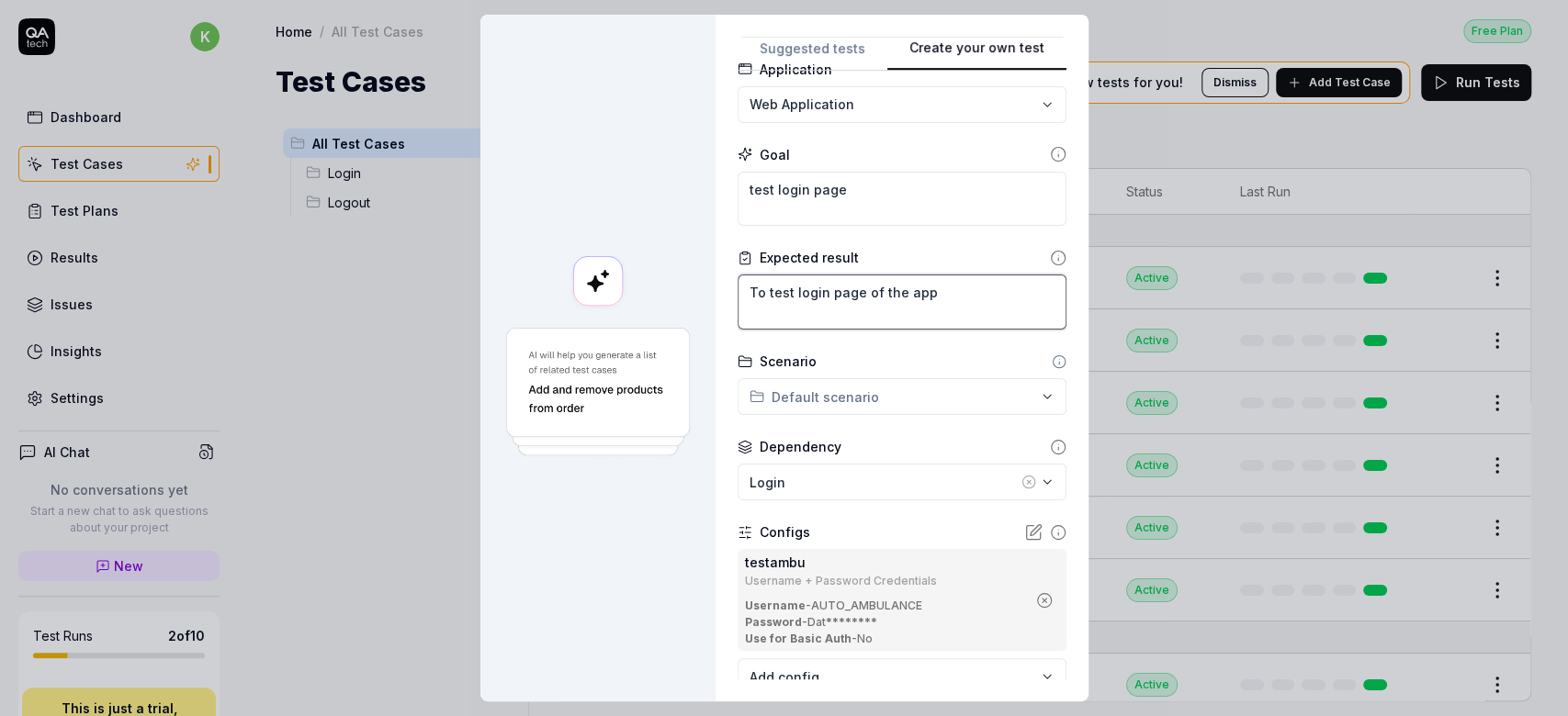 type on "*" 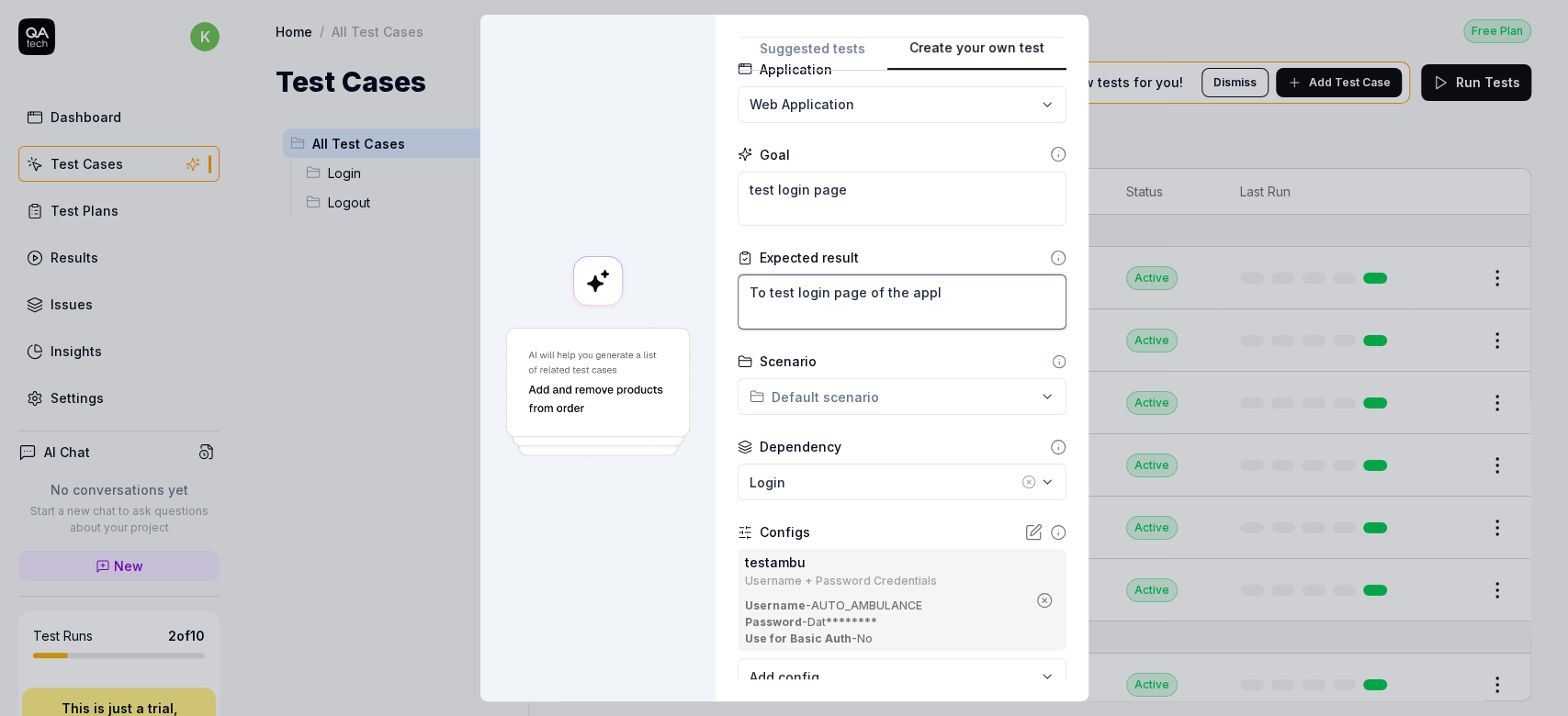 type on "*" 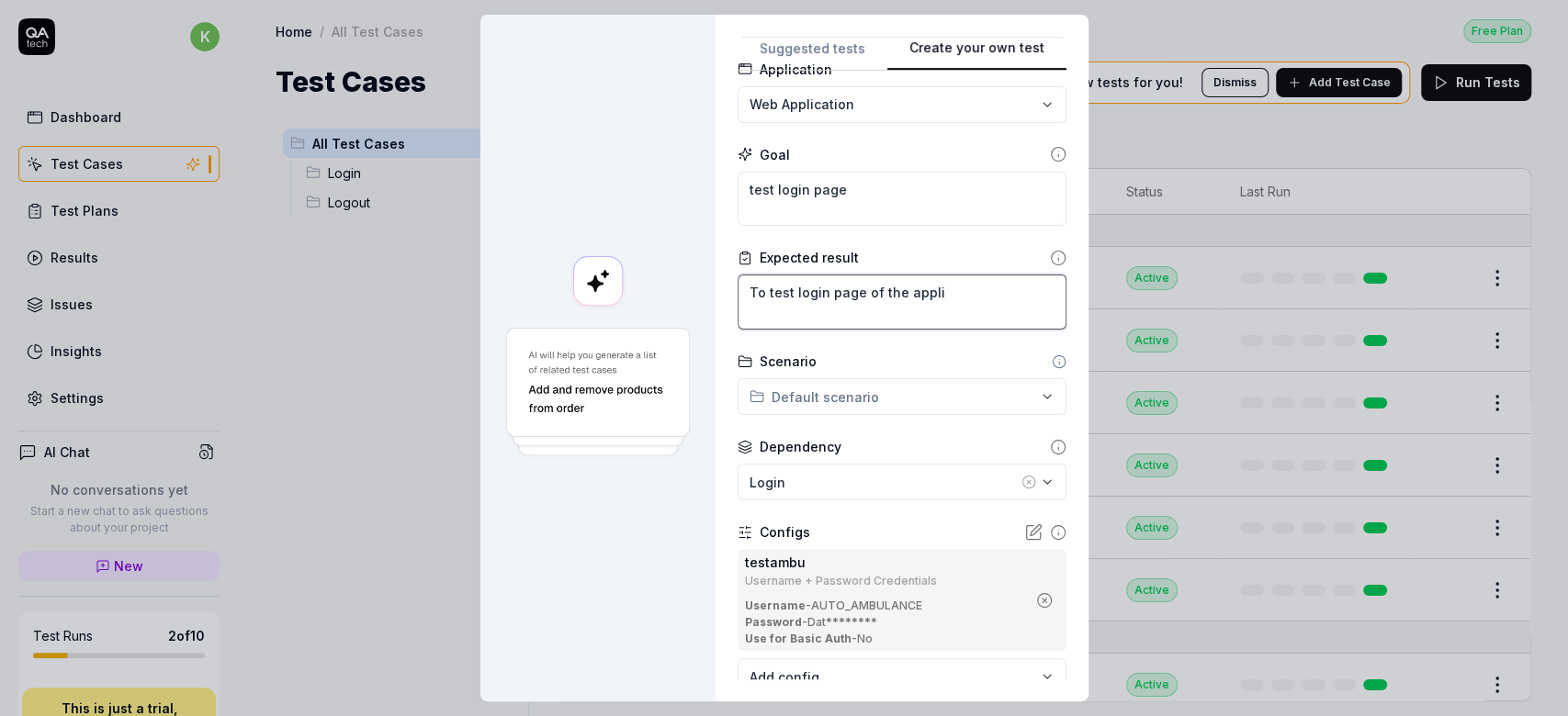 type on "*" 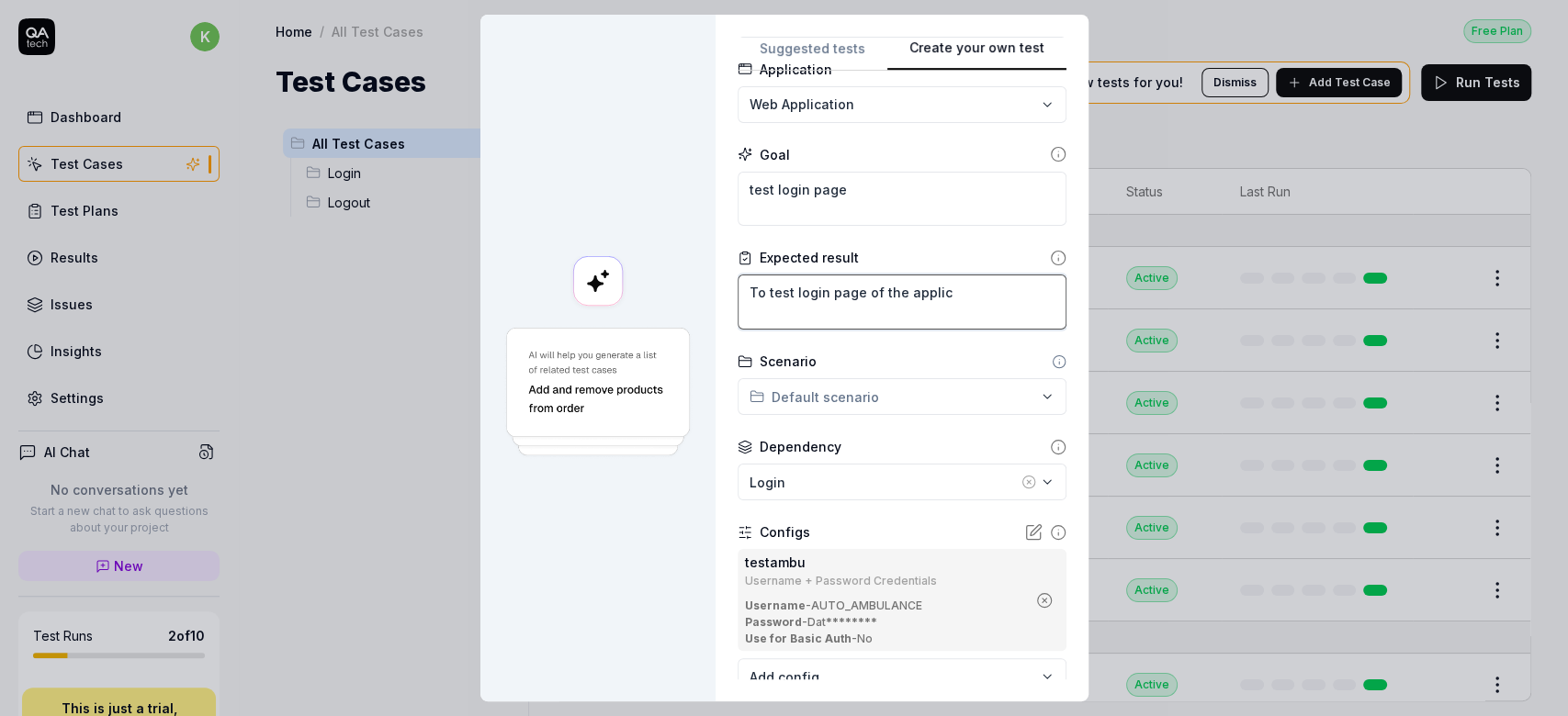 type on "*" 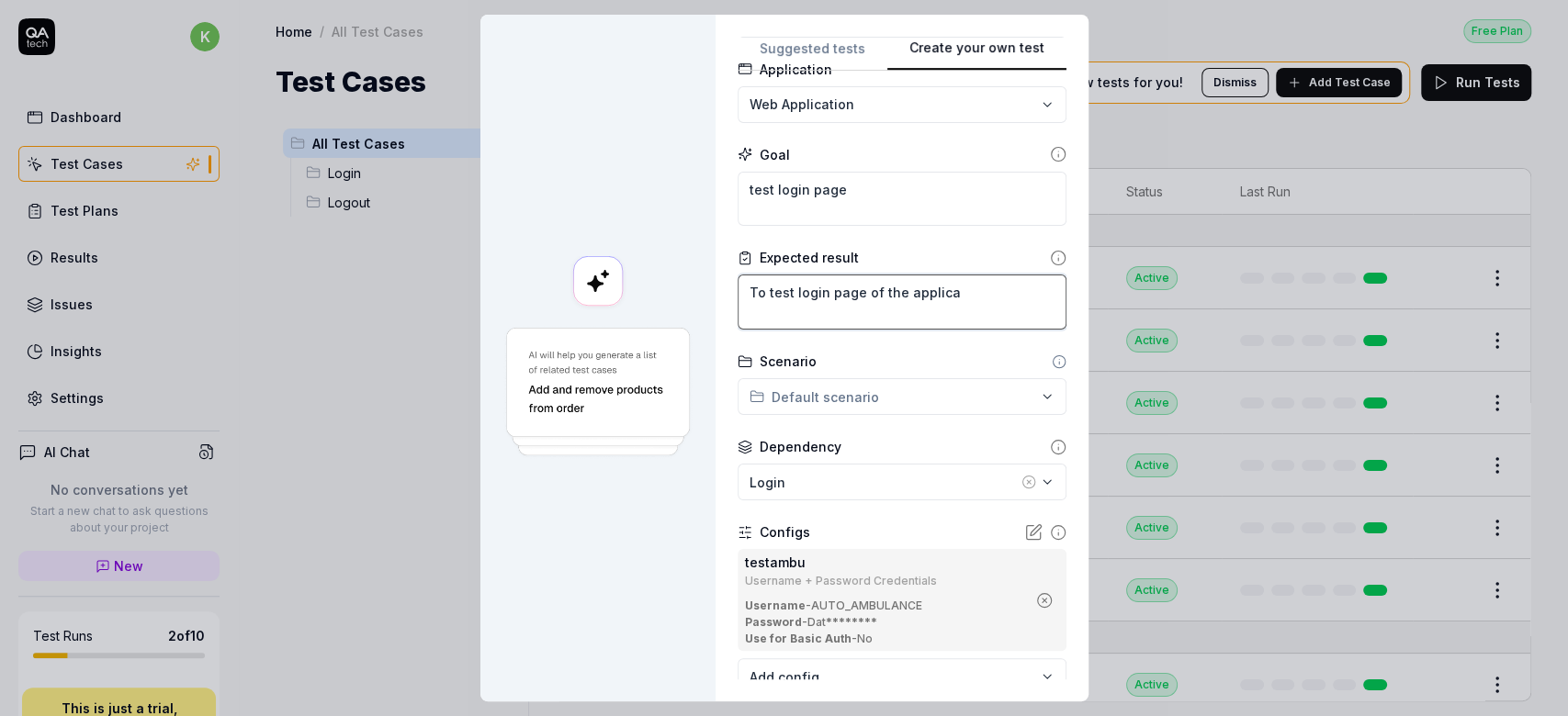 type on "*" 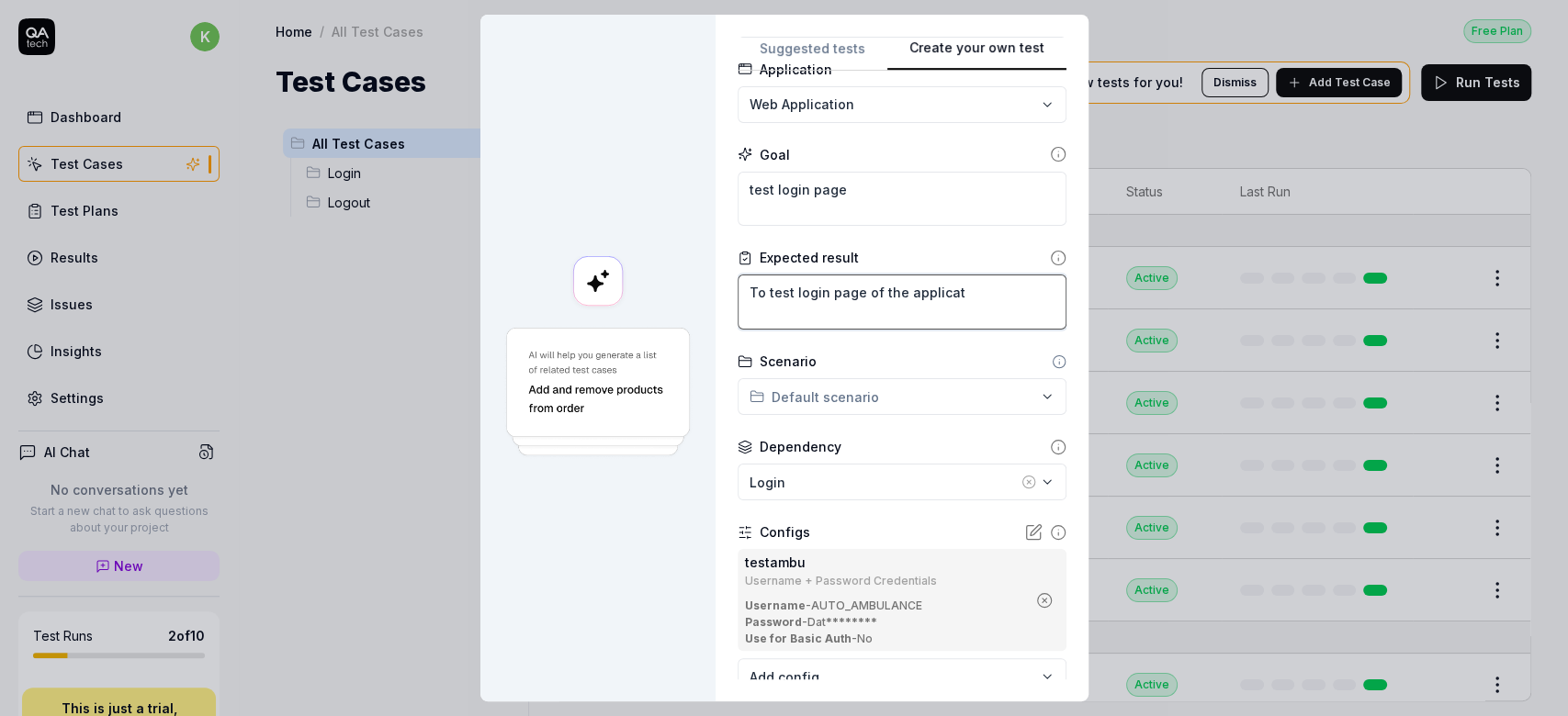 type on "*" 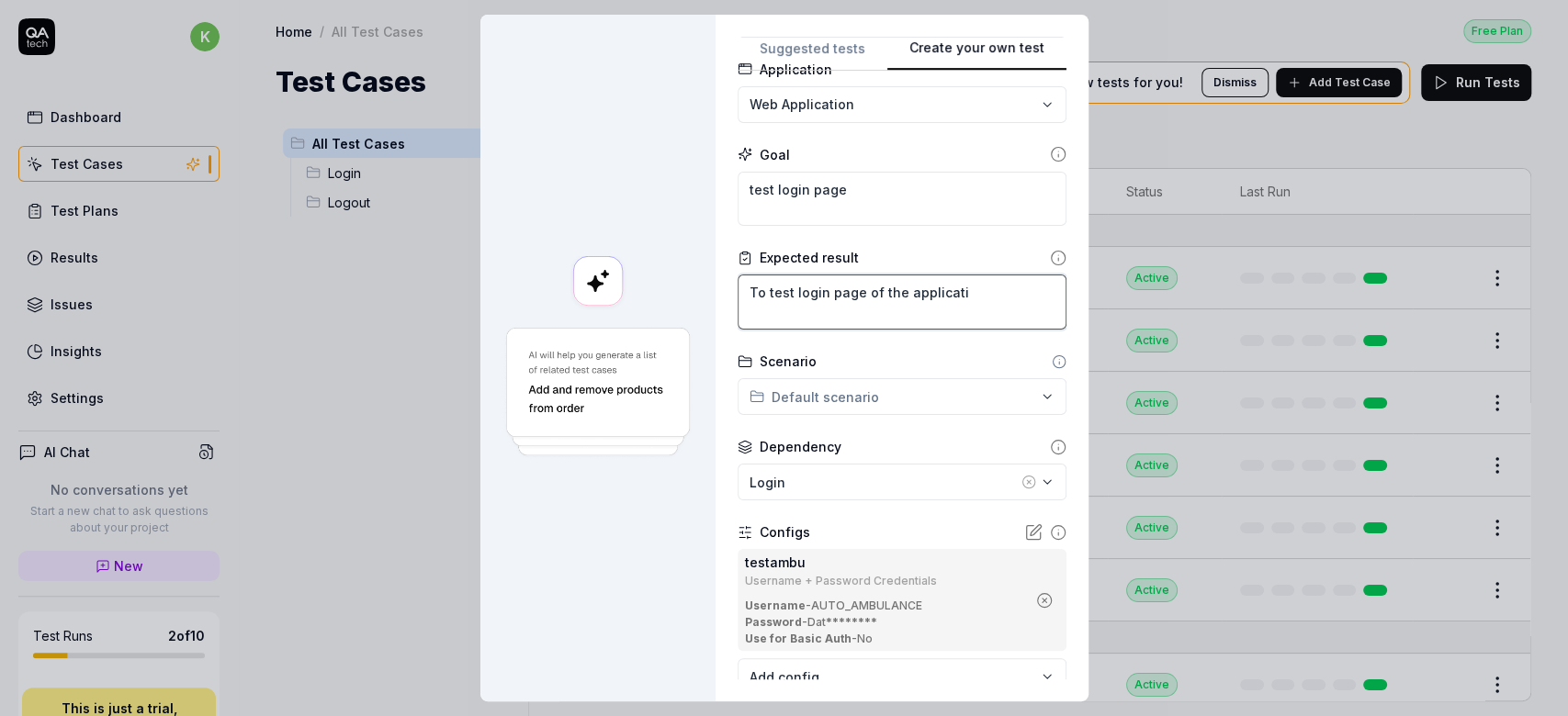 type on "*" 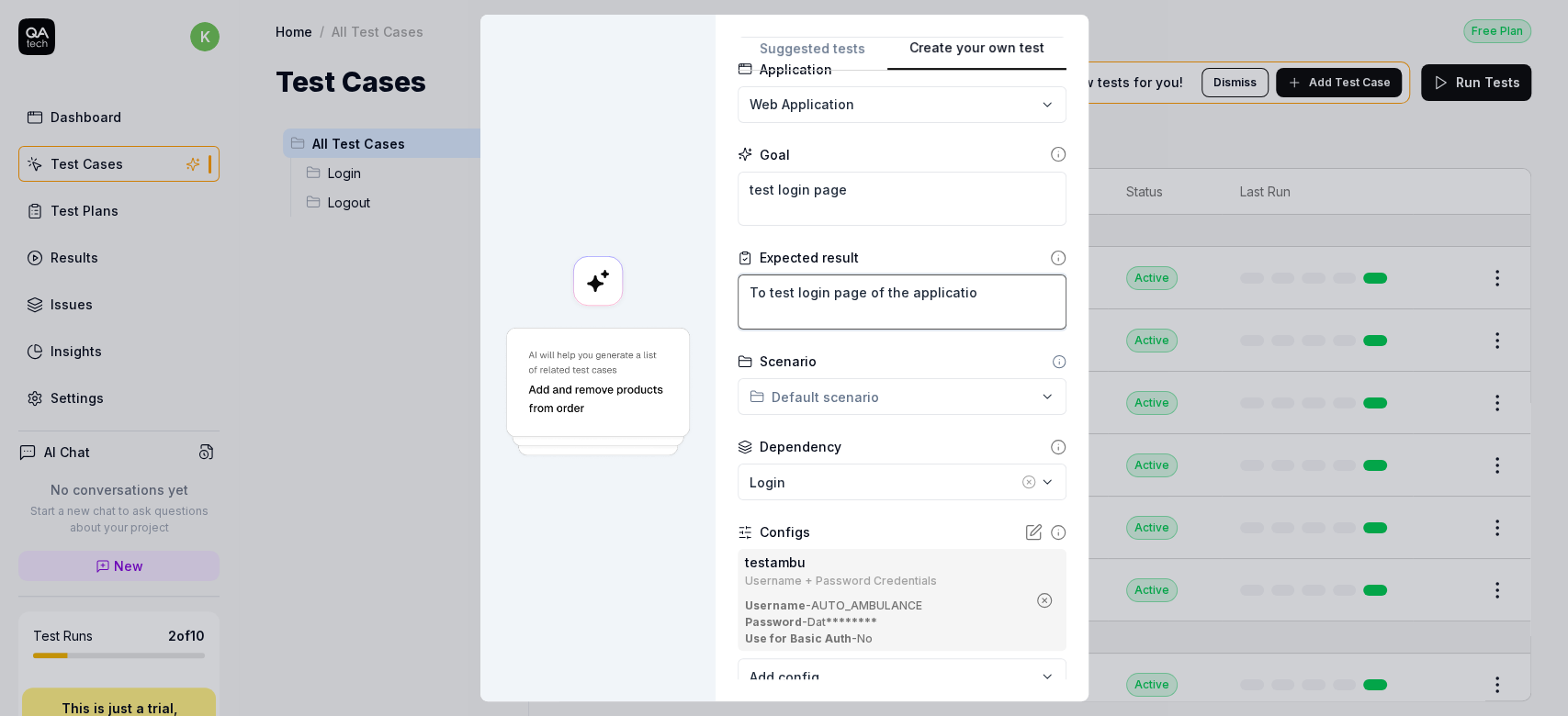 type on "*" 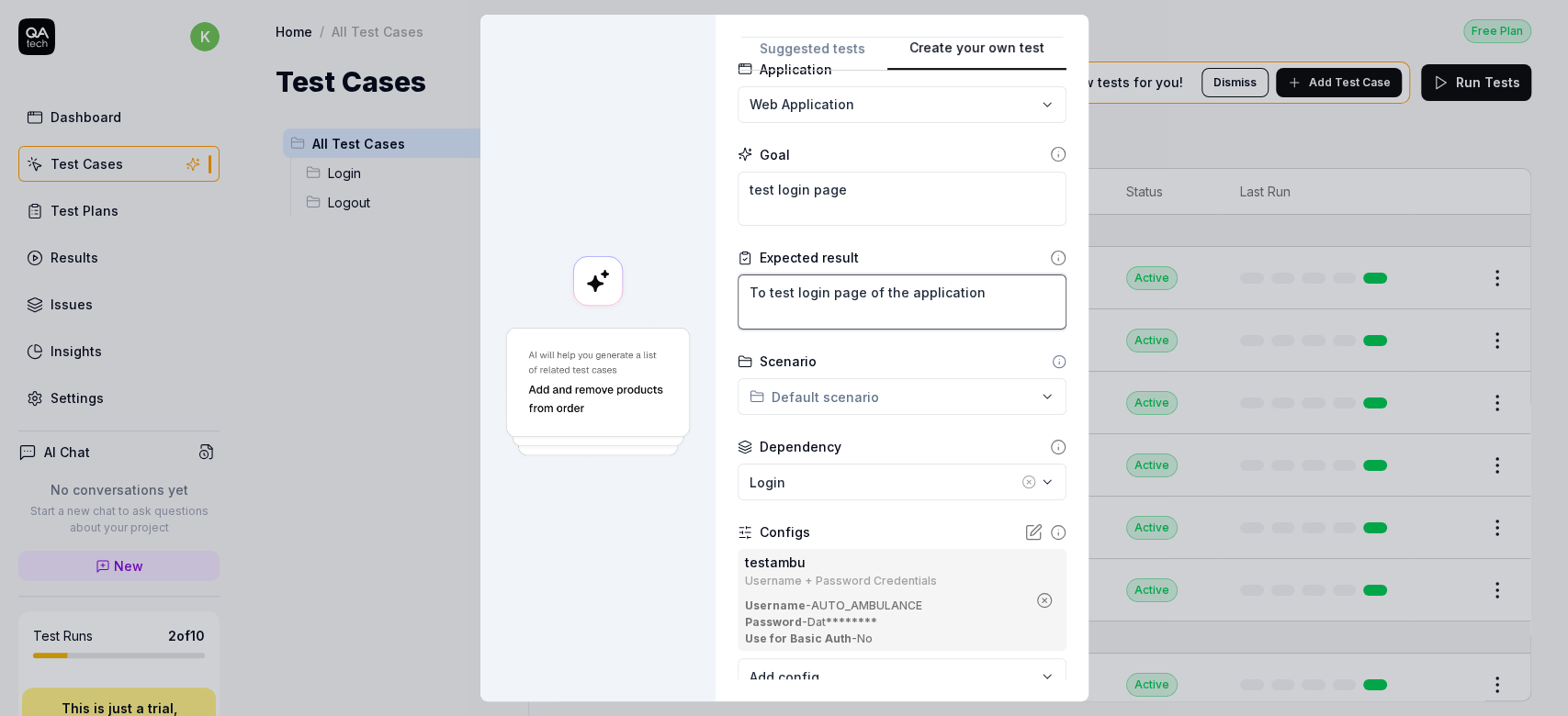 type on "*" 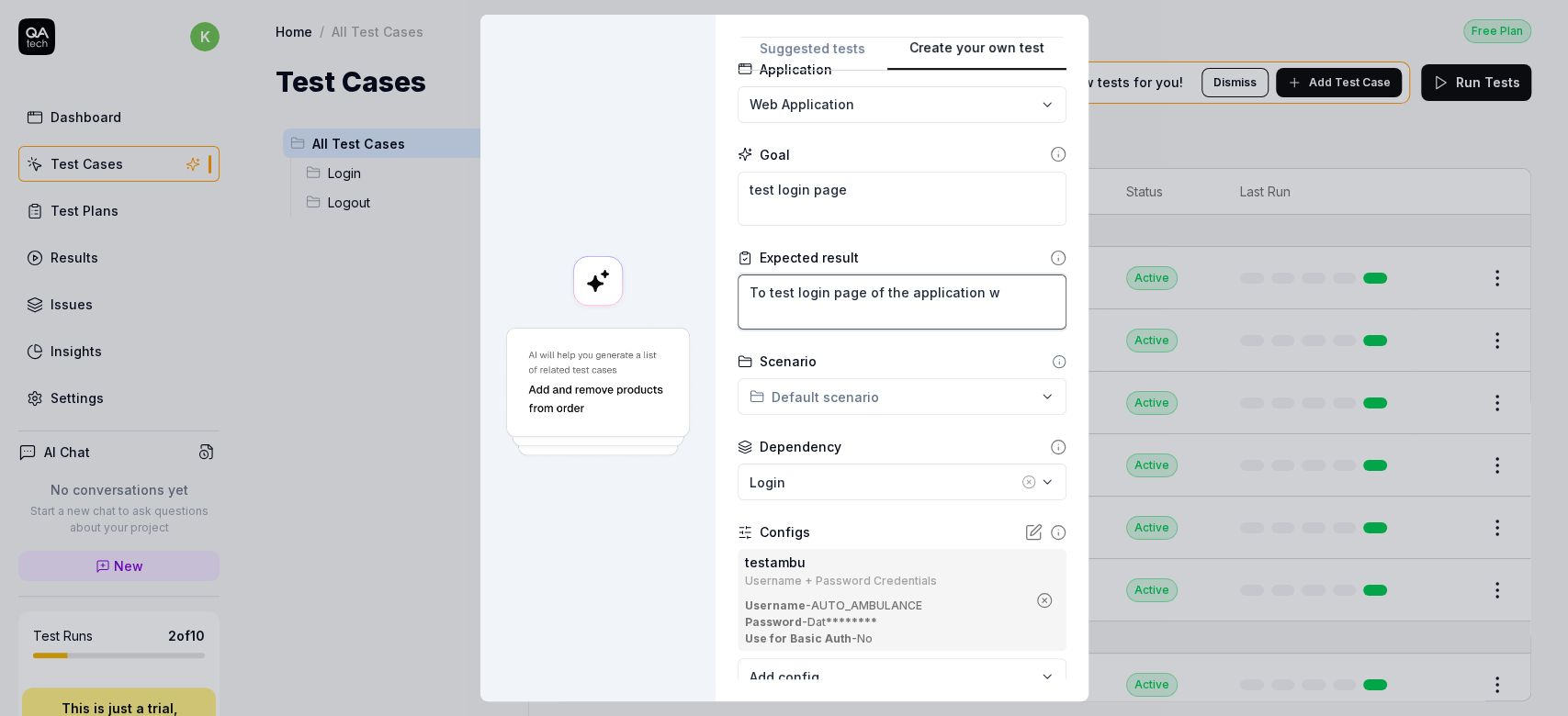 type on "*" 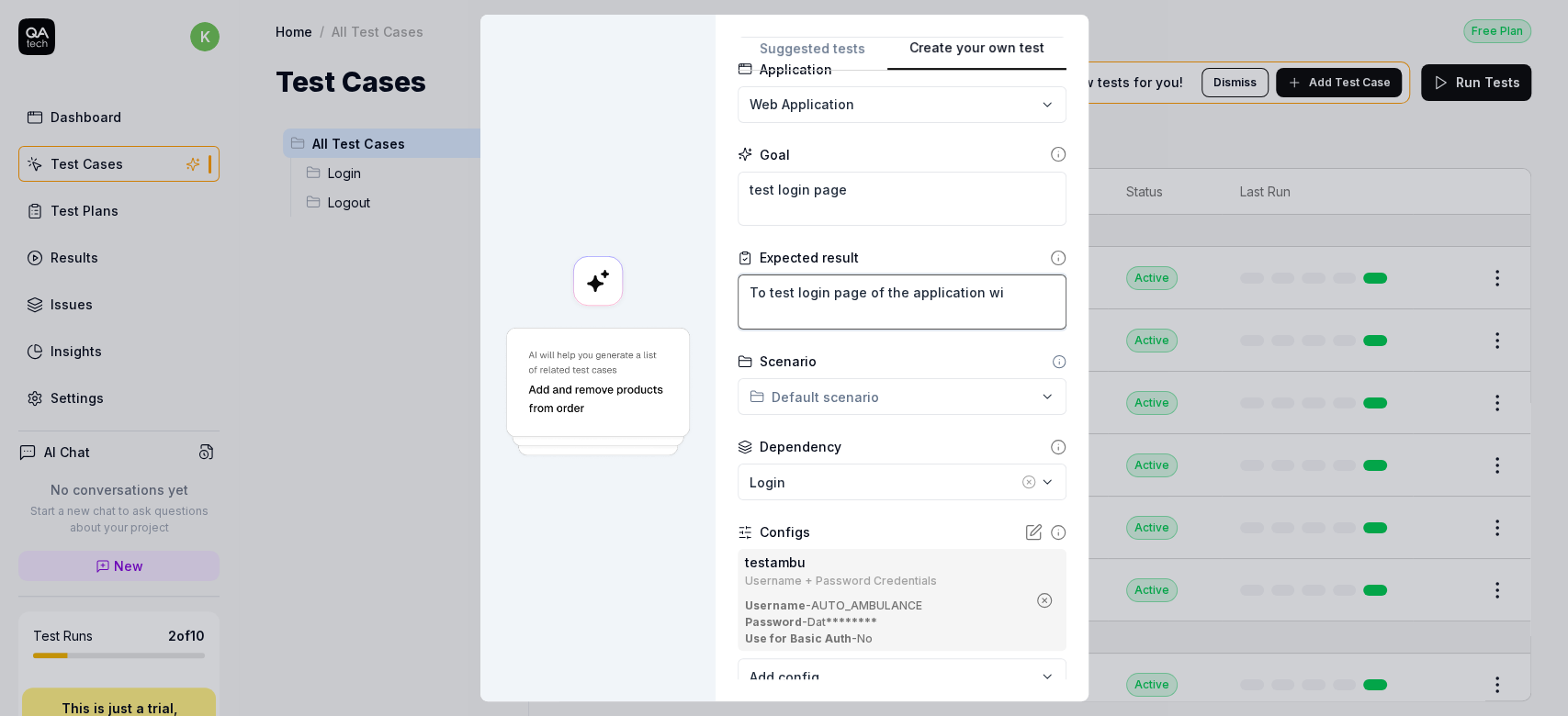type on "*" 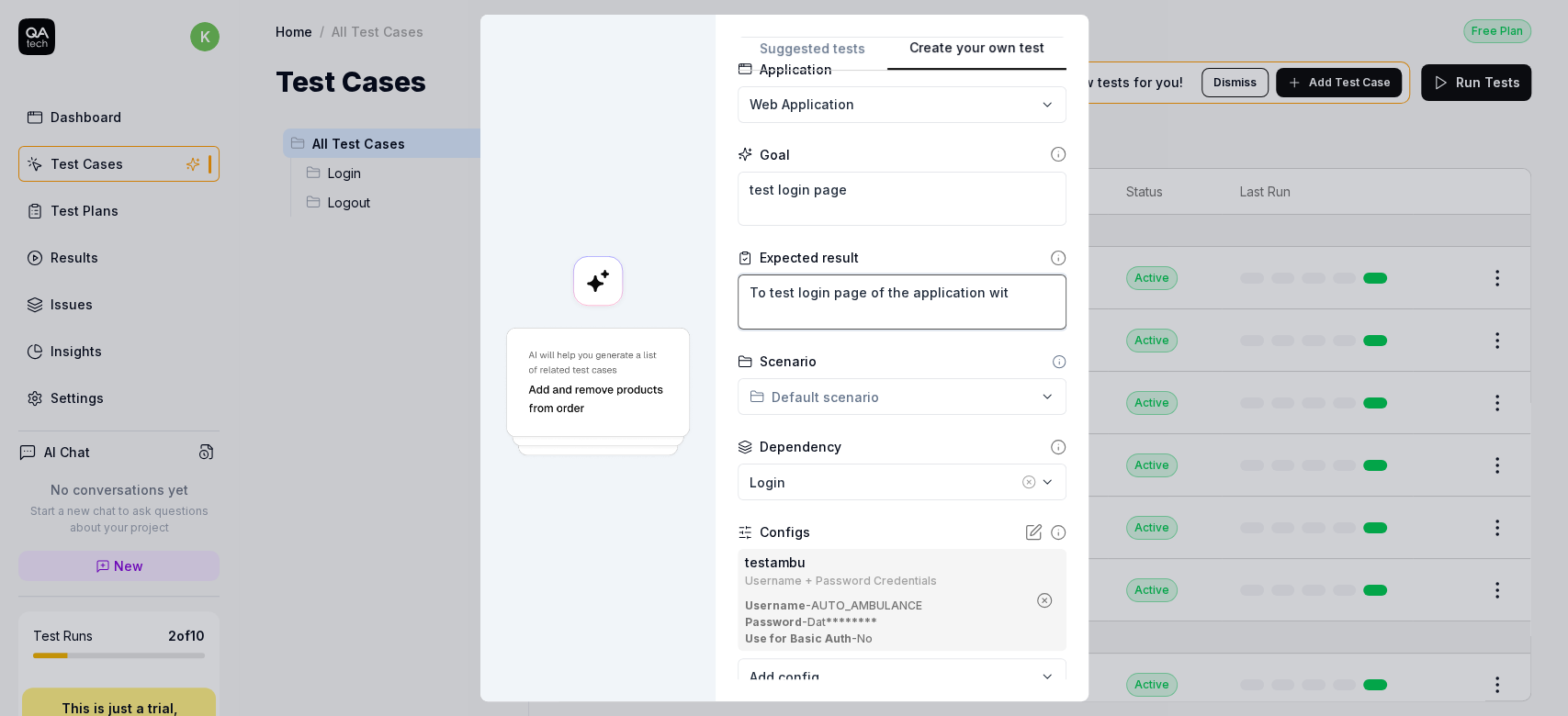 type on "*" 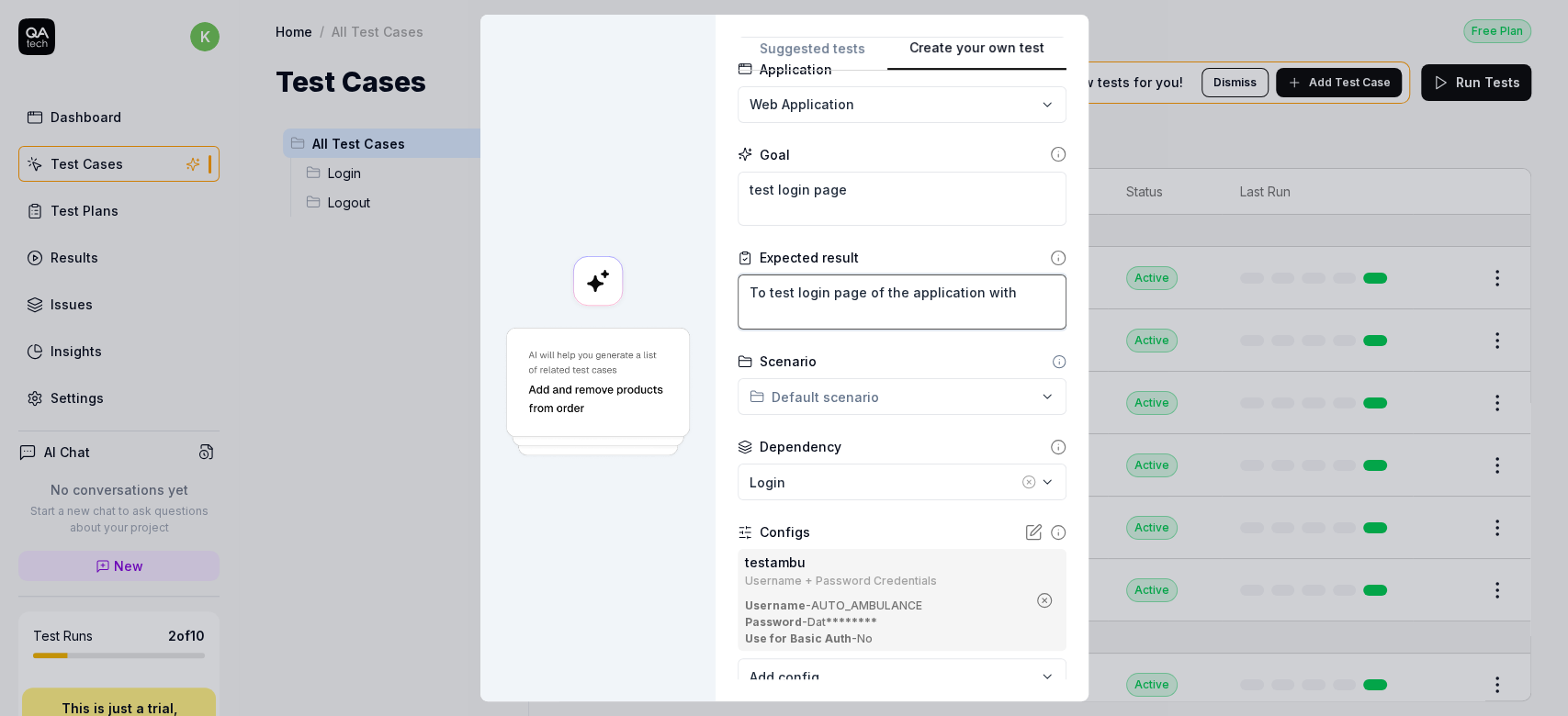 type on "*" 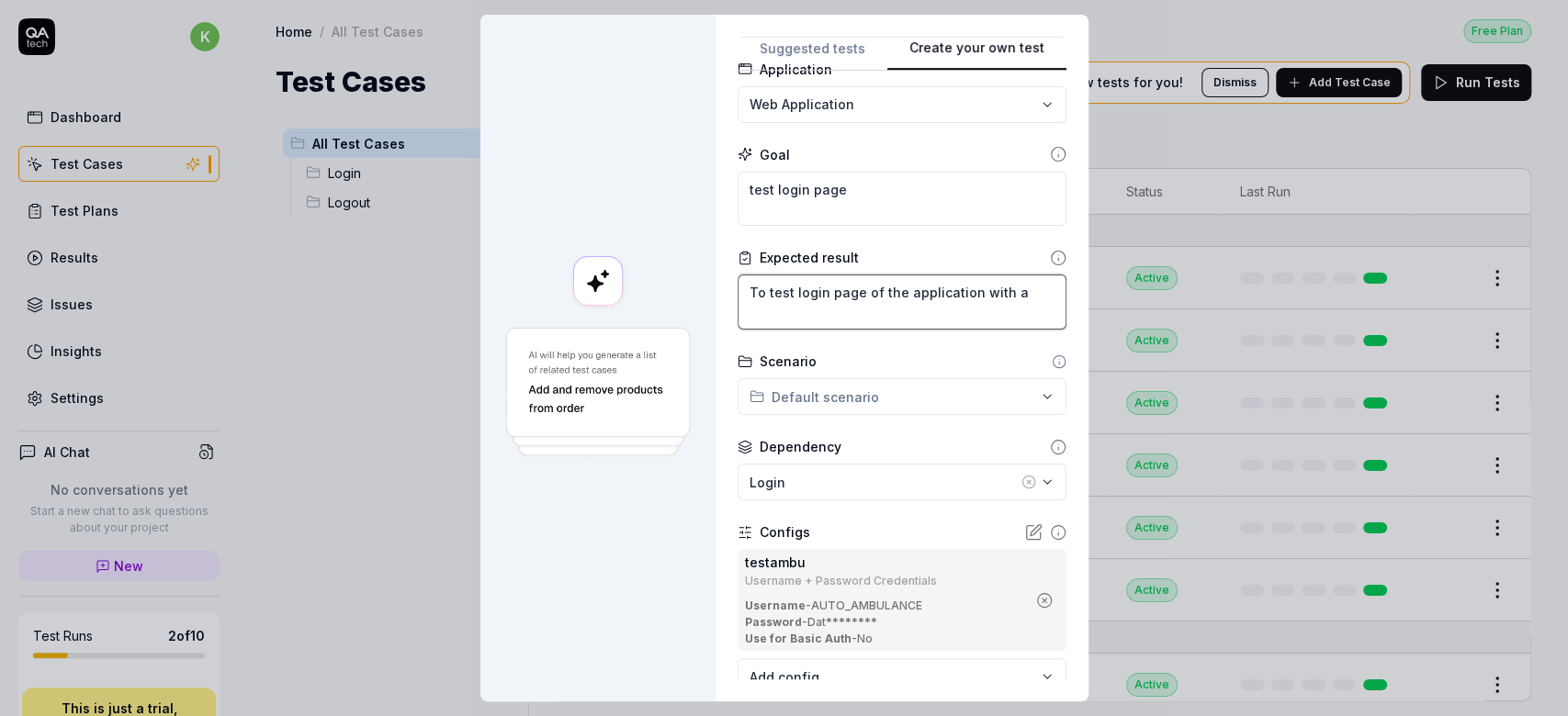 type on "*" 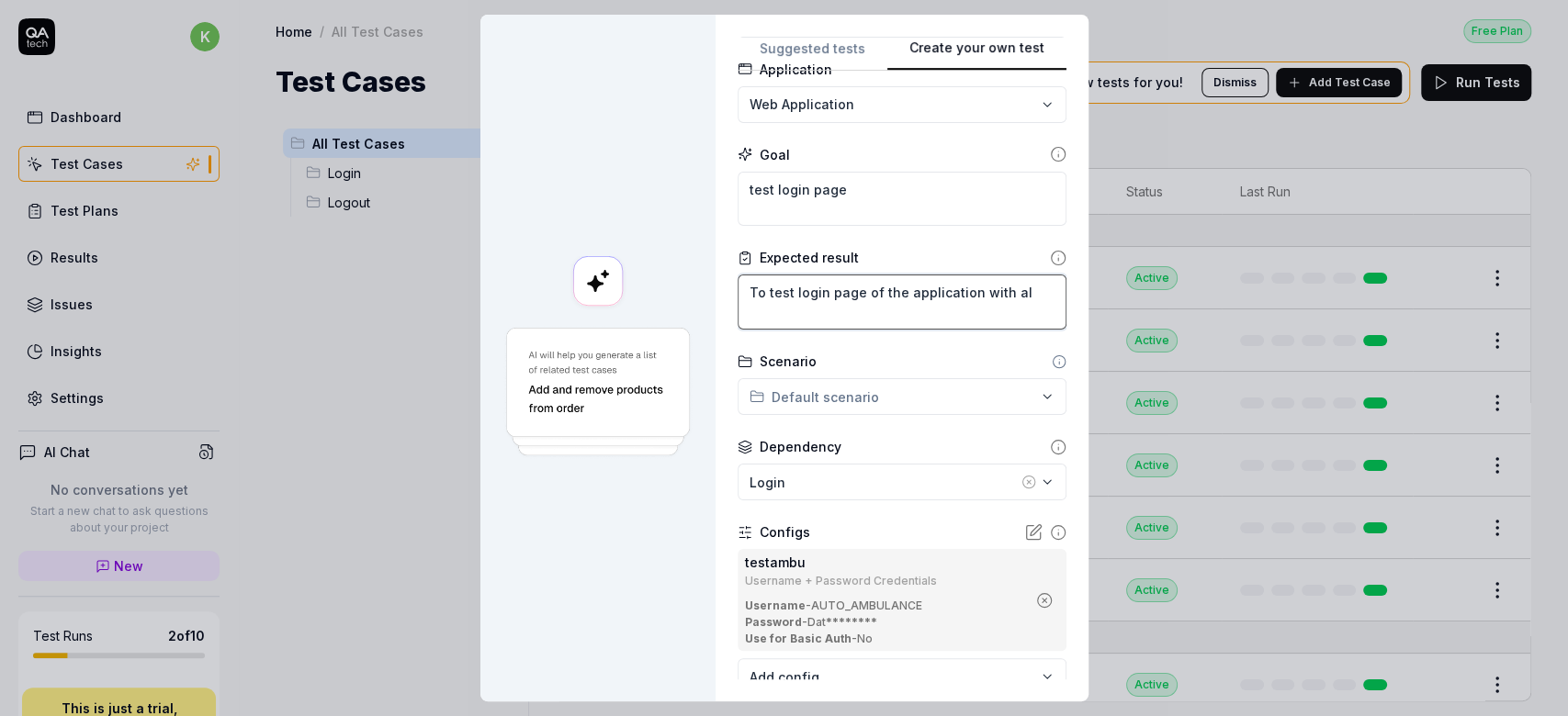 type on "*" 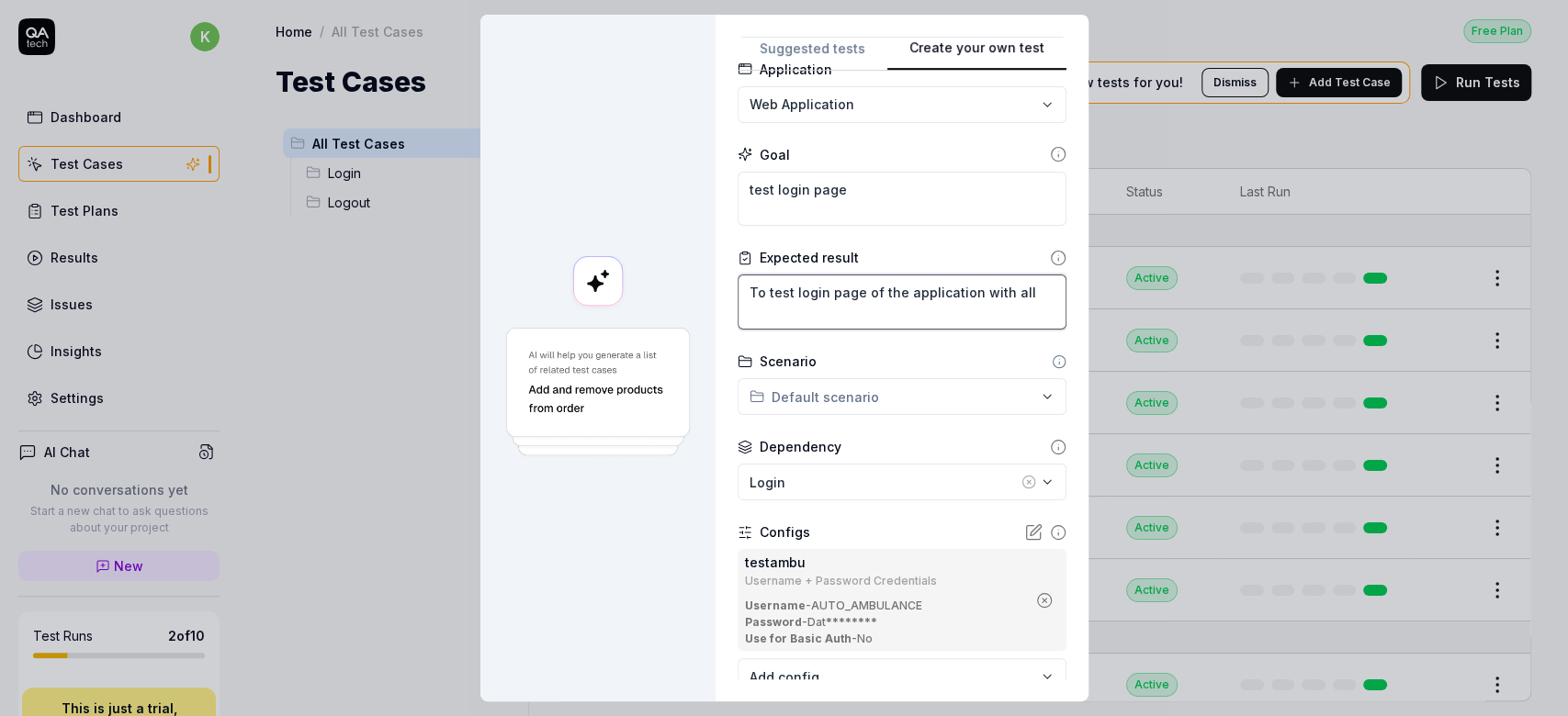 type on "*" 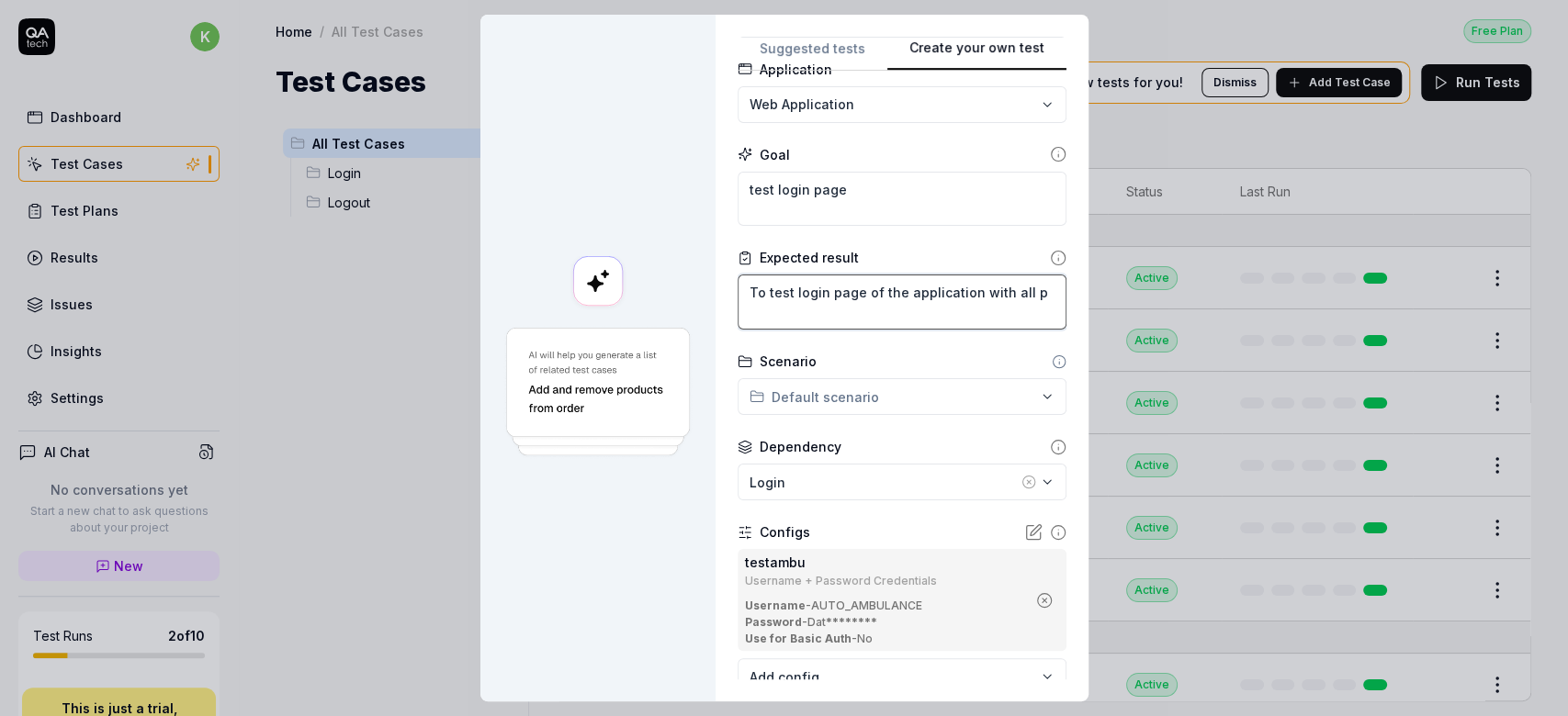 type on "*" 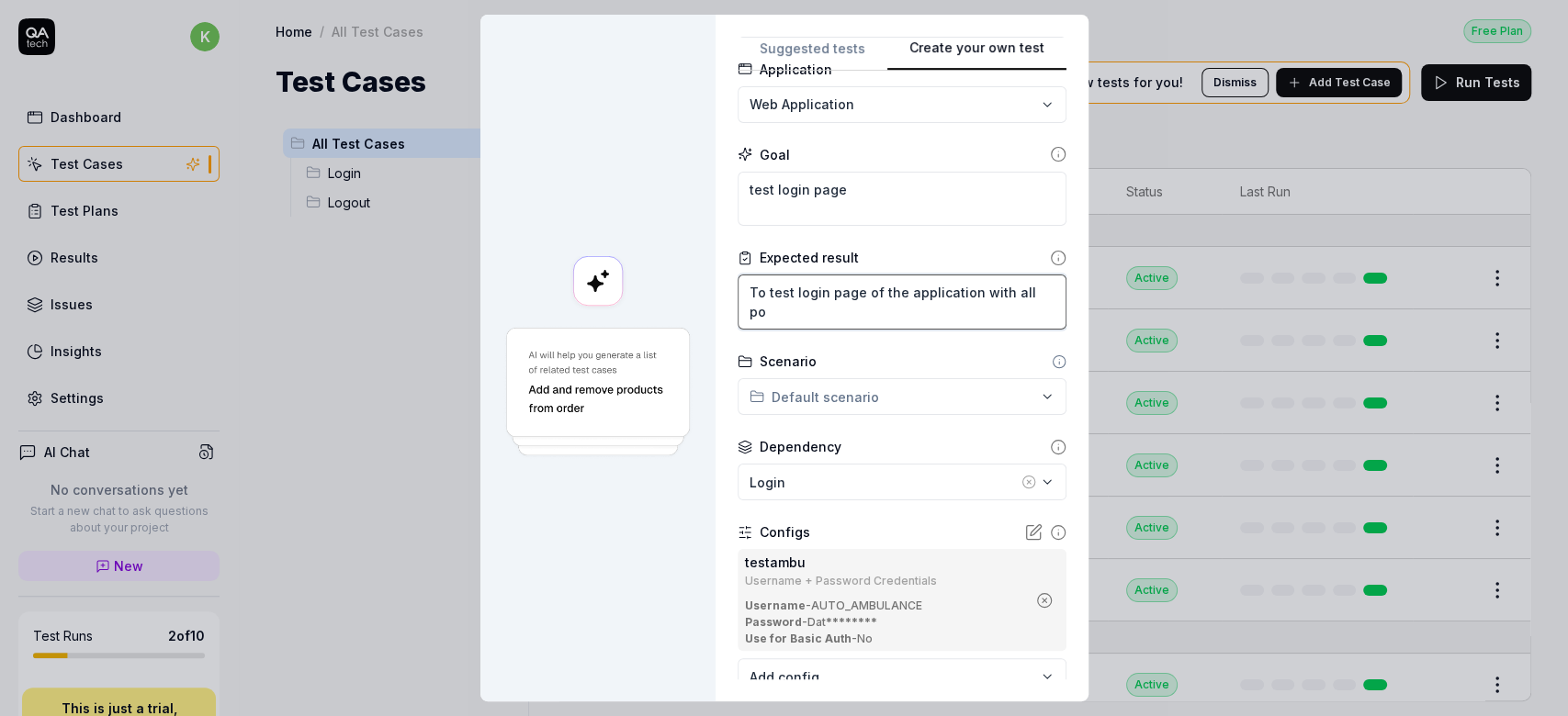 type on "*" 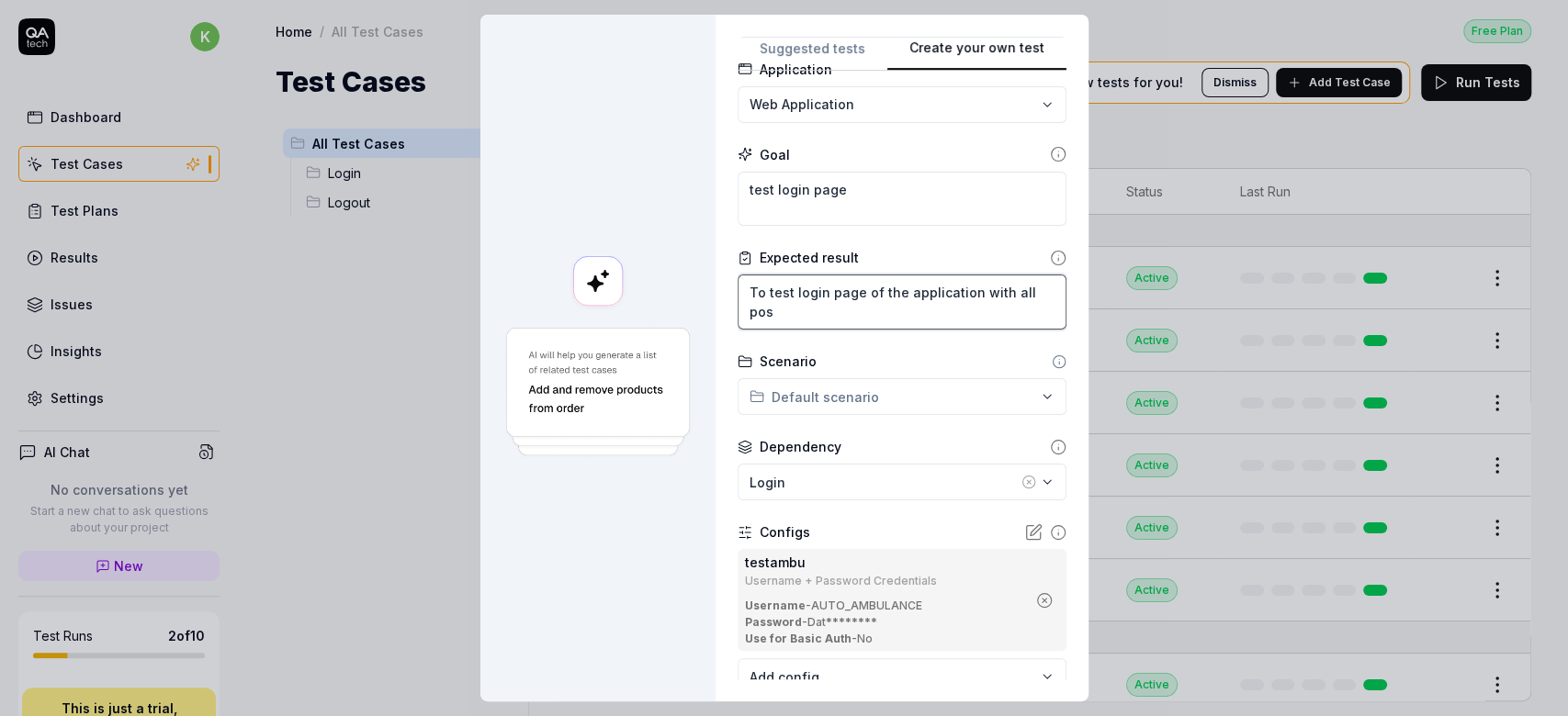 type on "*" 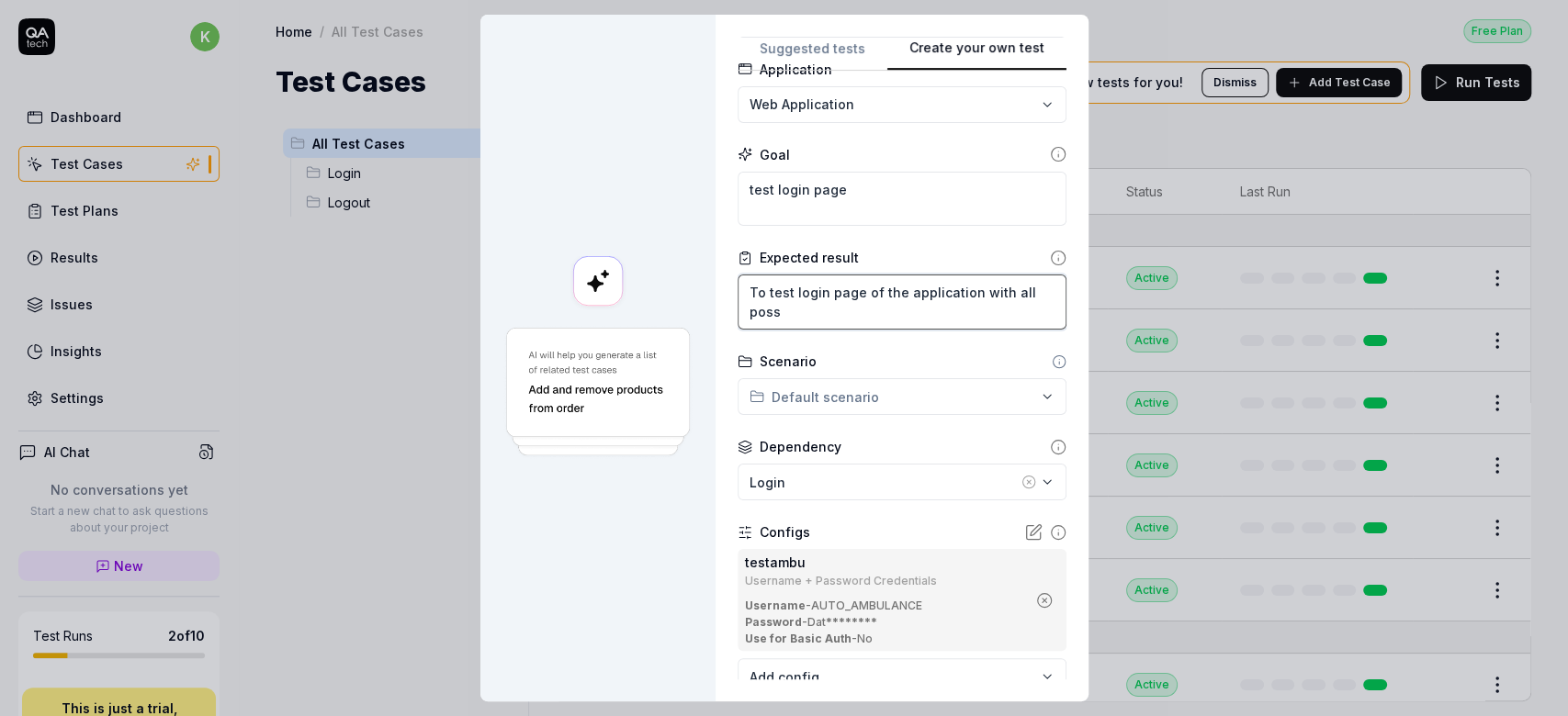type on "*" 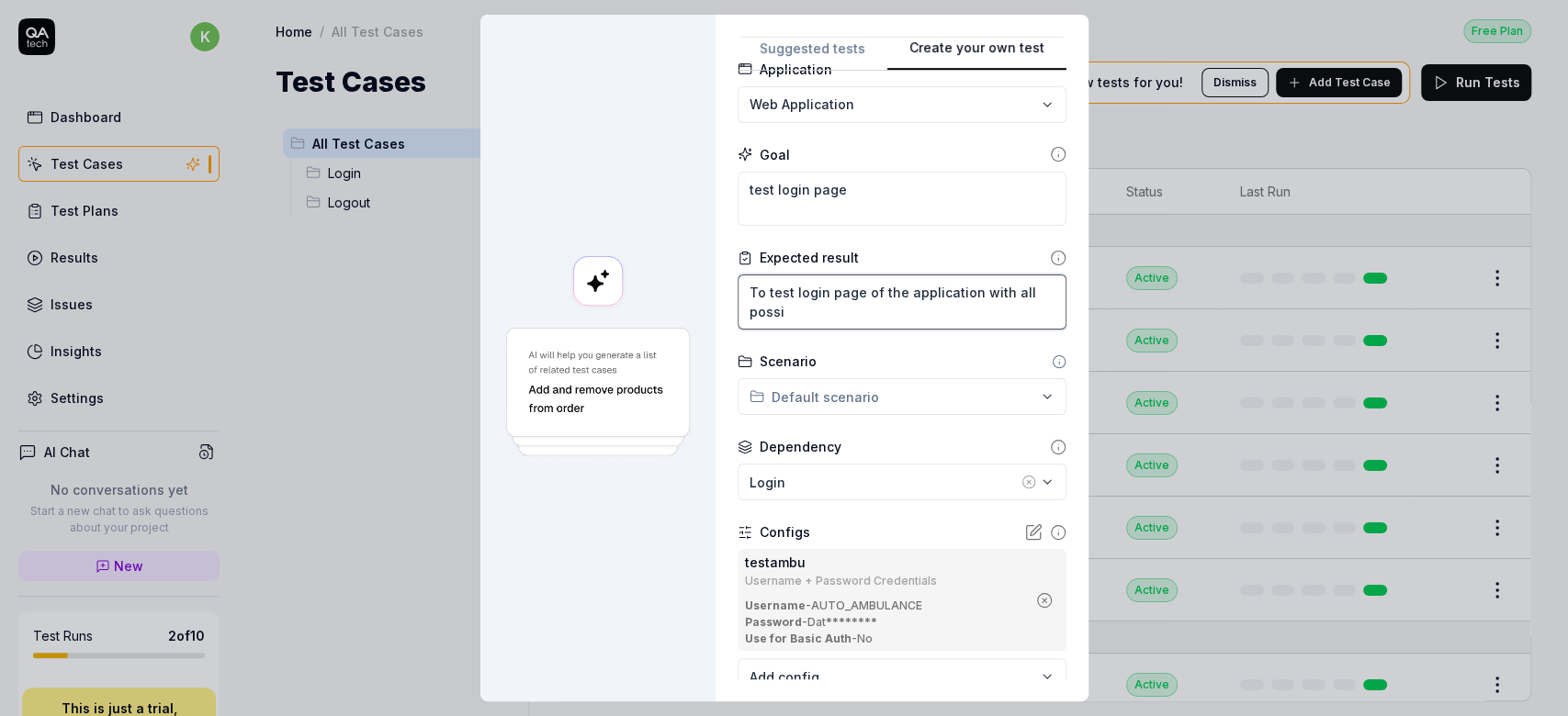 type on "*" 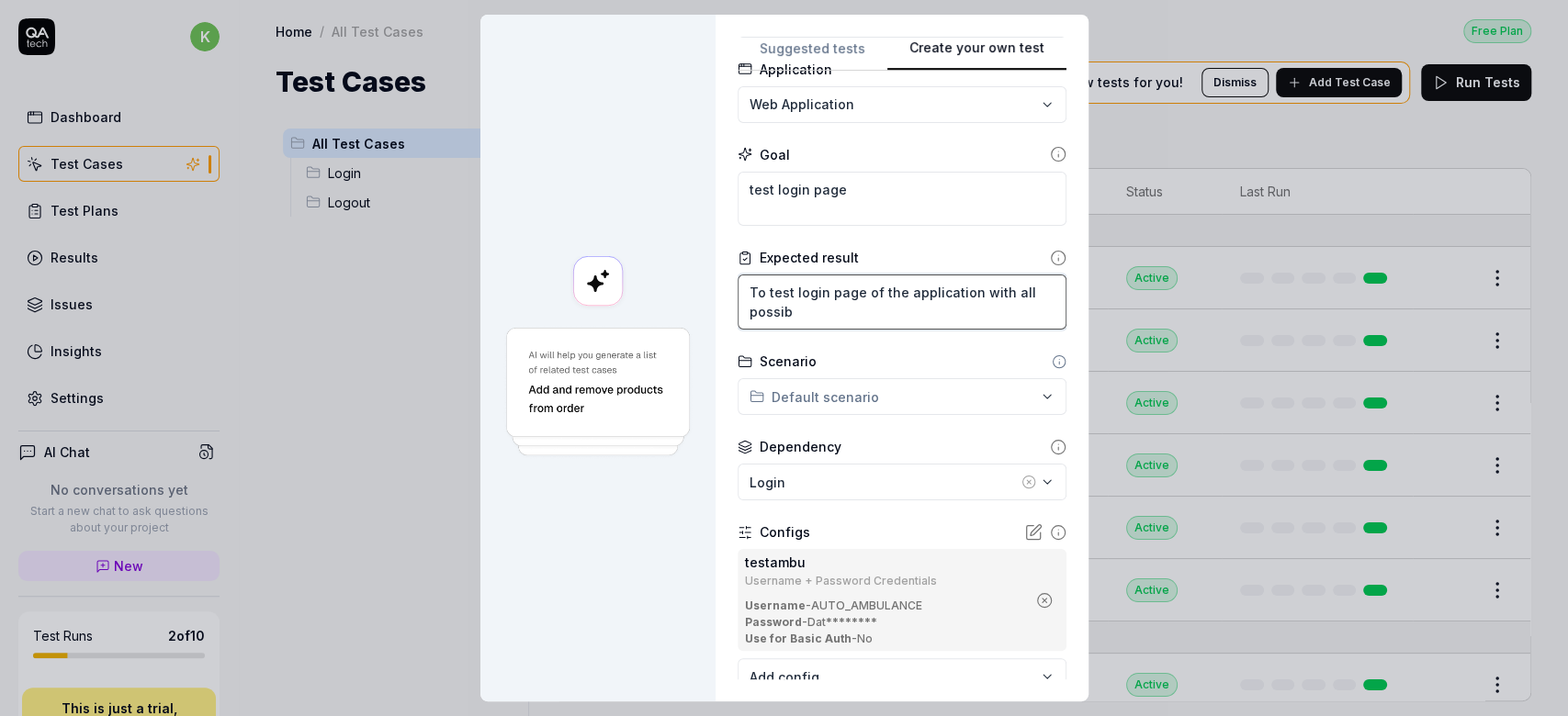 type on "*" 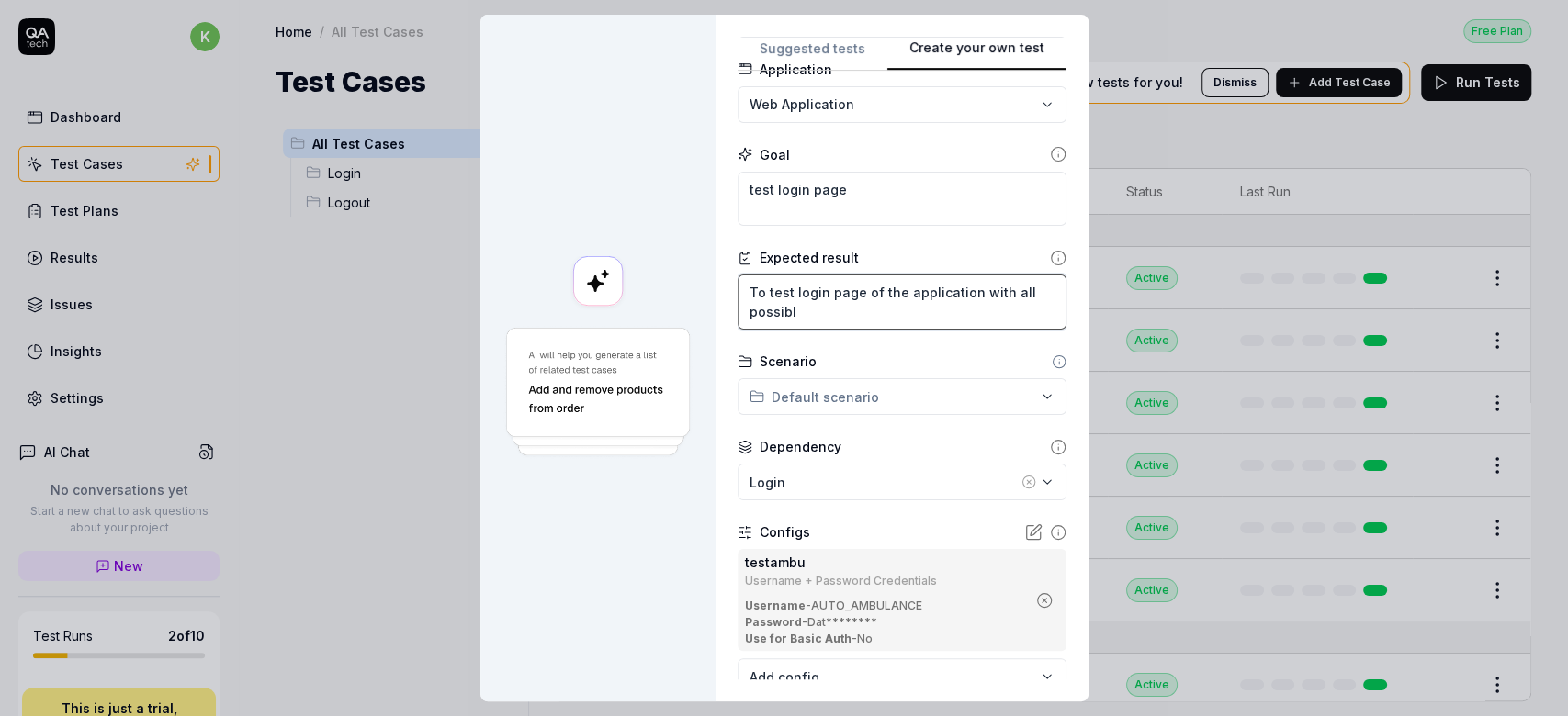type on "*" 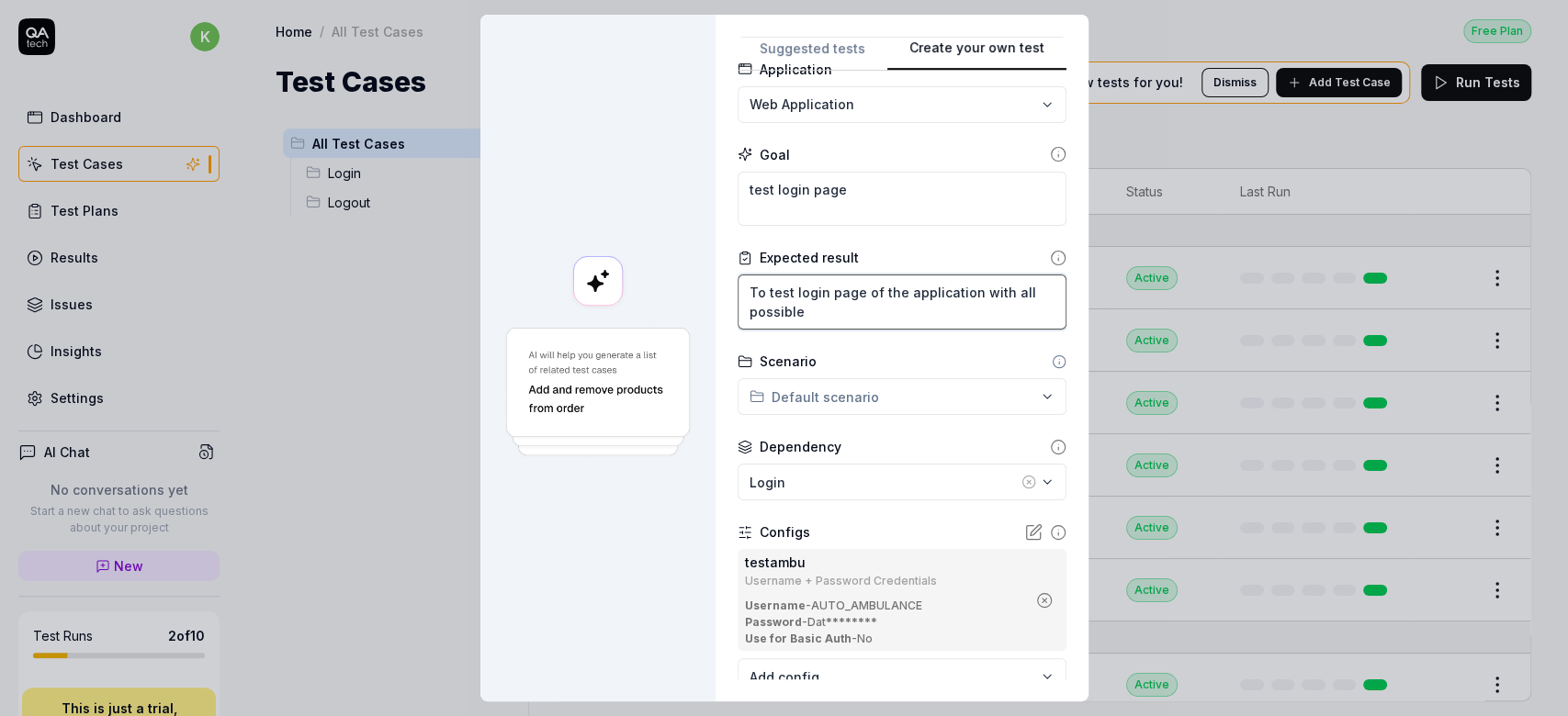 type on "*" 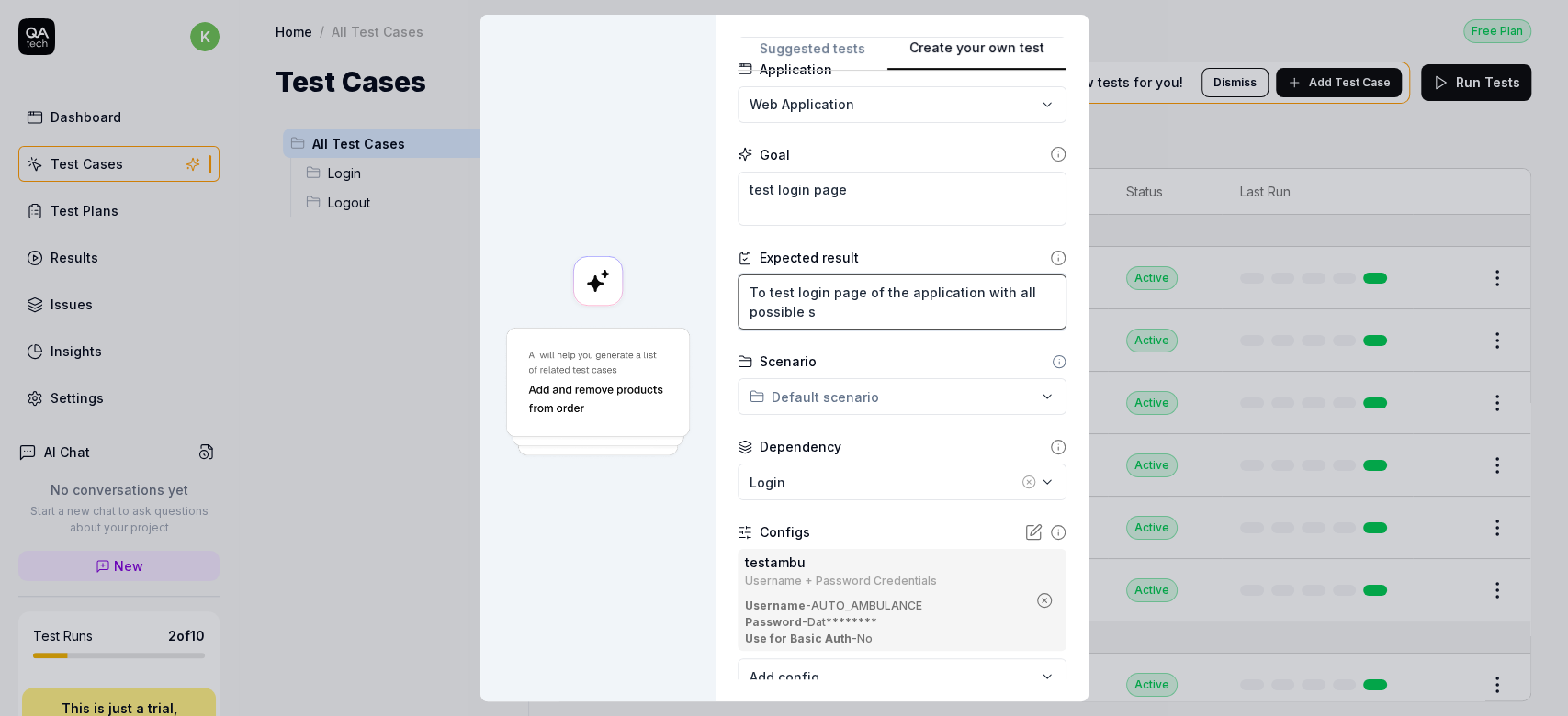 type on "*" 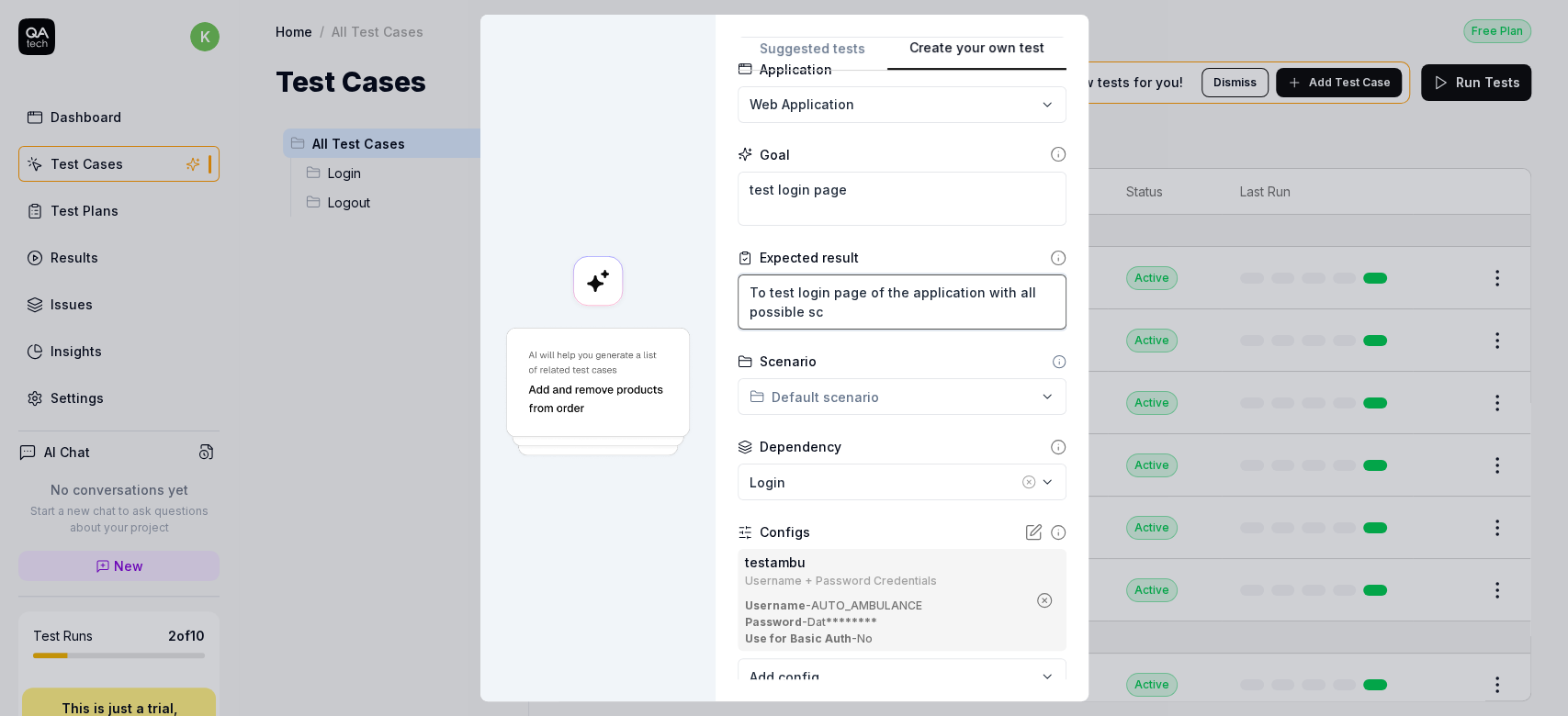 type on "*" 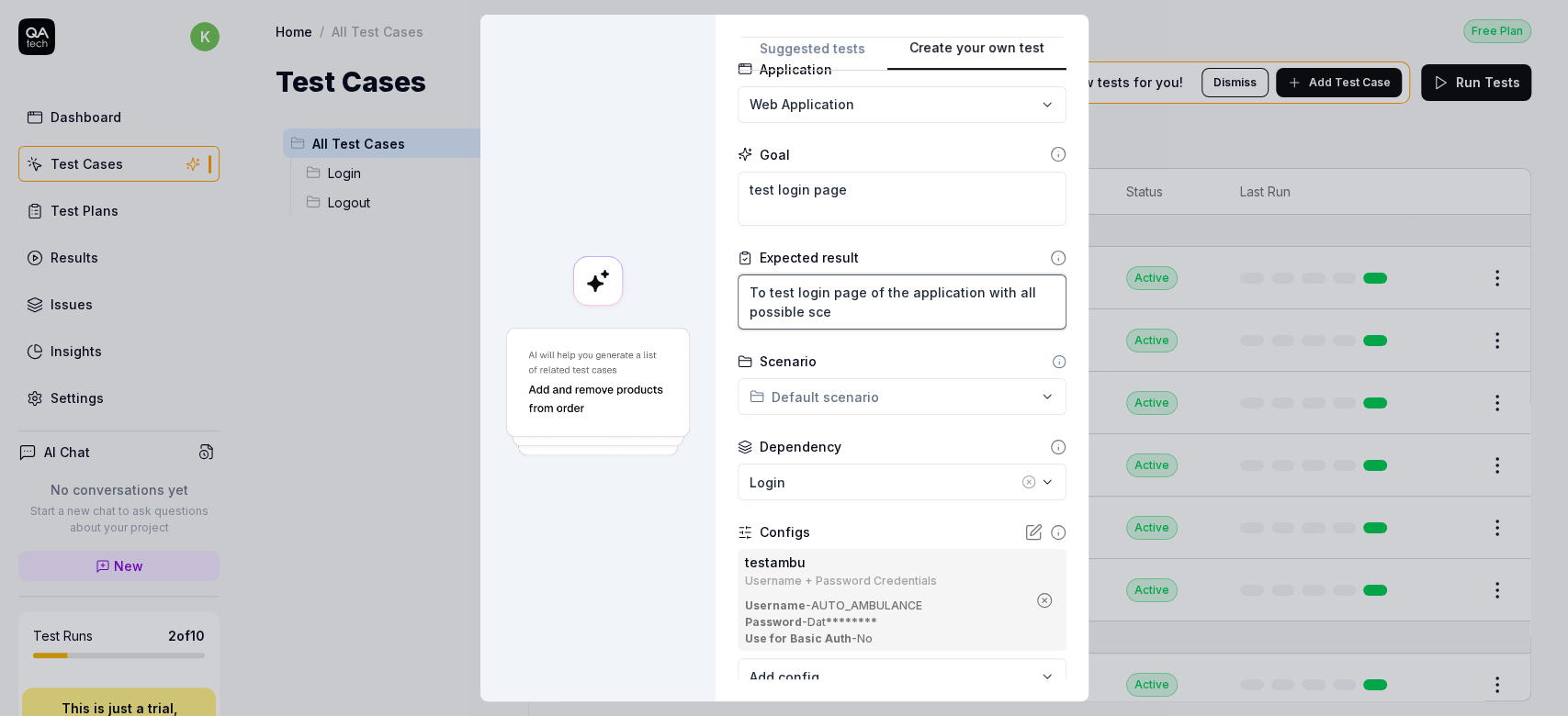 type on "*" 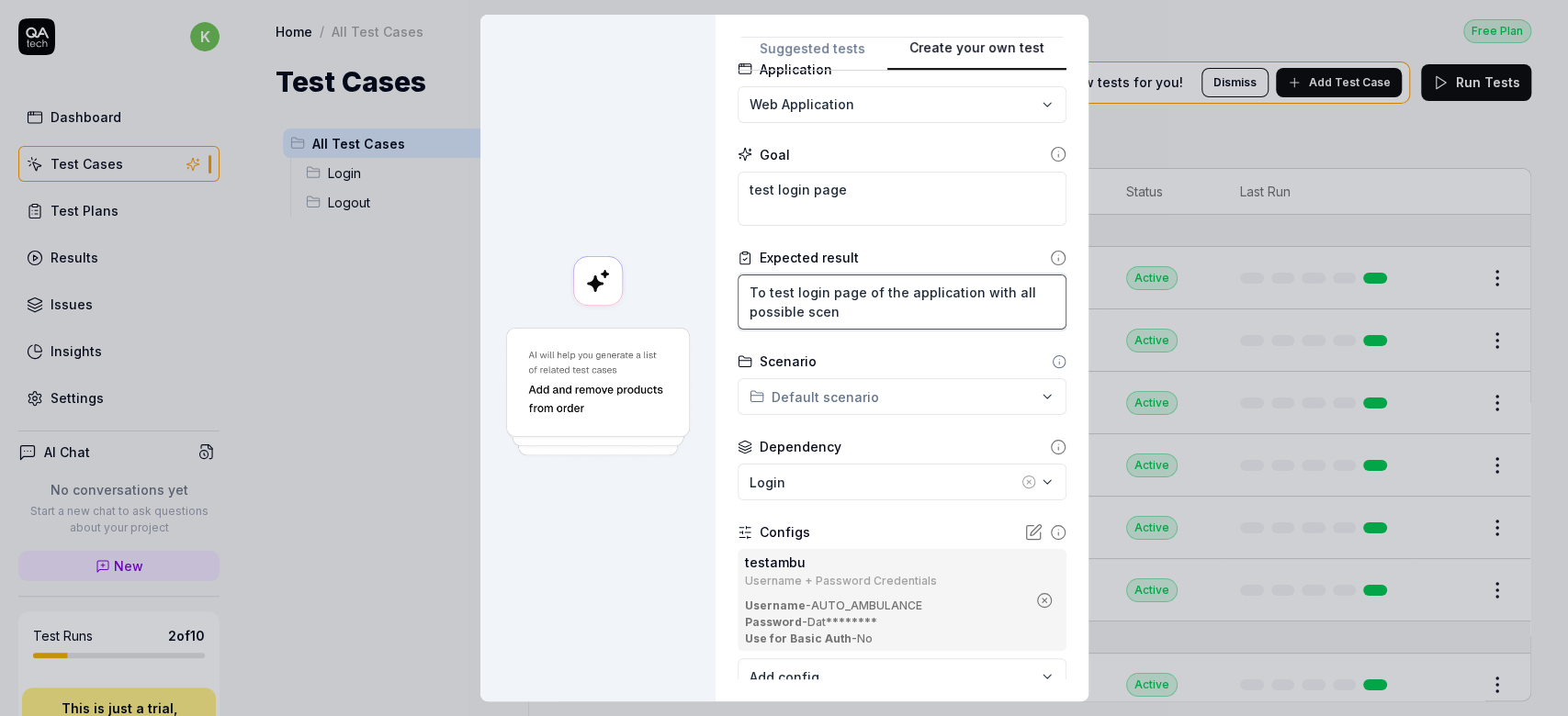 type on "*" 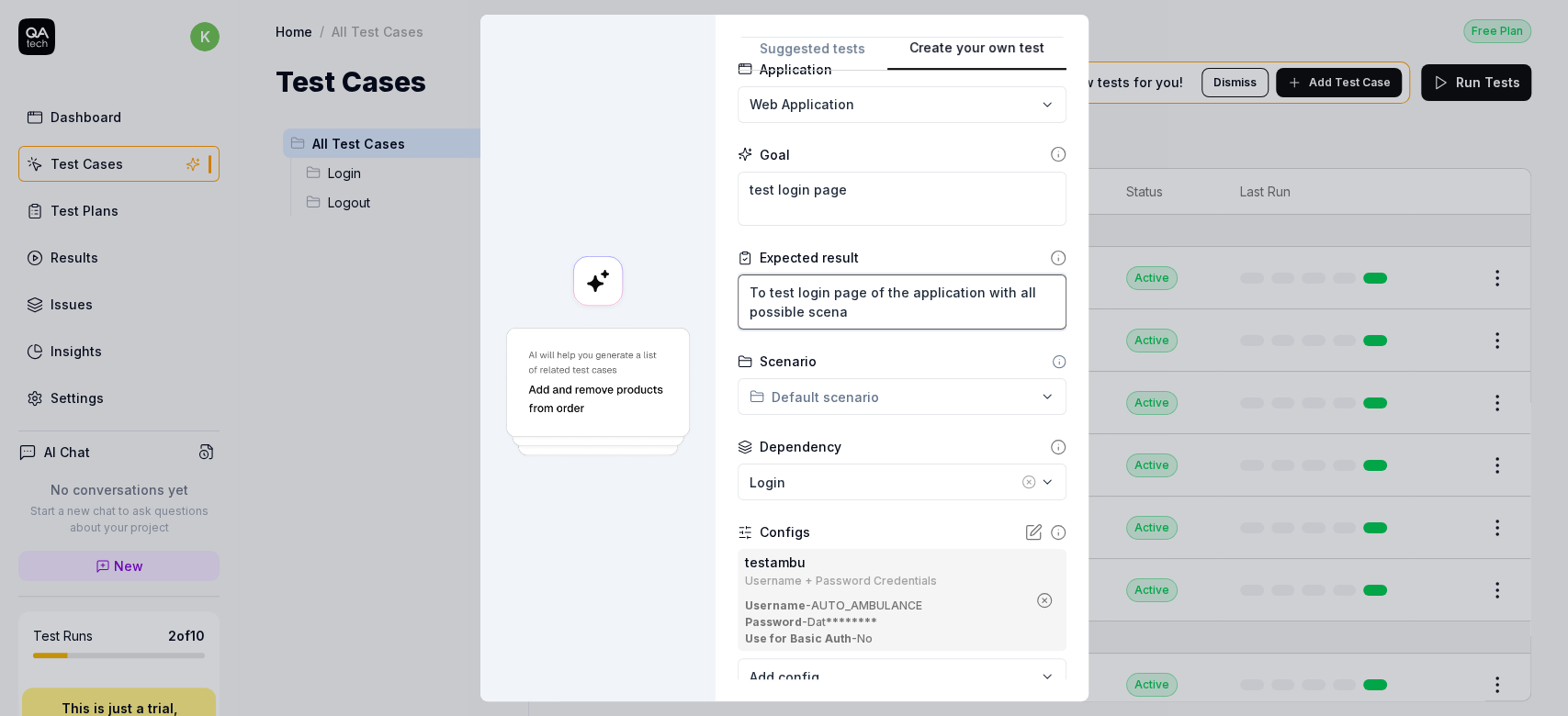 type on "*" 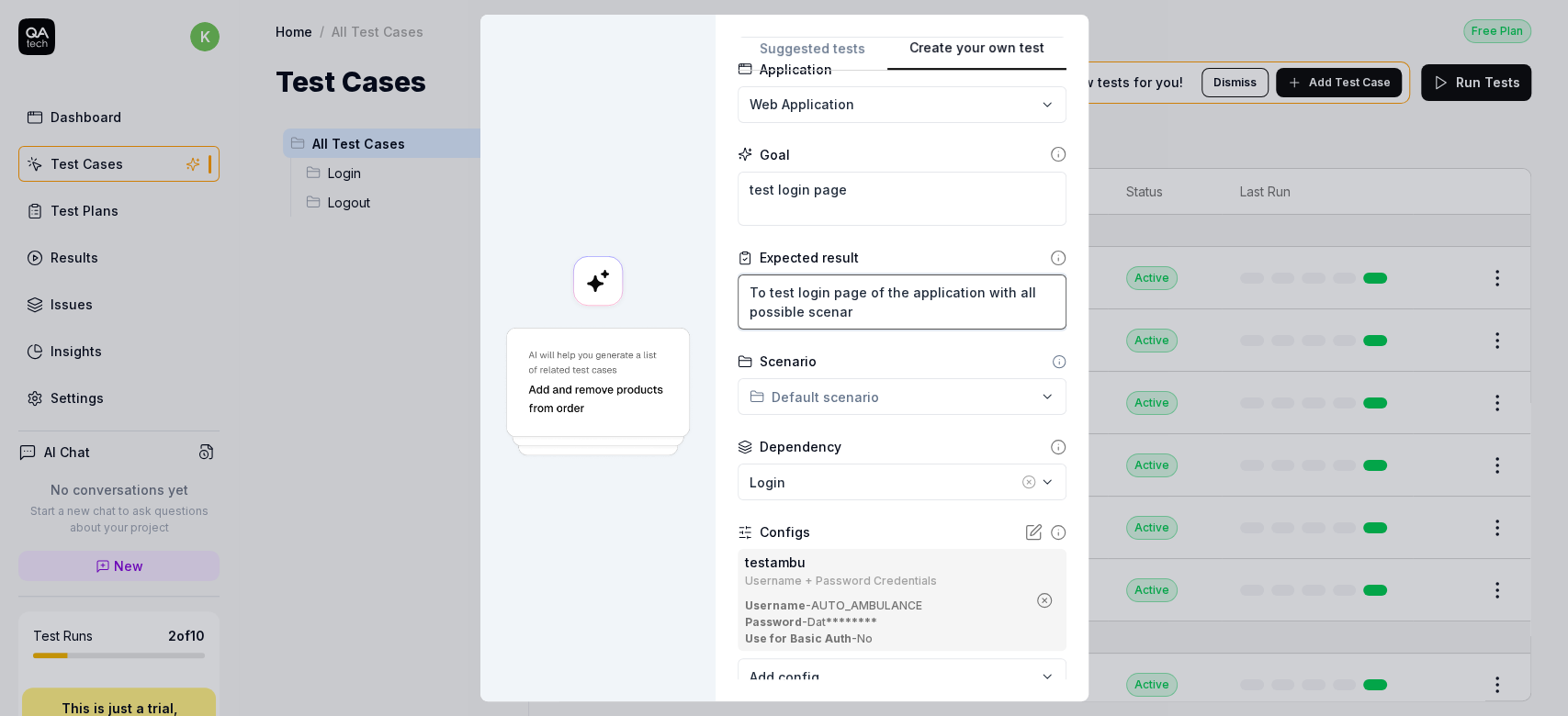 type on "*" 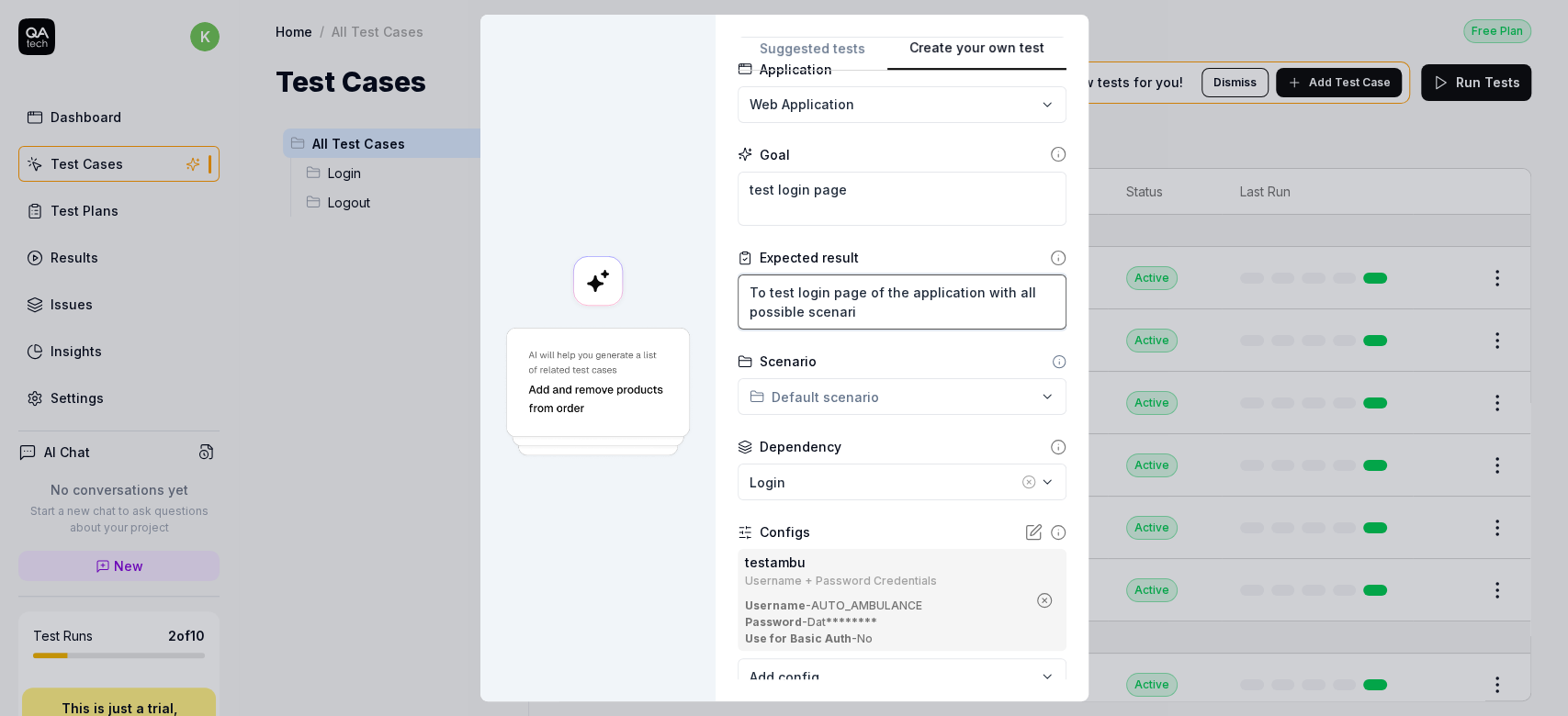 type on "*" 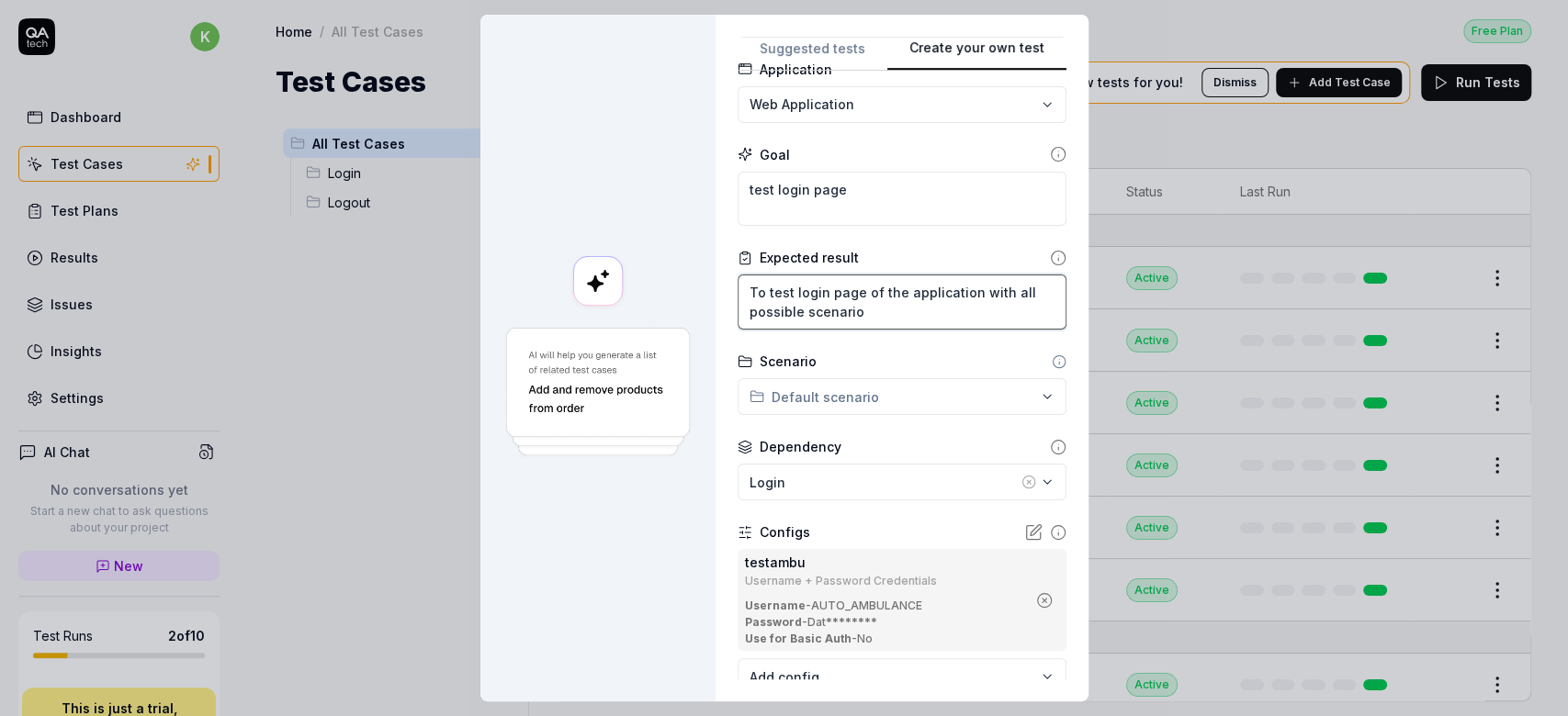 type on "*" 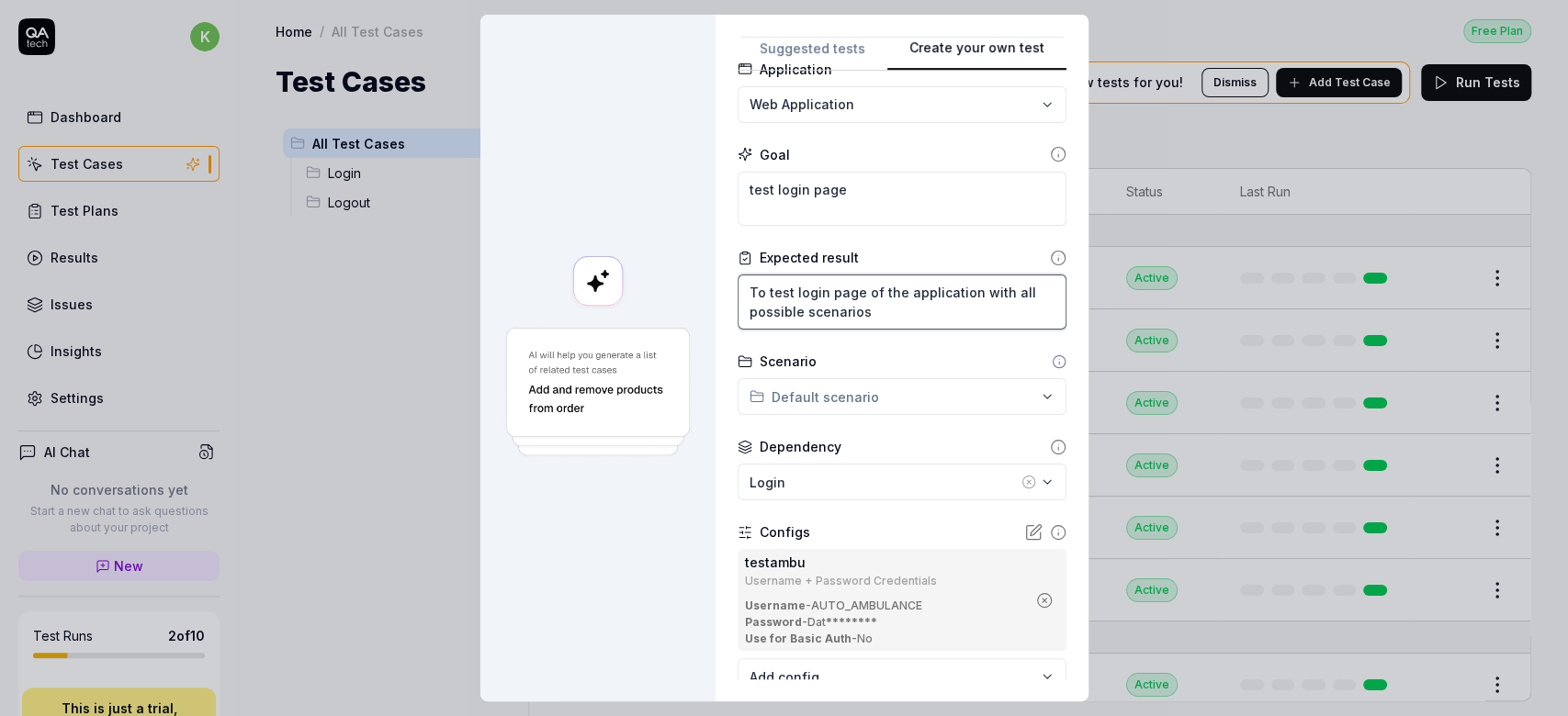 click on "To test login page of the application with all possible scenarios" at bounding box center (902, 302) 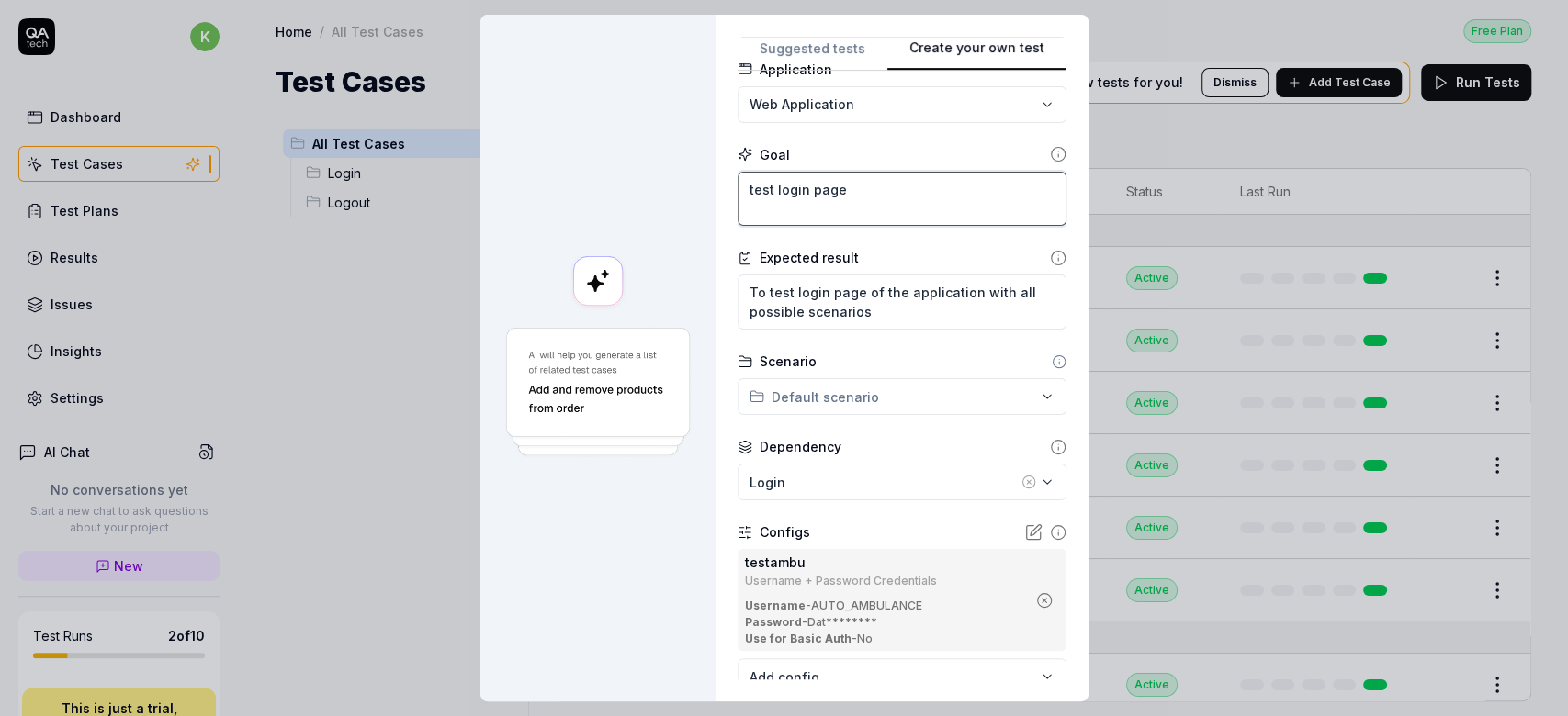 click on "test login page" at bounding box center (902, 199) 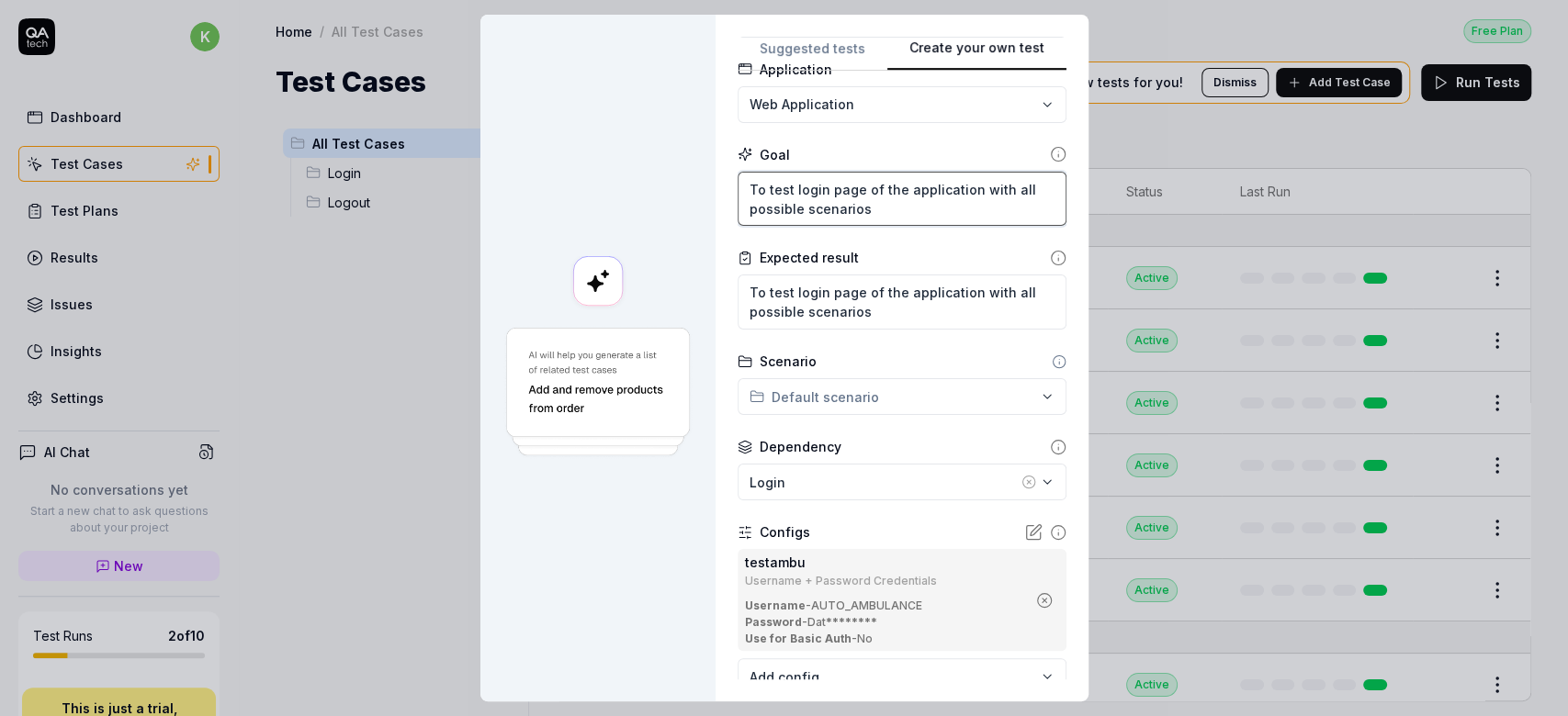 type on "To test login page of the application with all possible scenarios" 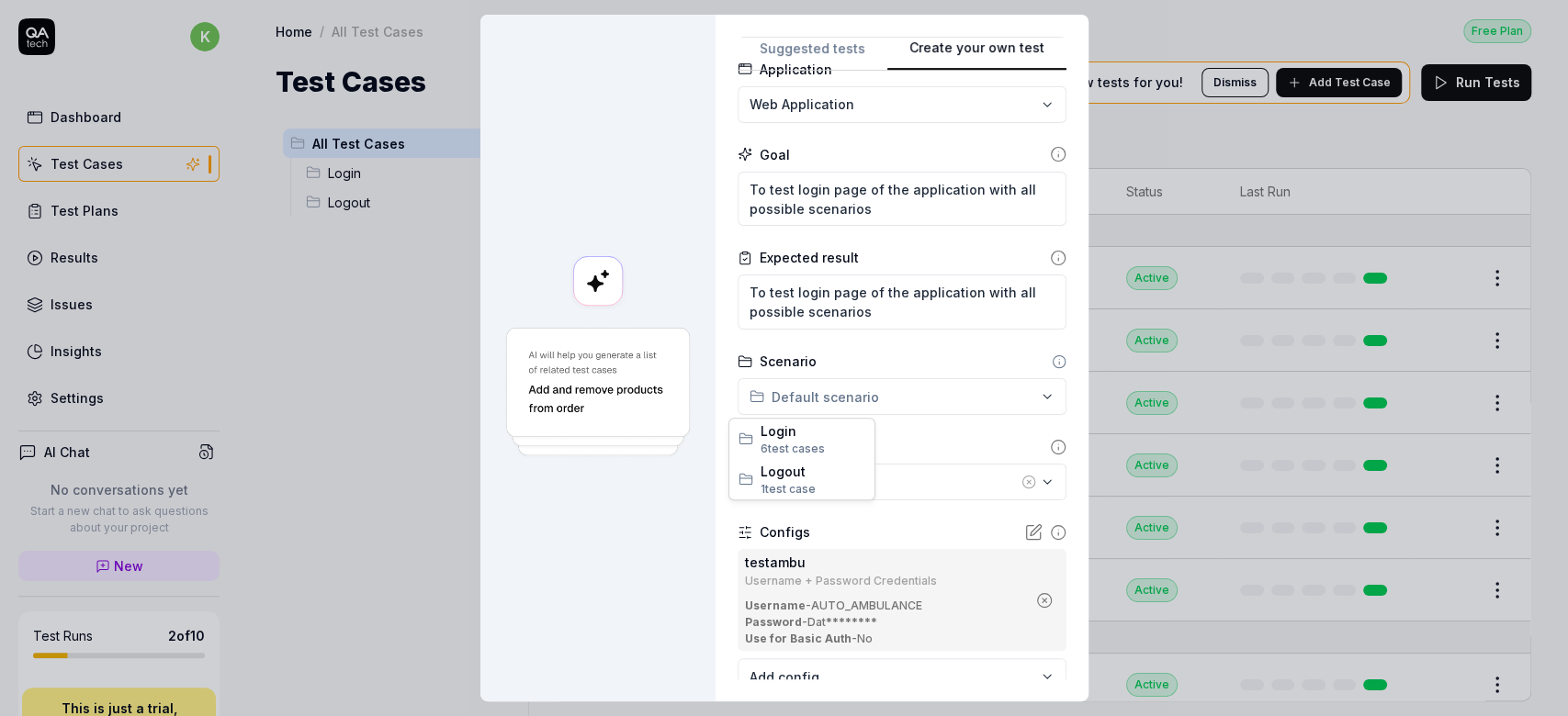 click on "**********" at bounding box center [784, 358] 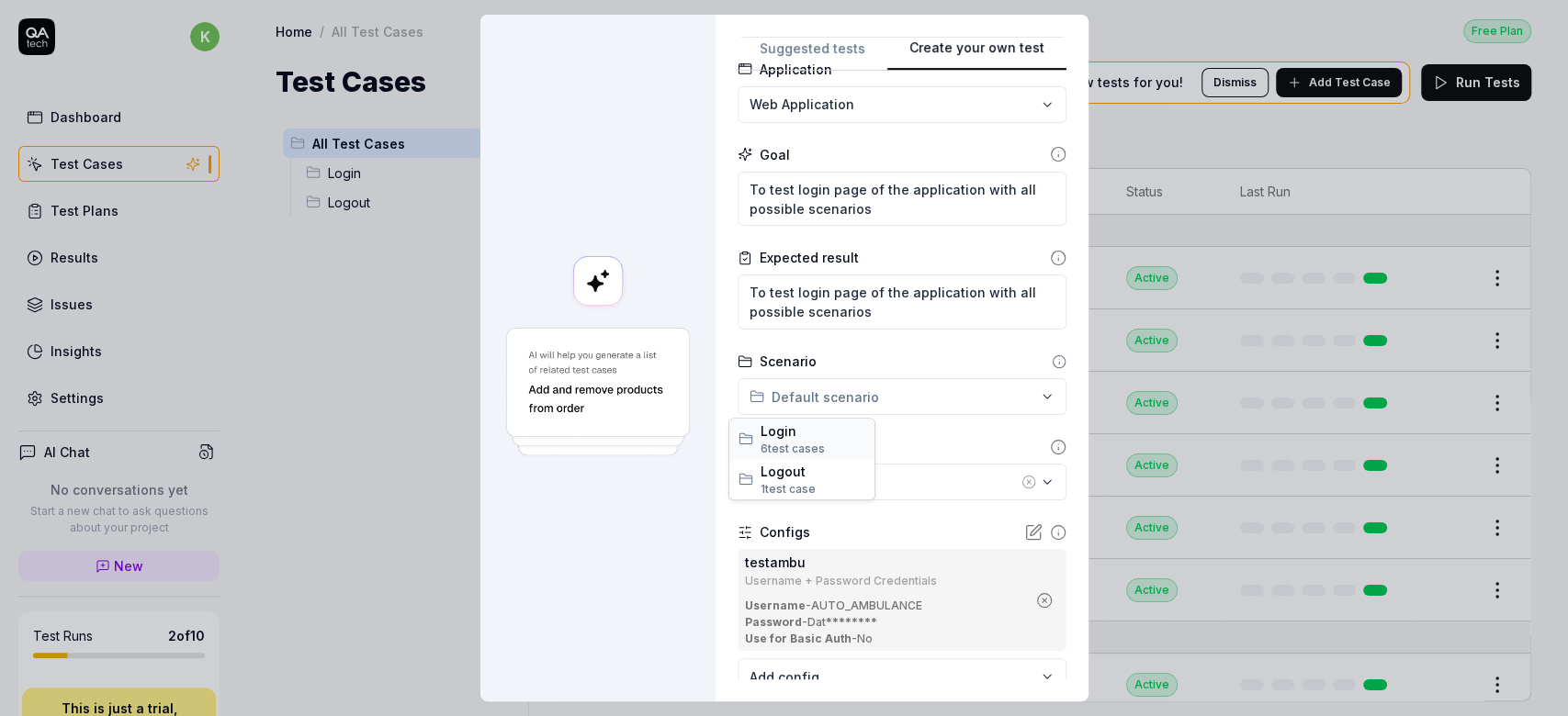 click on "Login" at bounding box center [813, 431] 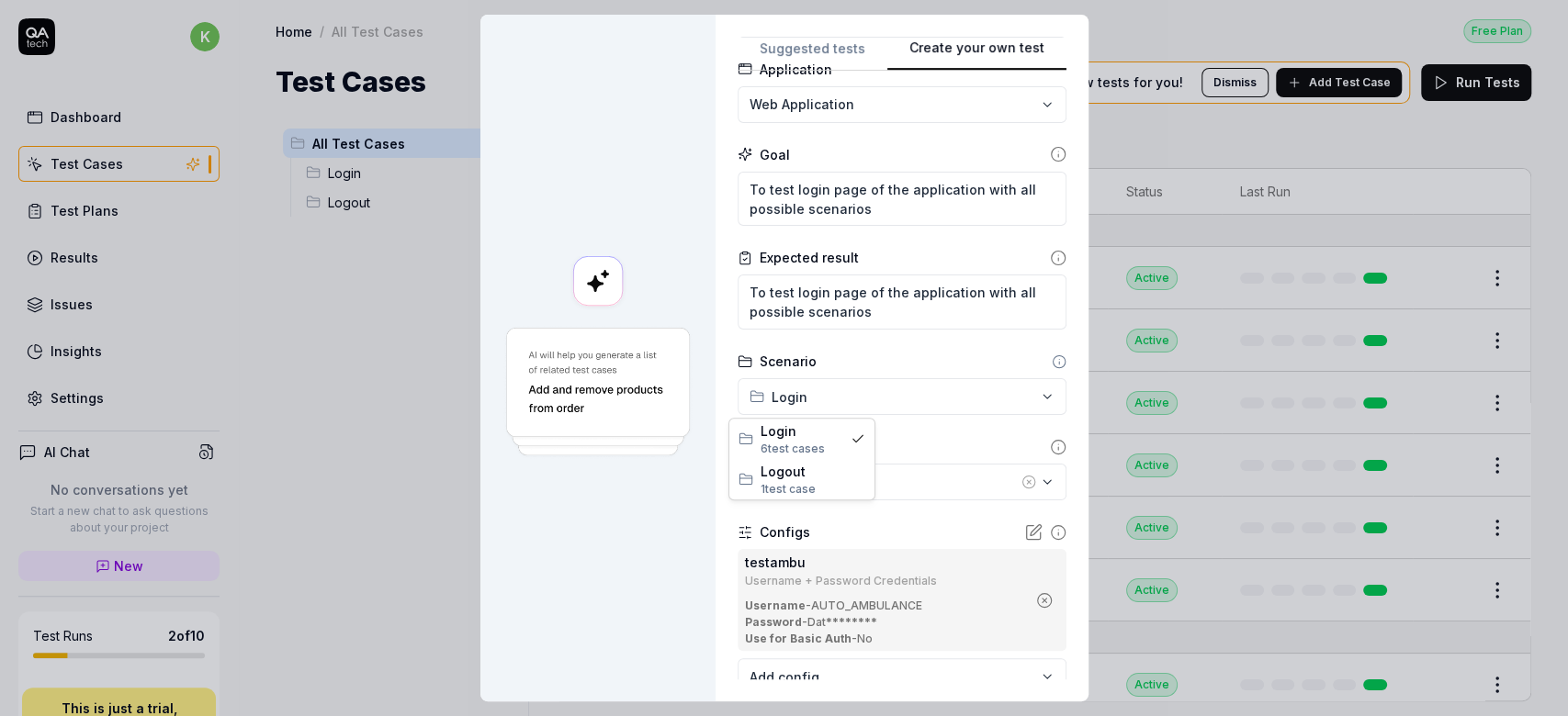 click on "**********" at bounding box center (784, 358) 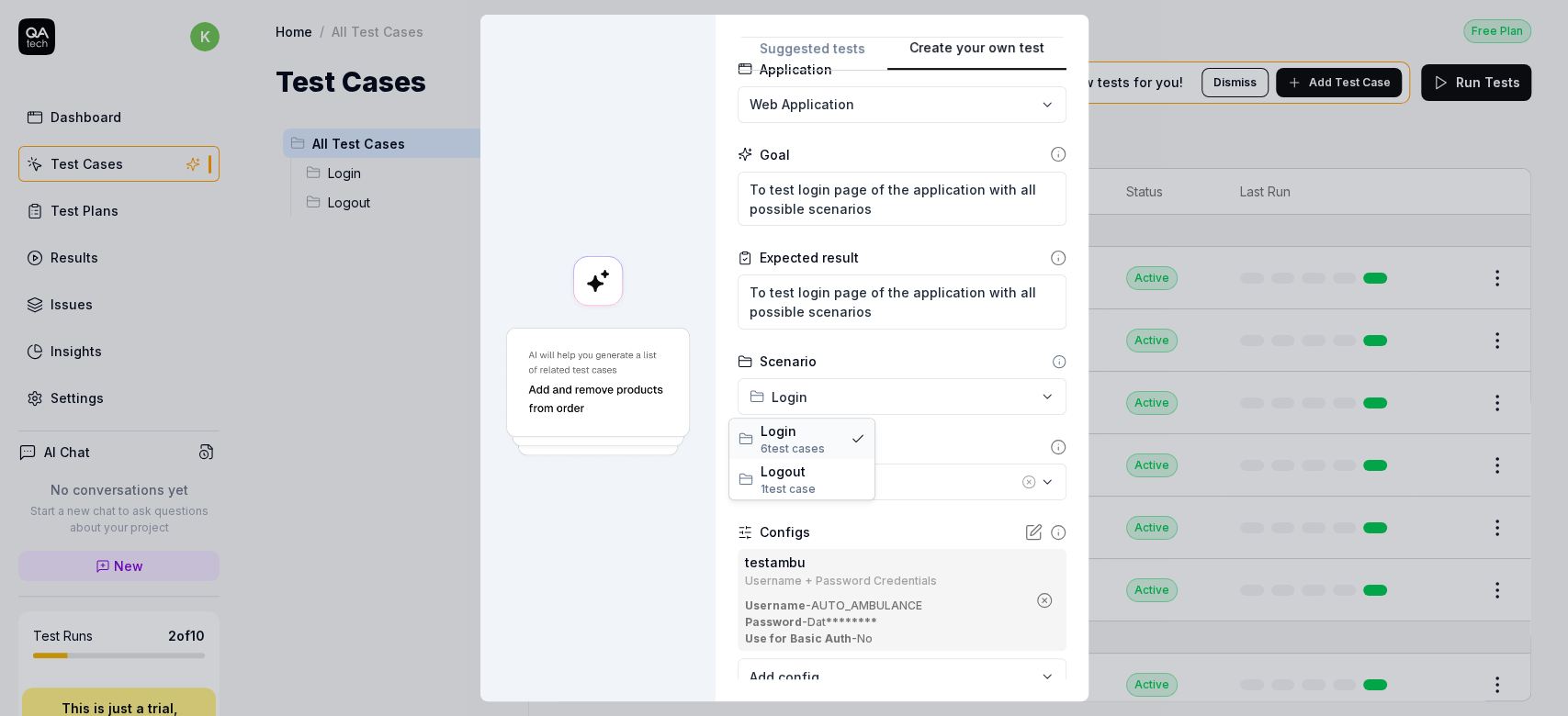 click on "Login 6  test case s" at bounding box center [802, 439] 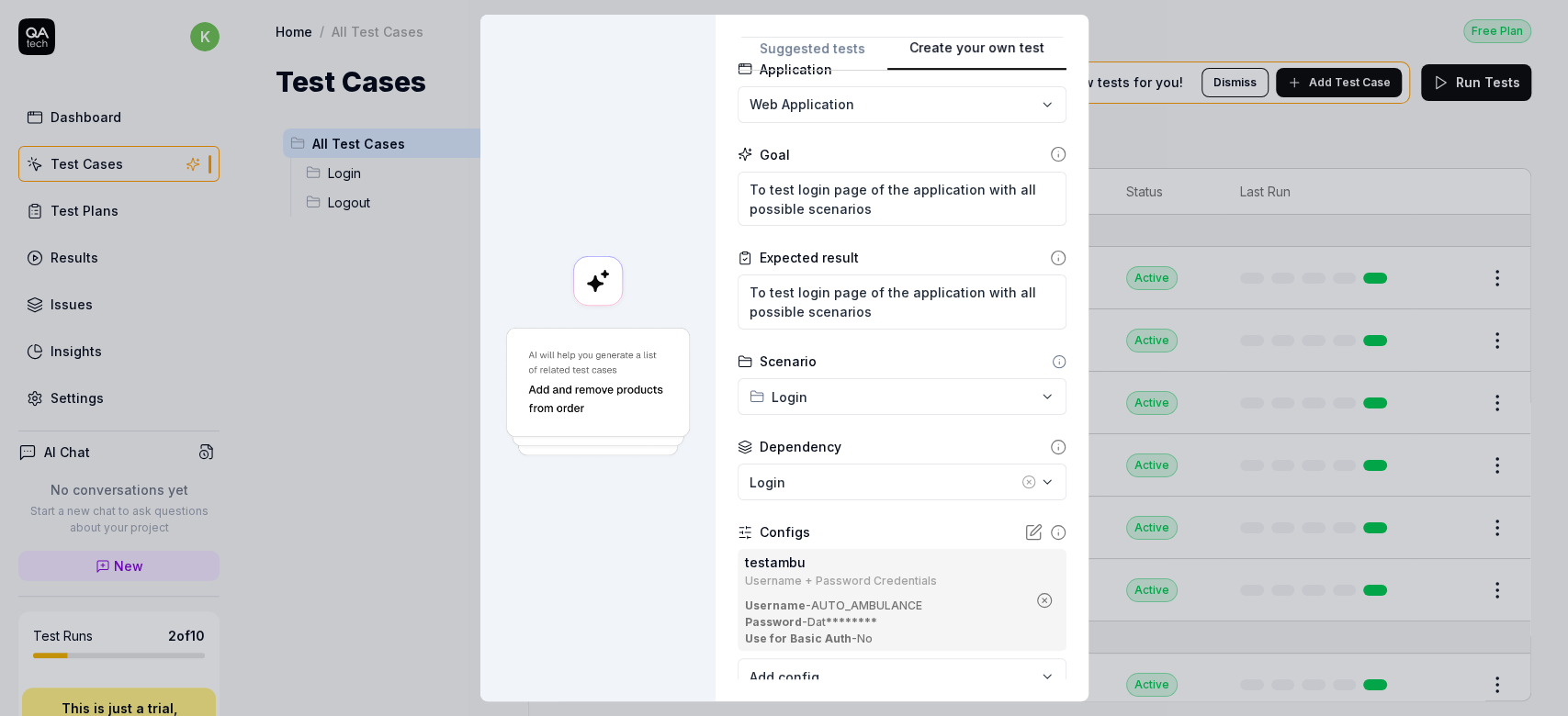 click on "**********" at bounding box center (784, 358) 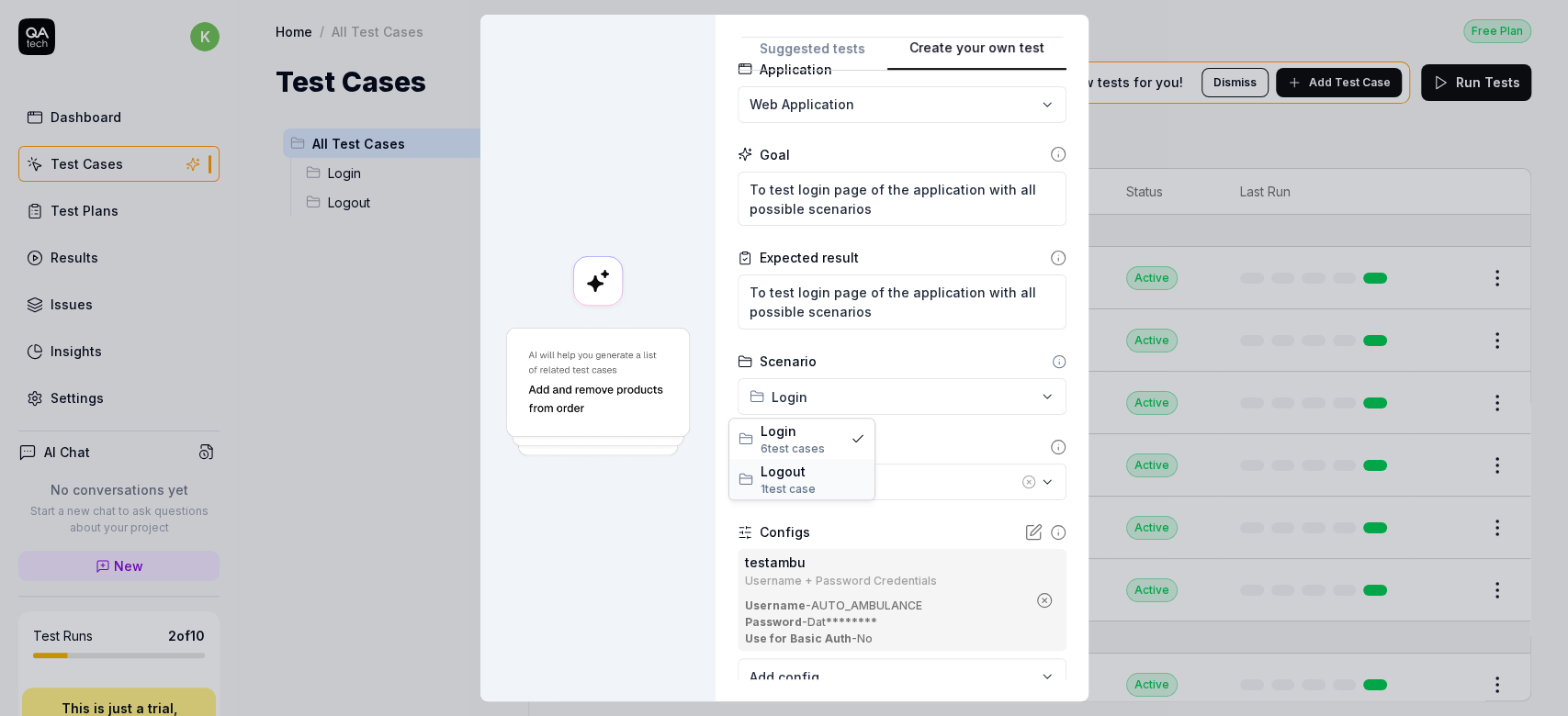 click on "Logout" at bounding box center [813, 471] 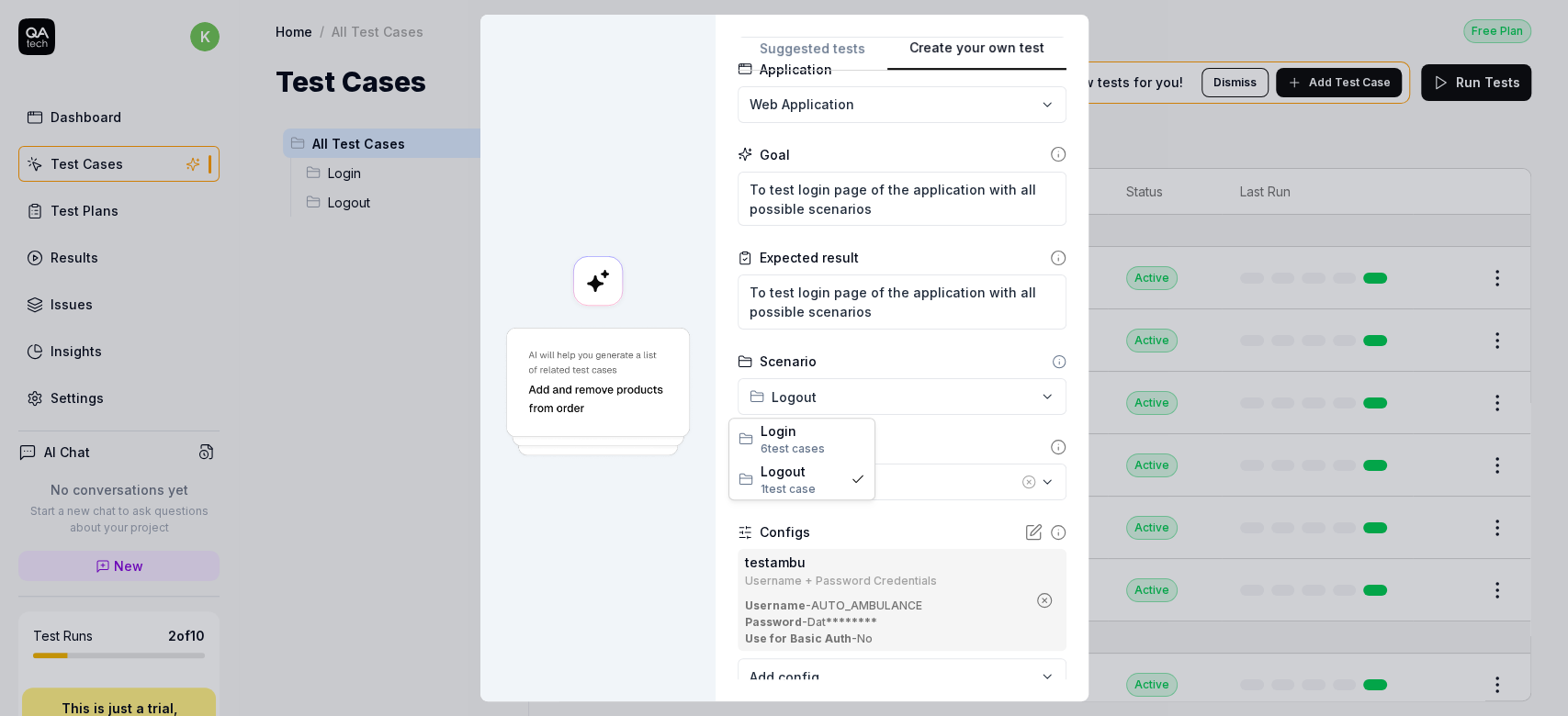 click on "**********" at bounding box center [784, 358] 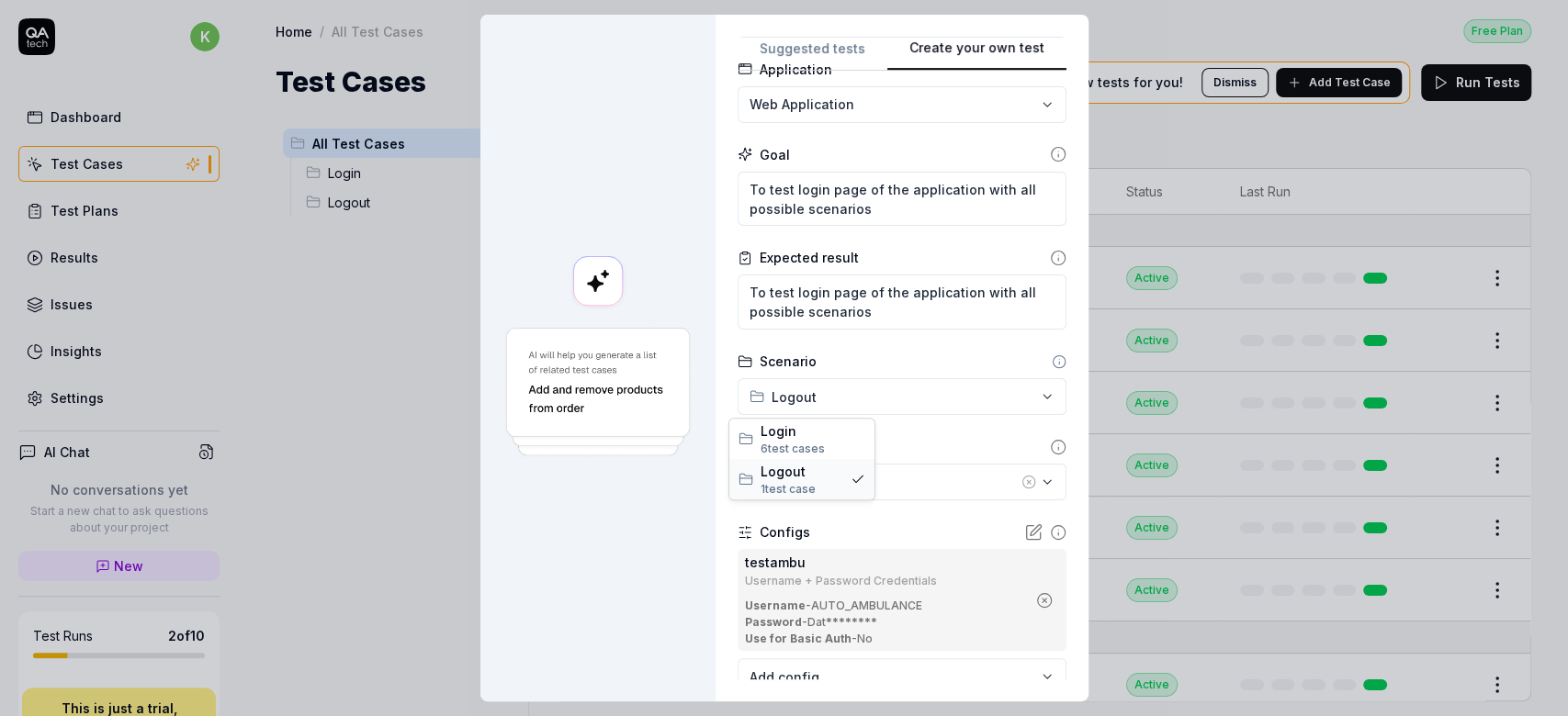 click on "Logout 1  test case" at bounding box center [802, 479] 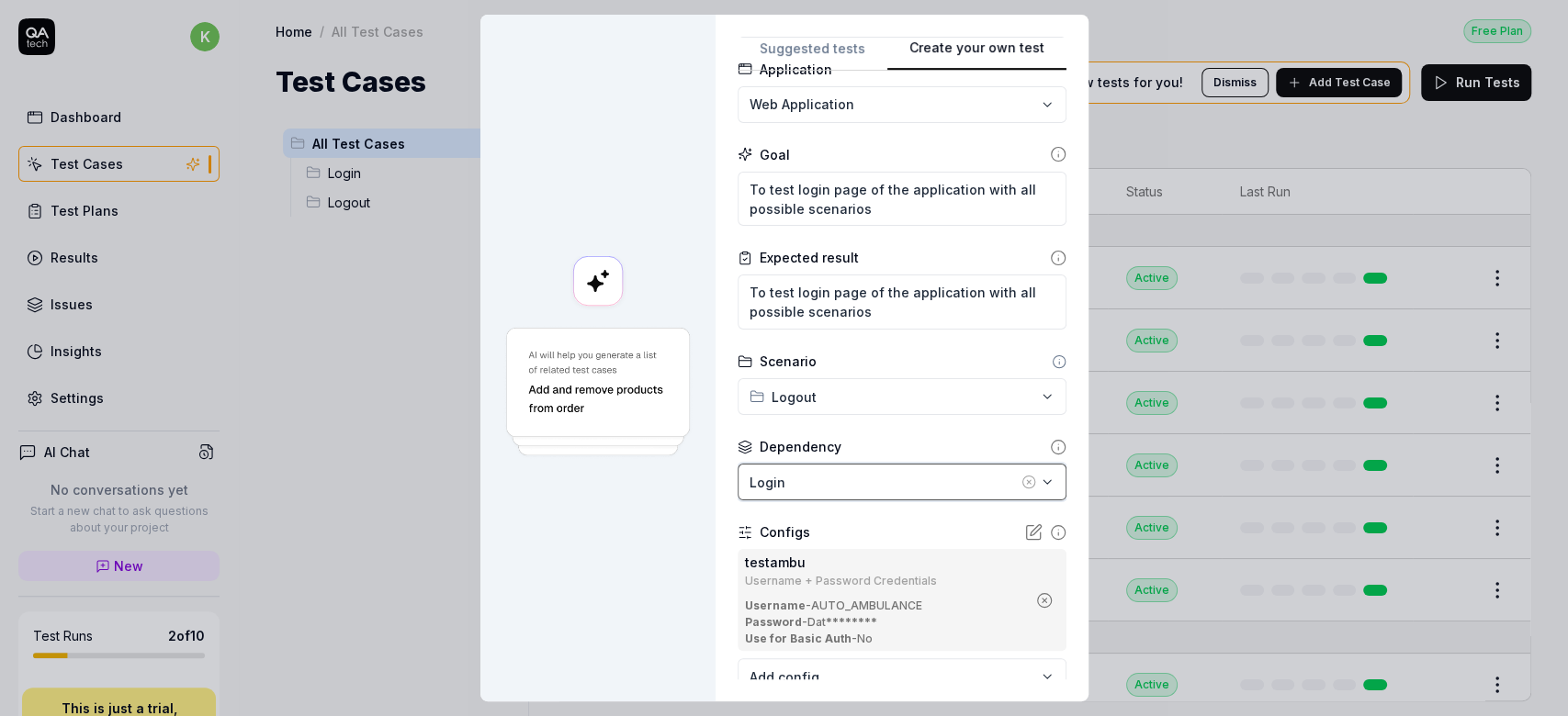 click on "Login" at bounding box center [884, 482] 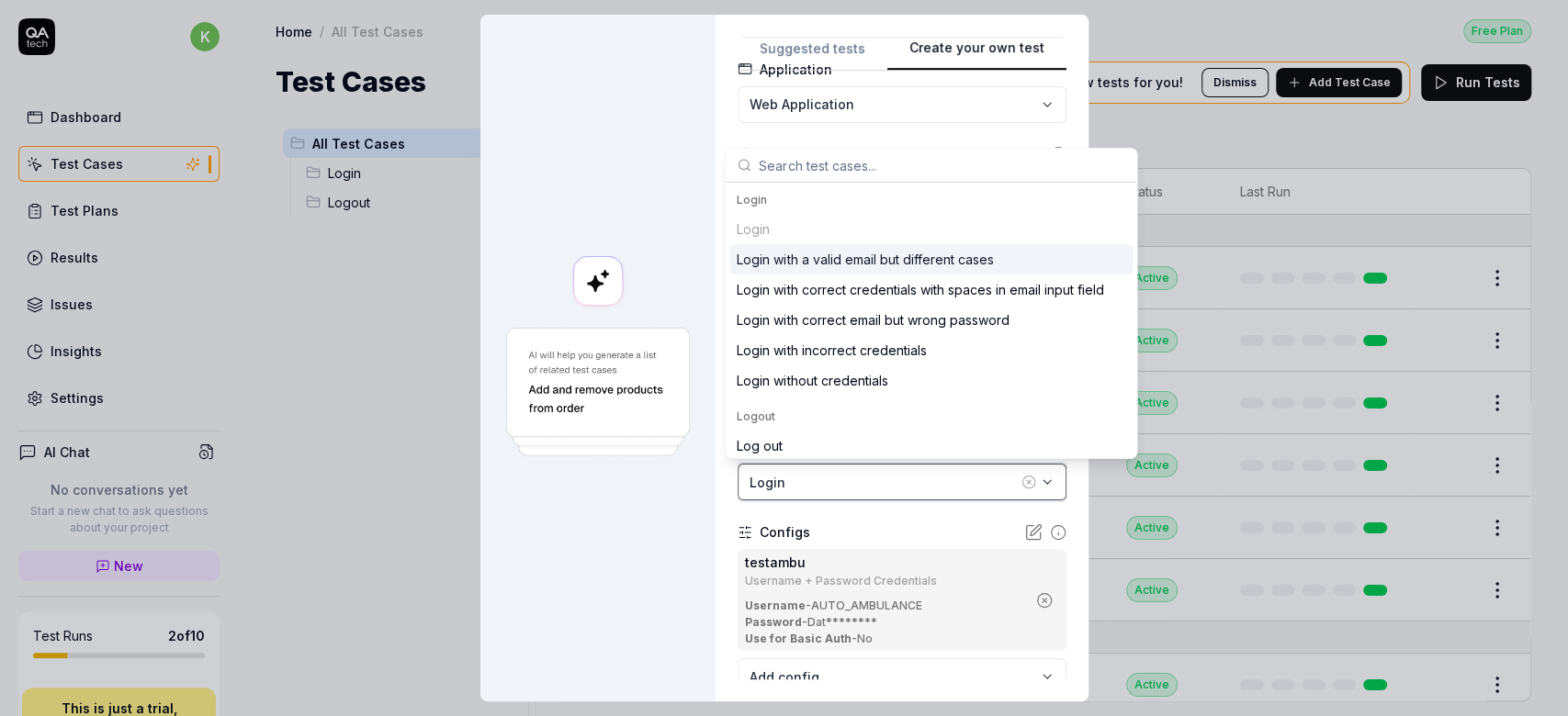 click on "Login" at bounding box center [884, 482] 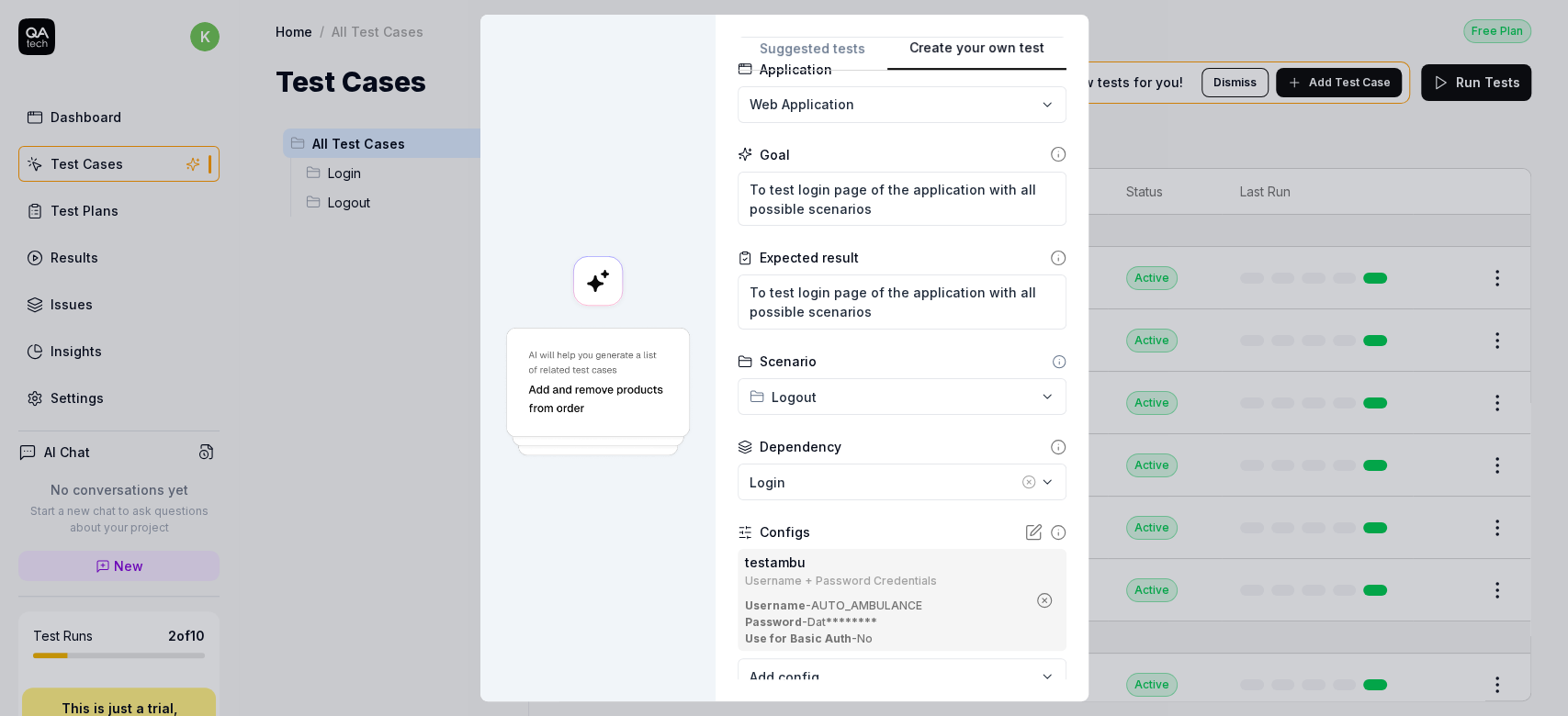 scroll, scrollTop: 235, scrollLeft: 0, axis: vertical 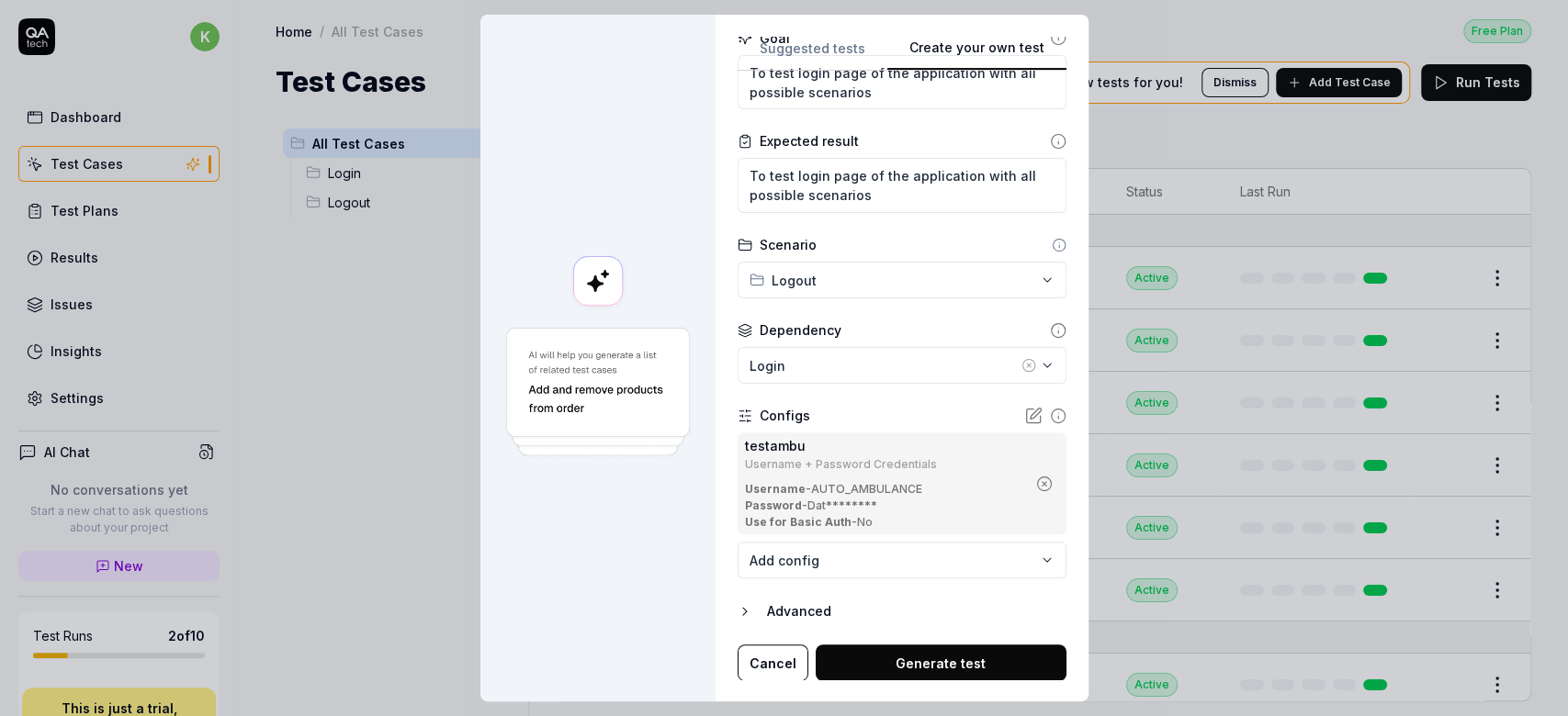 click on "Generate test" at bounding box center [941, 663] 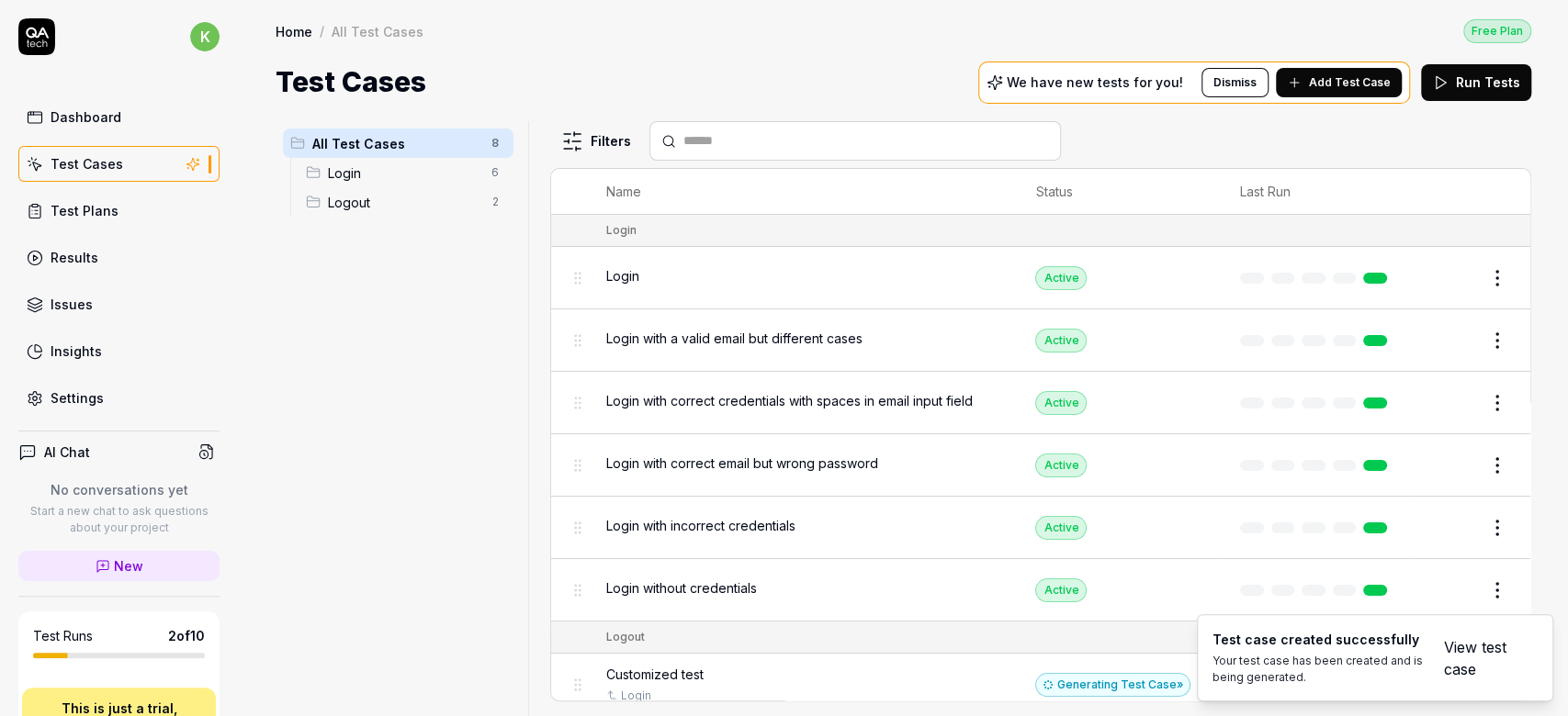 click on "View test case" at bounding box center (1479, 658) 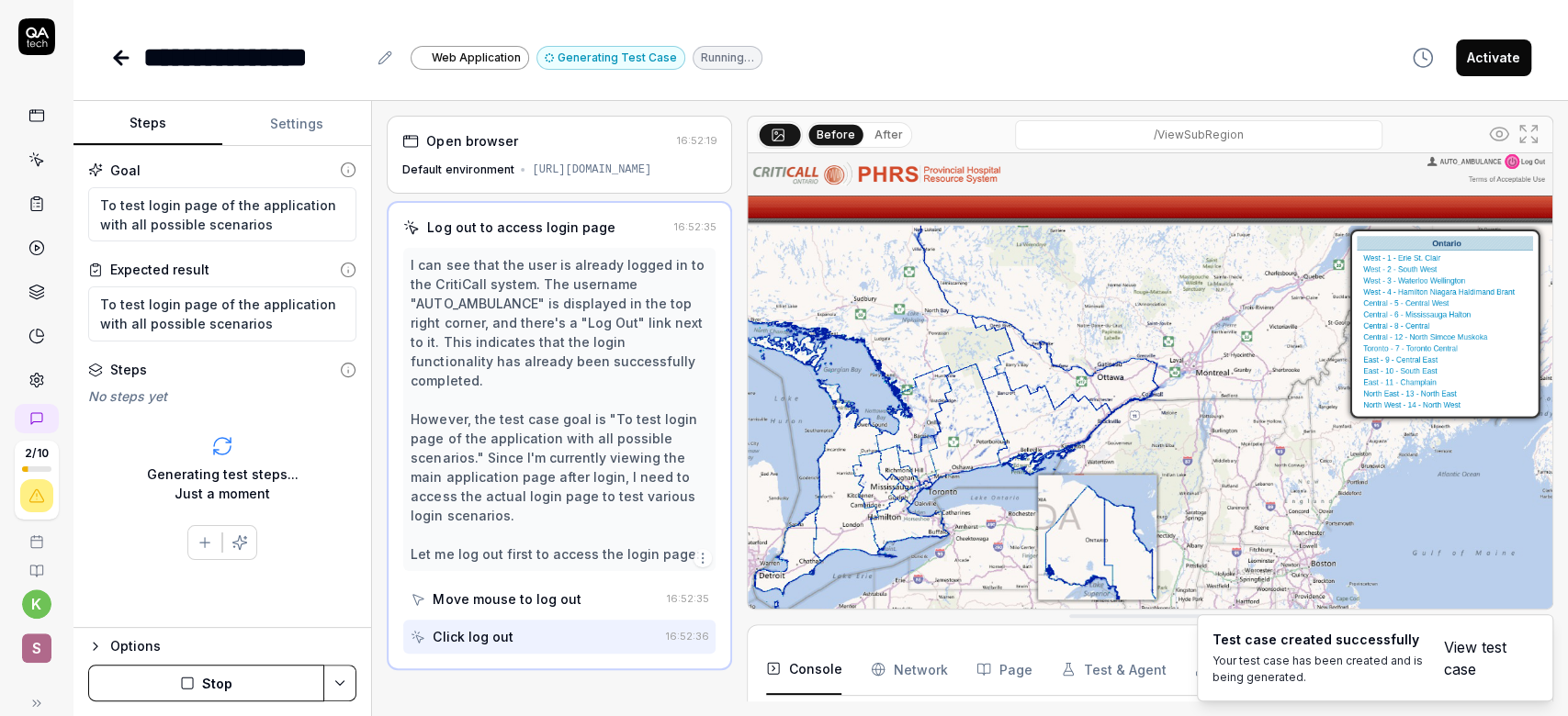 scroll, scrollTop: 0, scrollLeft: 0, axis: both 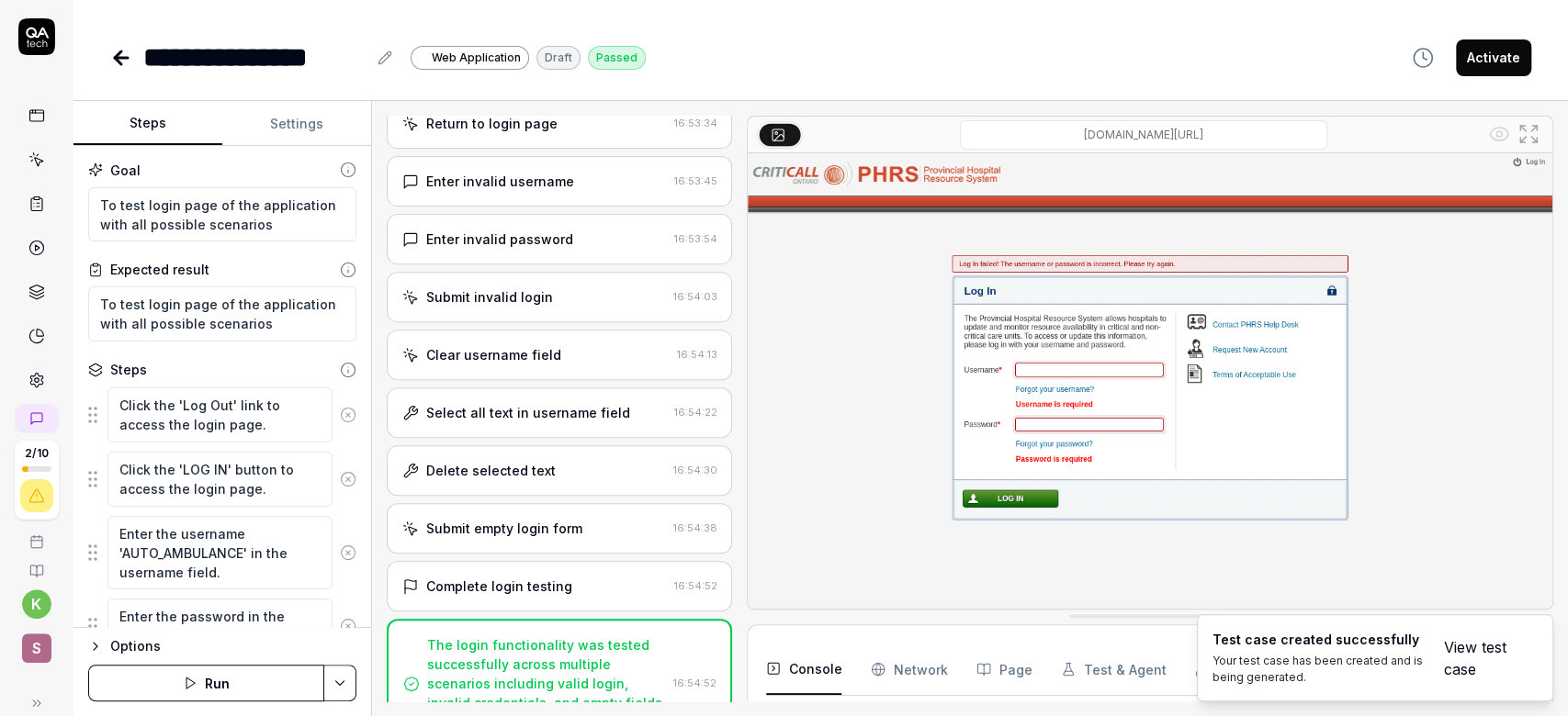 type on "*" 